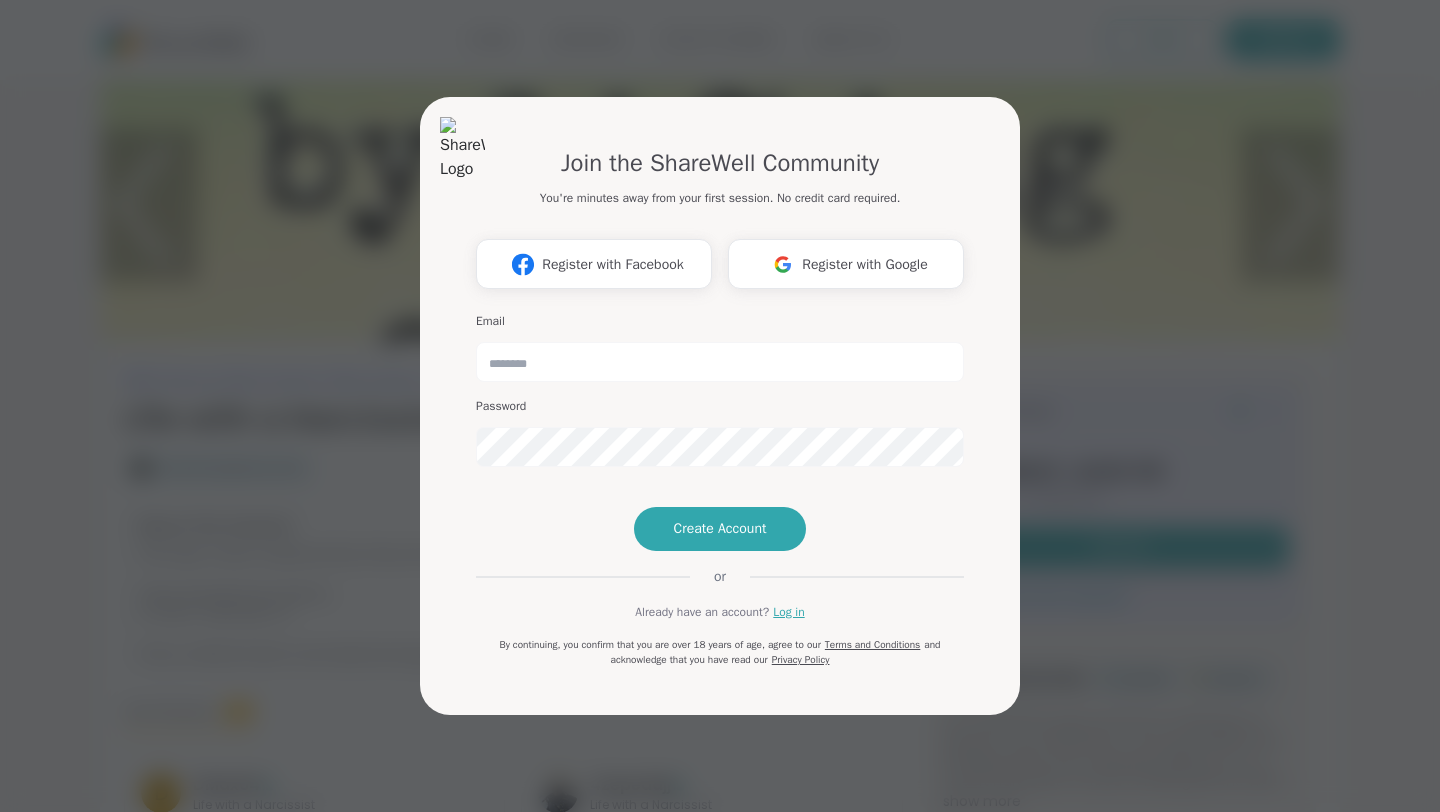 scroll, scrollTop: 0, scrollLeft: 0, axis: both 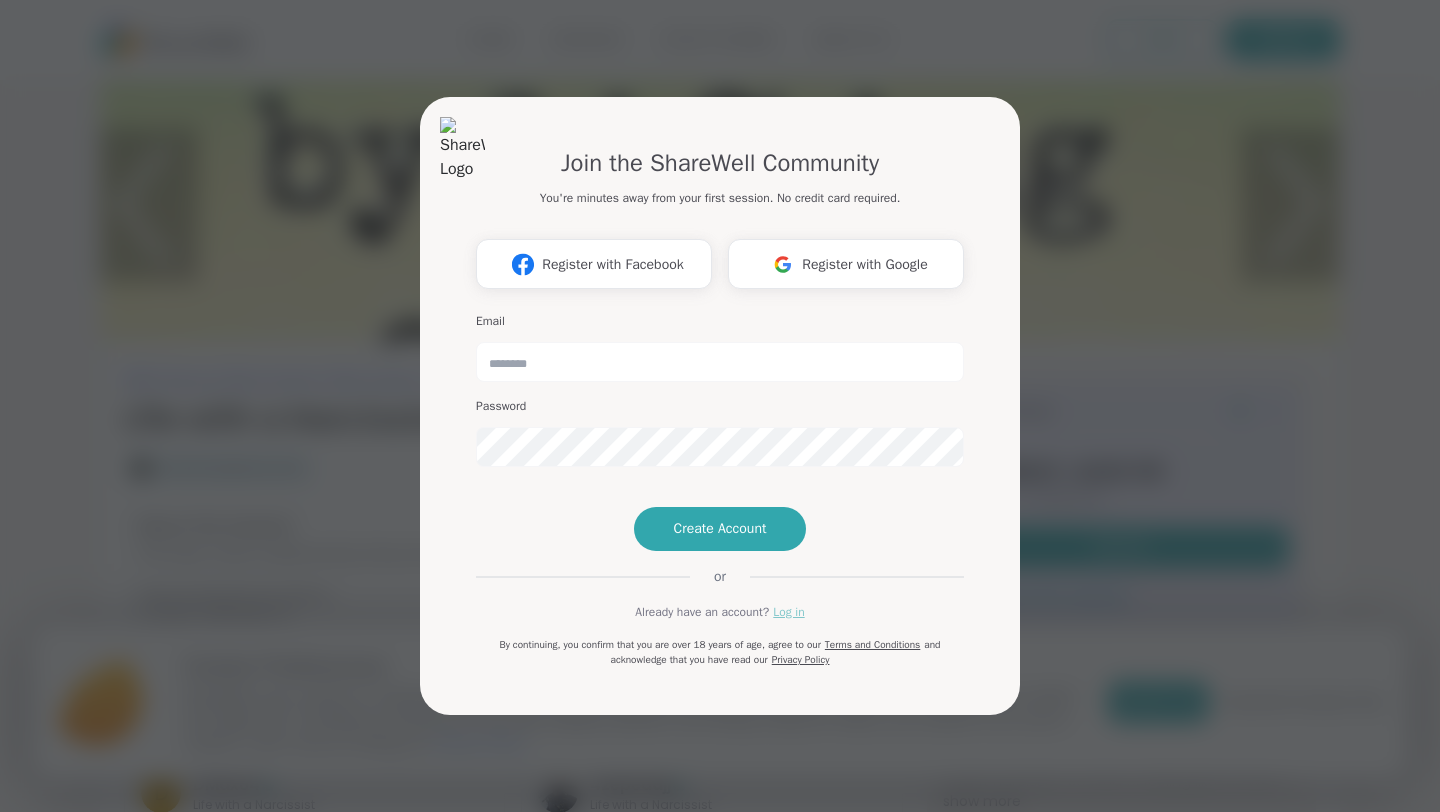 click on "Log in" at bounding box center [788, 612] 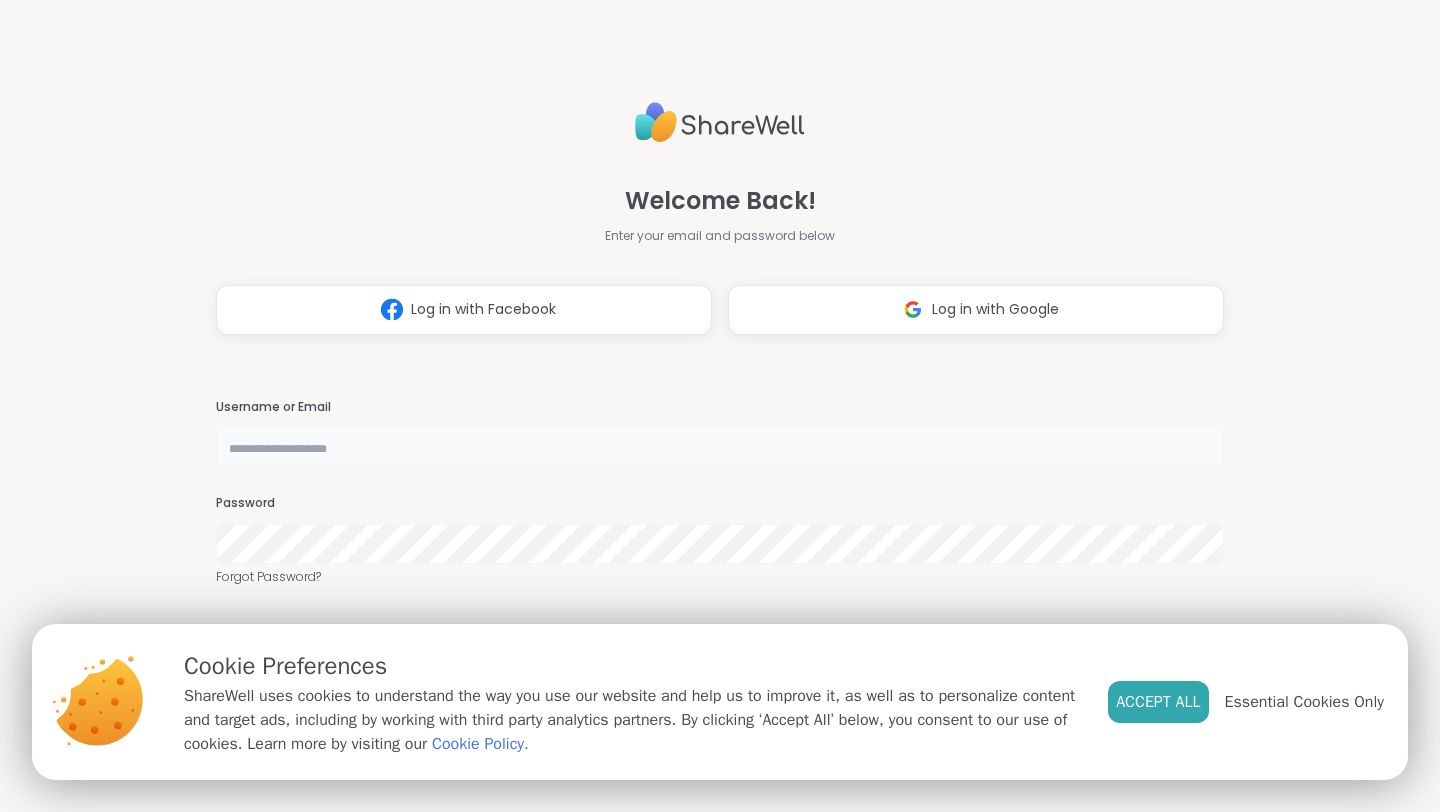 click at bounding box center [720, 447] 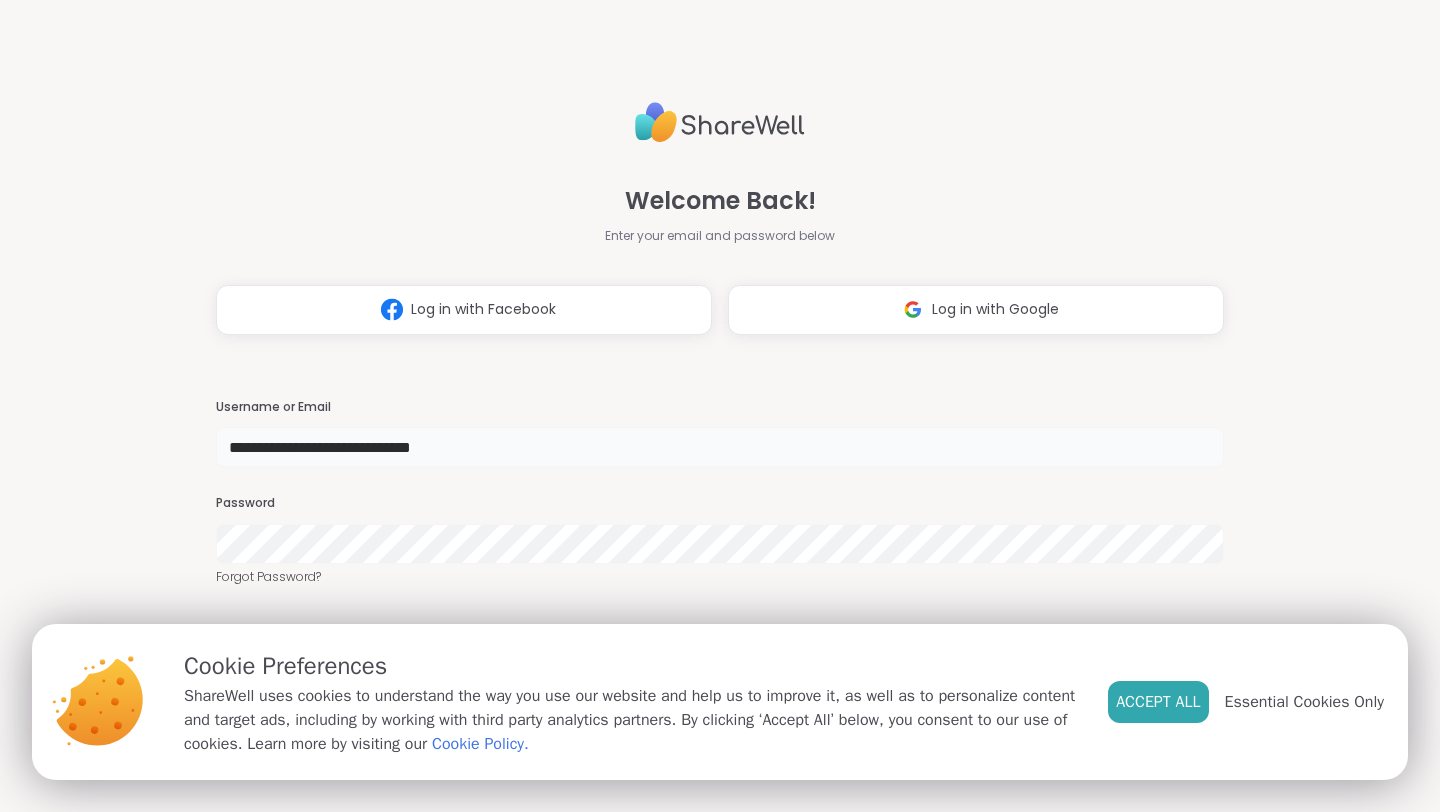 type on "**********" 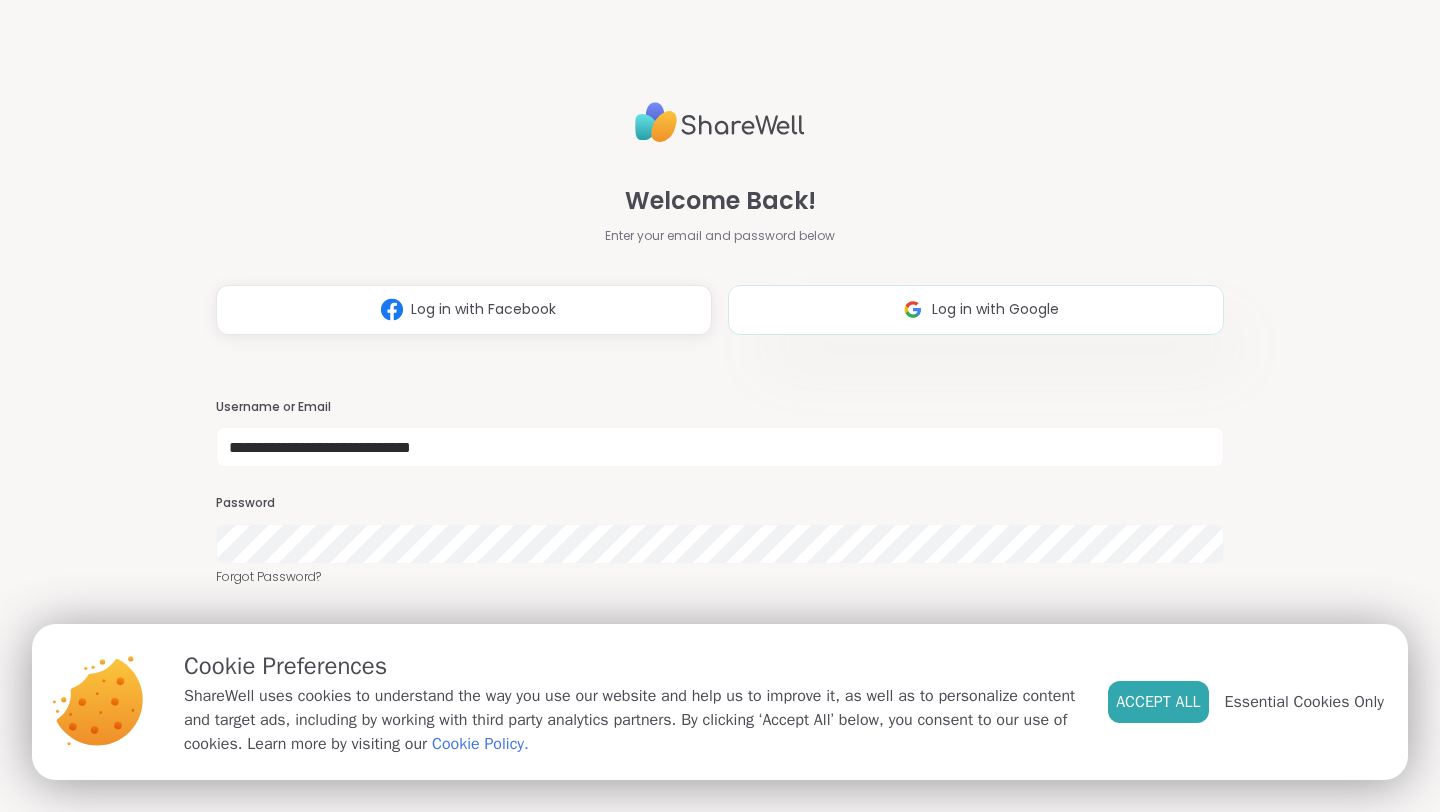 click at bounding box center [913, 309] 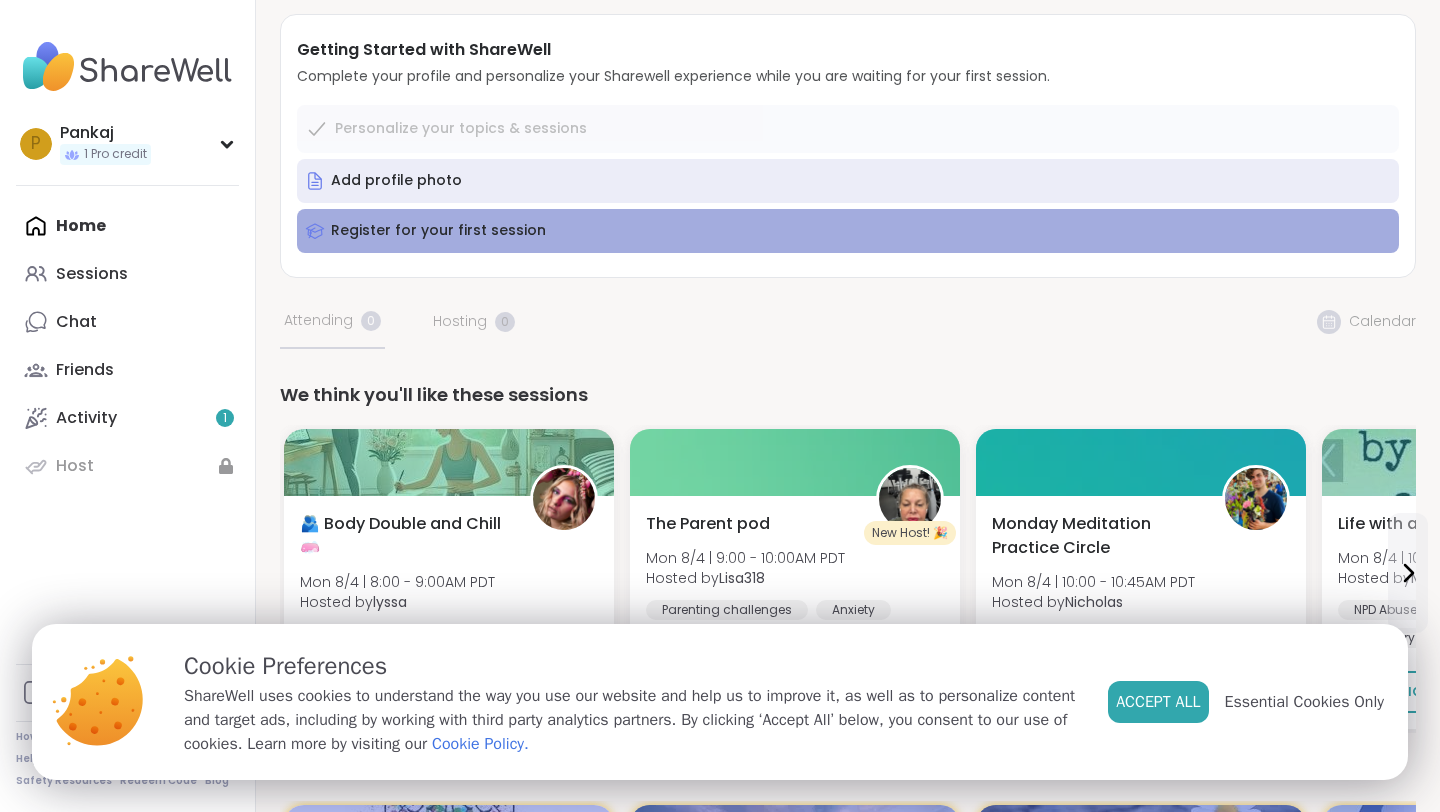 scroll, scrollTop: 160, scrollLeft: 0, axis: vertical 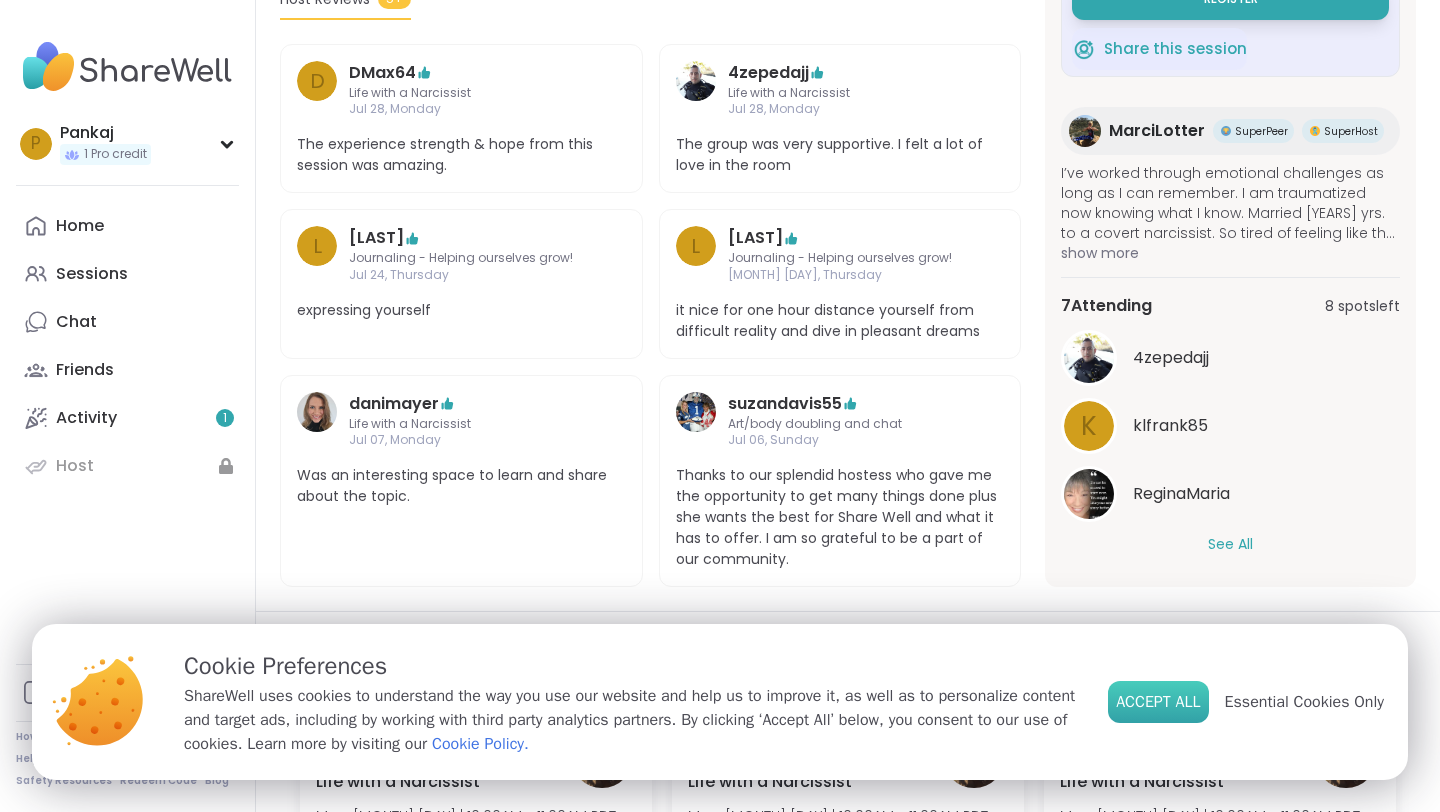 click on "Accept All" at bounding box center (1158, 702) 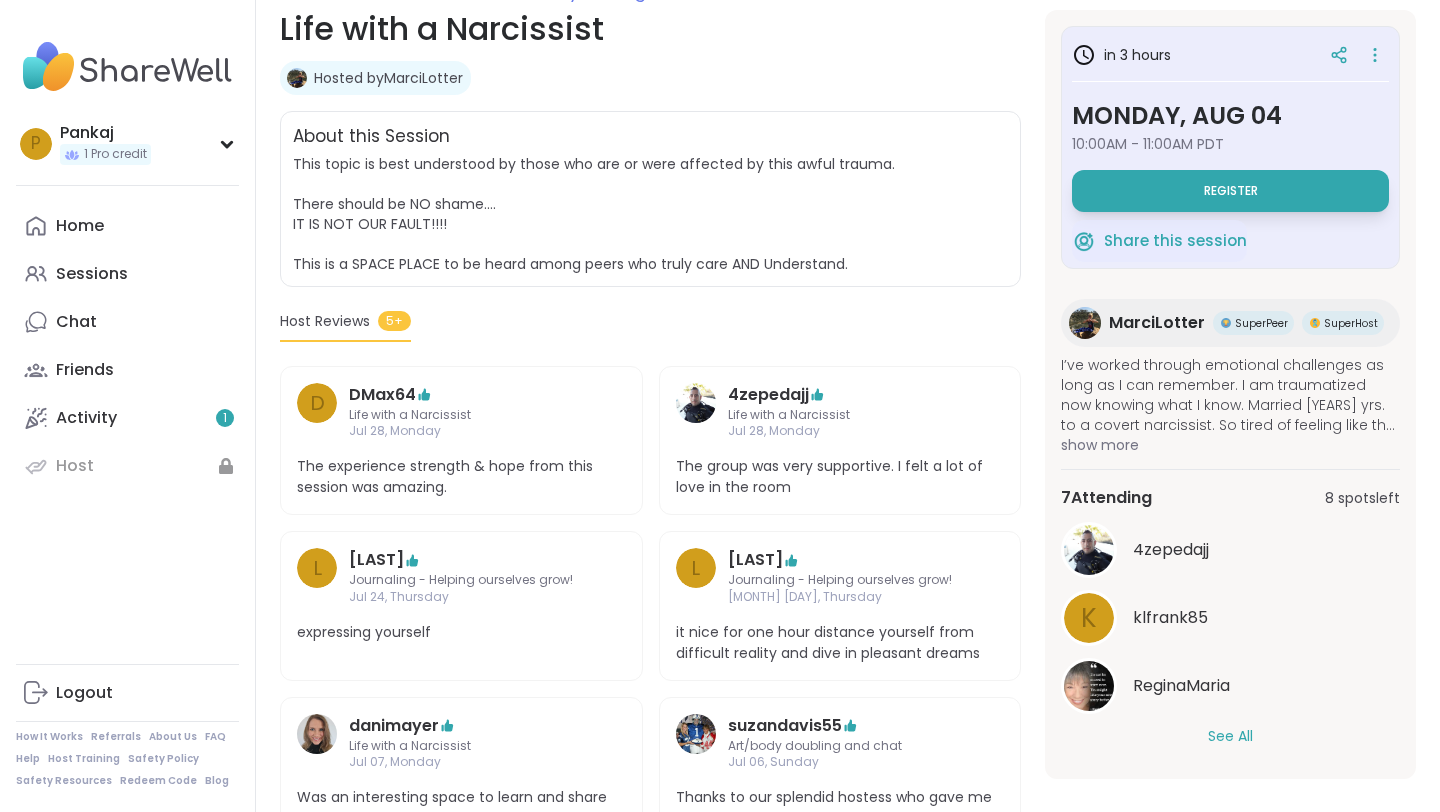 scroll, scrollTop: 312, scrollLeft: 0, axis: vertical 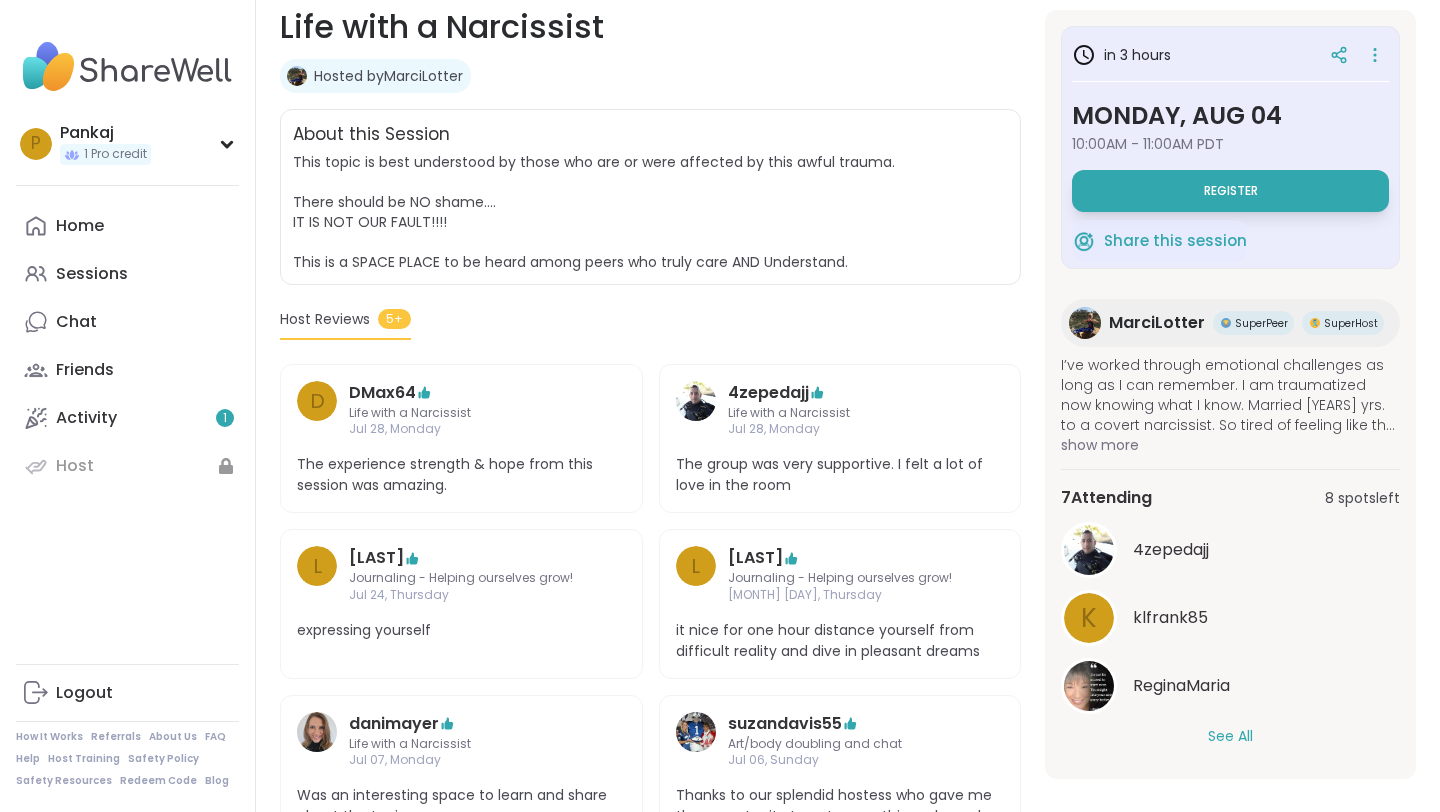 click on "show more" at bounding box center [1230, 445] 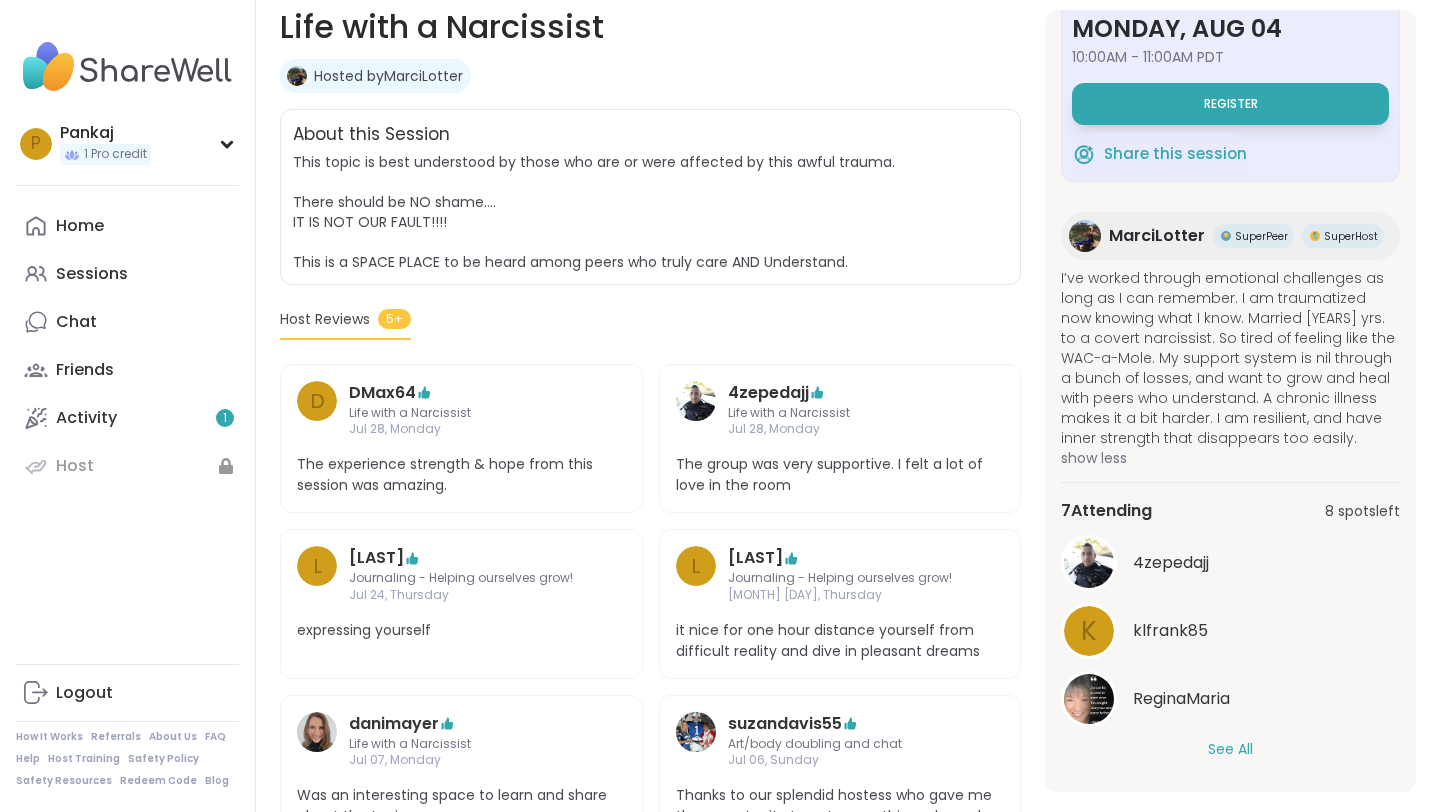 scroll, scrollTop: 0, scrollLeft: 0, axis: both 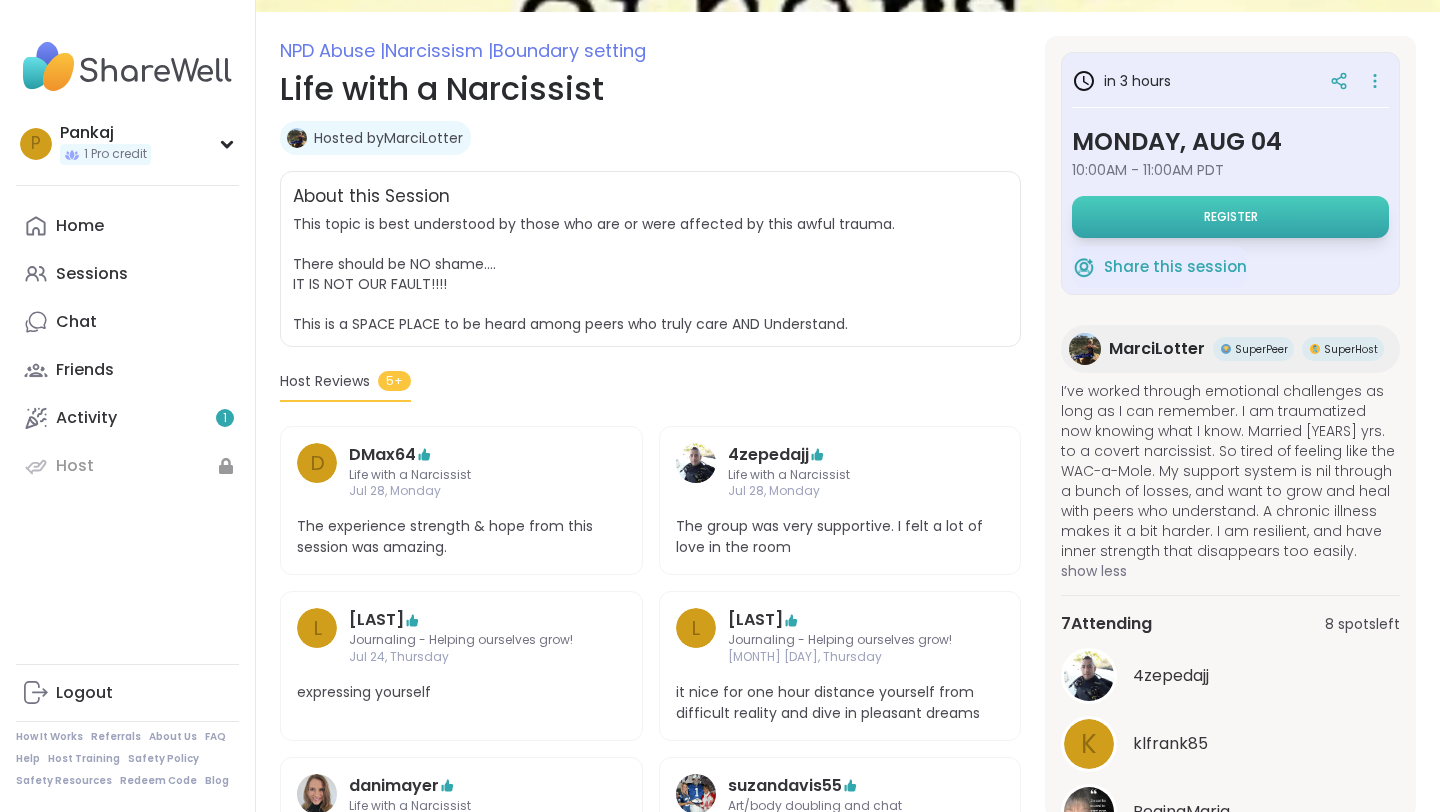click on "Register" at bounding box center (1230, 217) 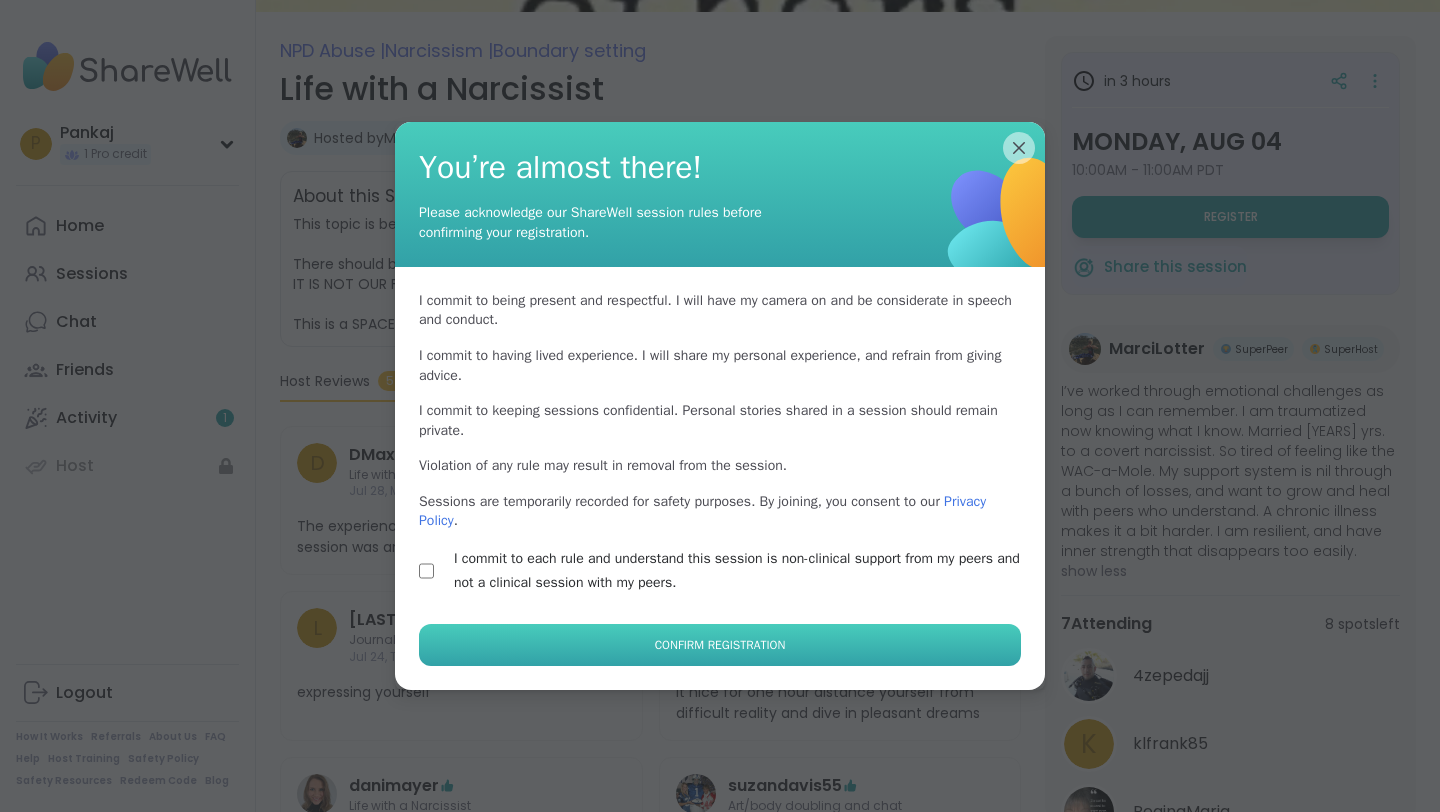 click on "Confirm Registration" at bounding box center (720, 645) 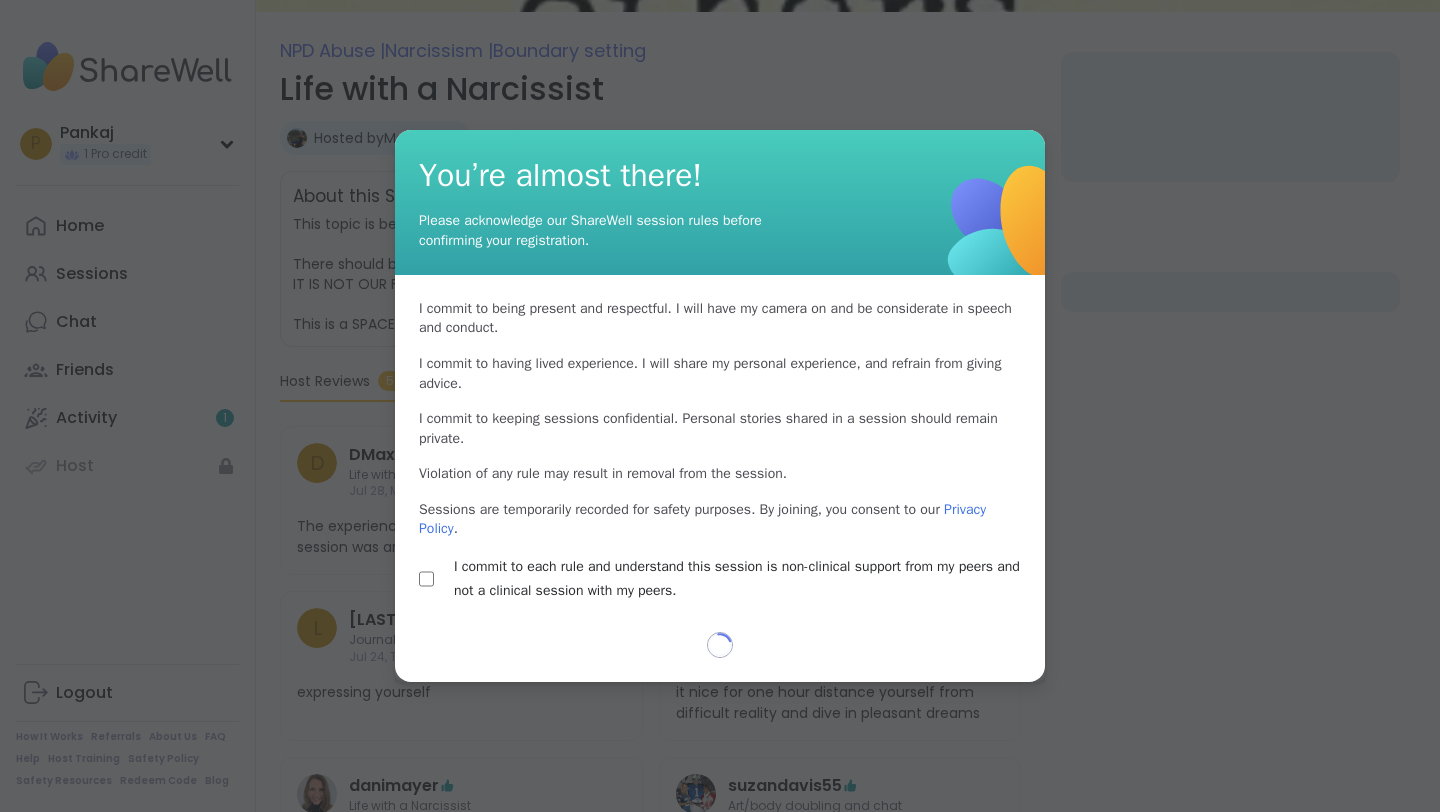 select on "**" 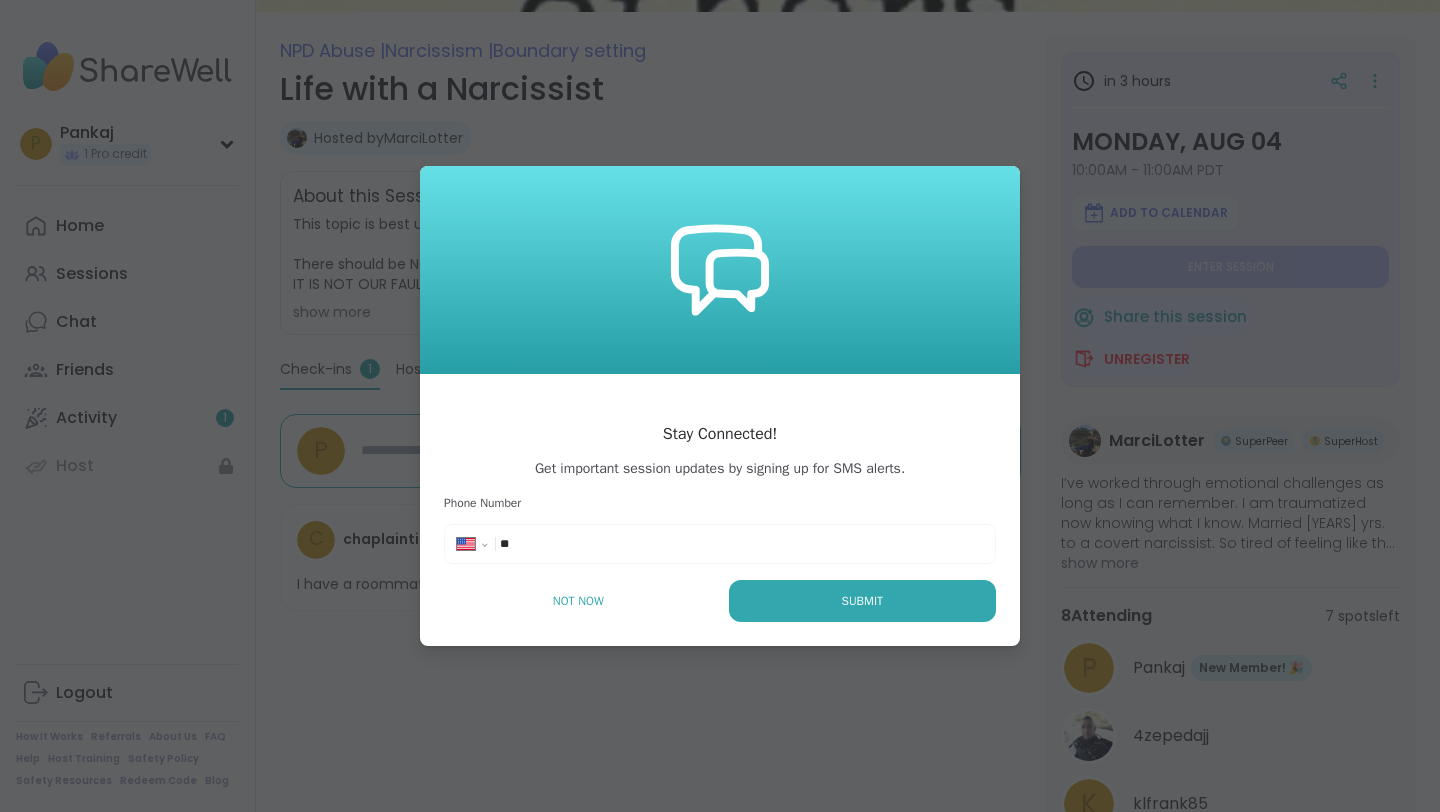 click on "**" at bounding box center [560, 544] 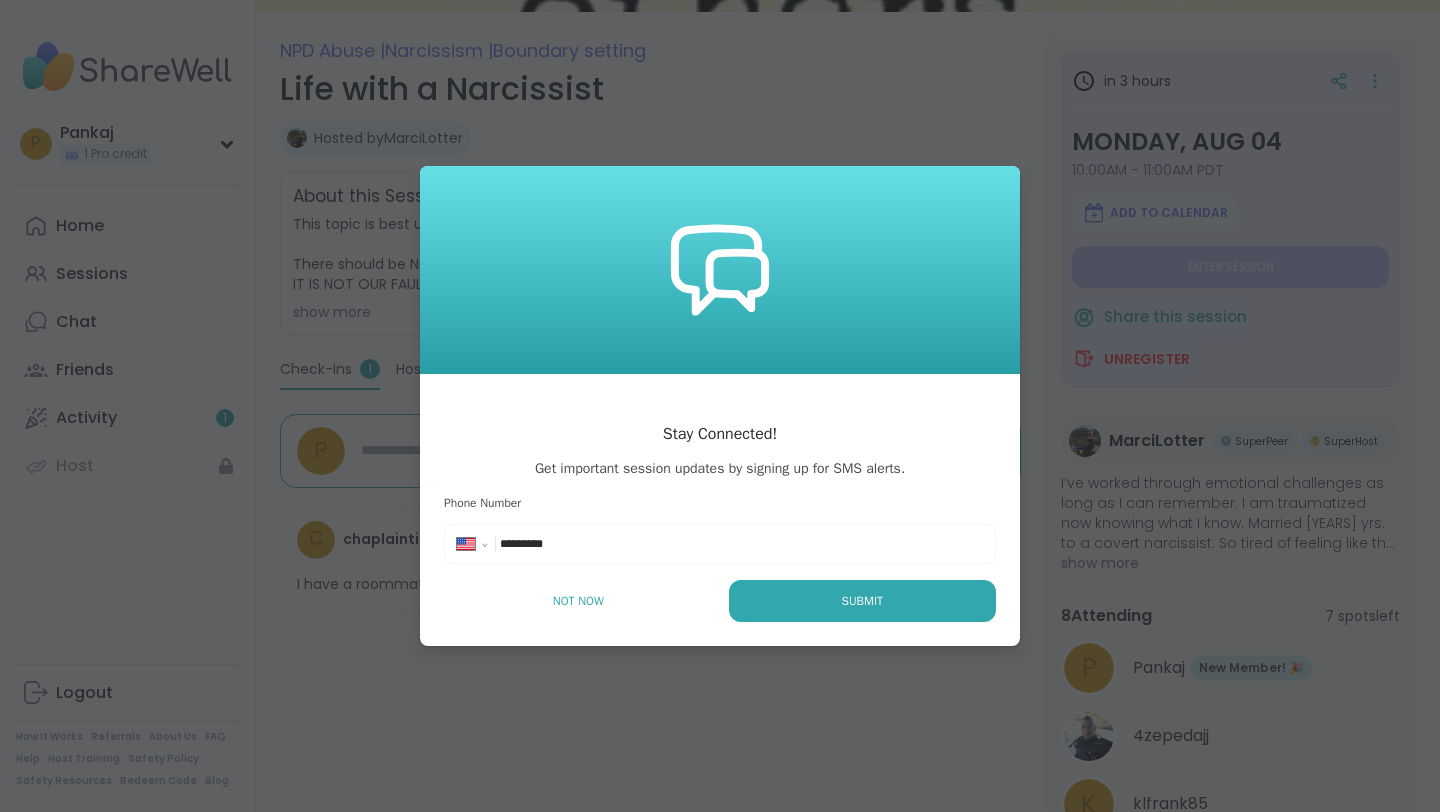 type on "**********" 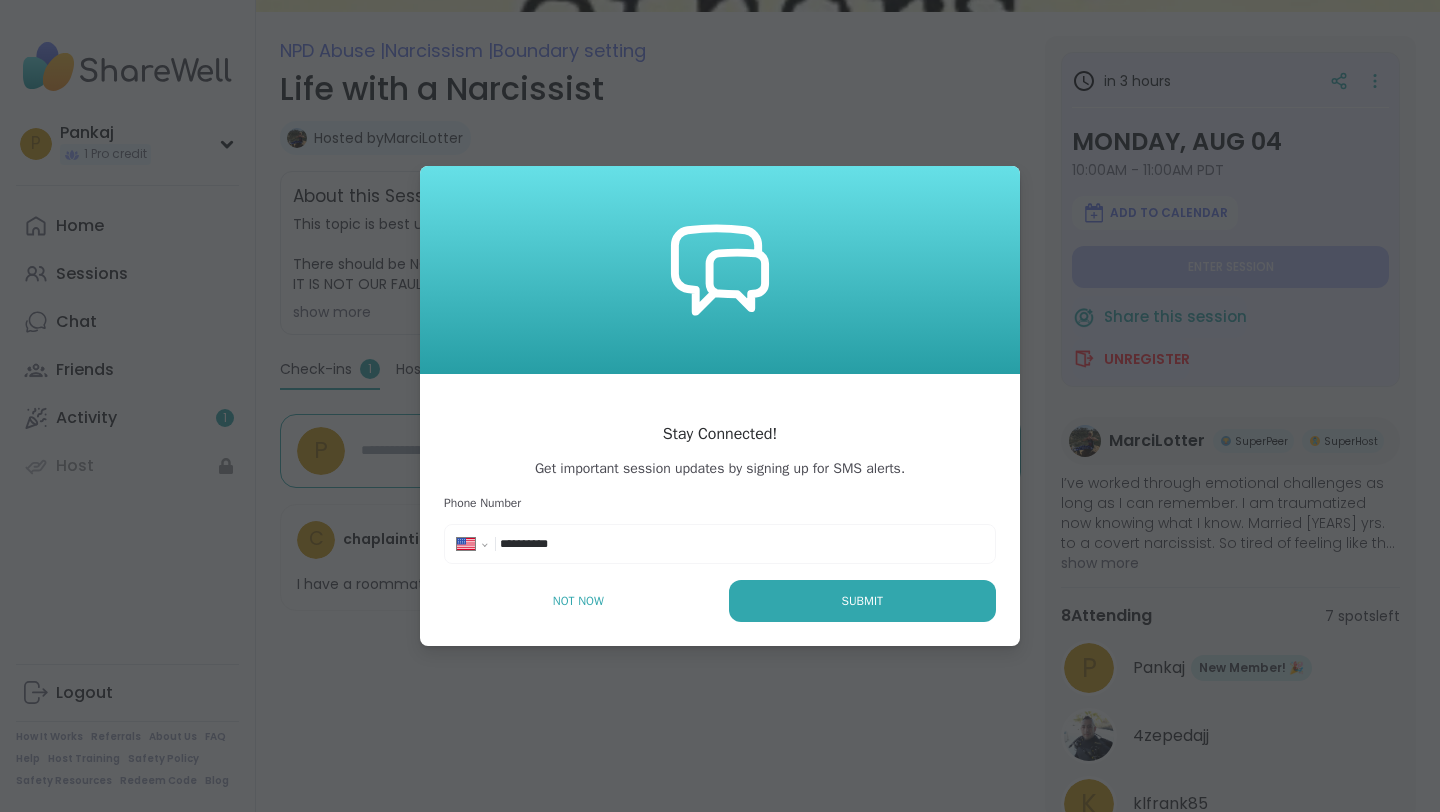type on "*" 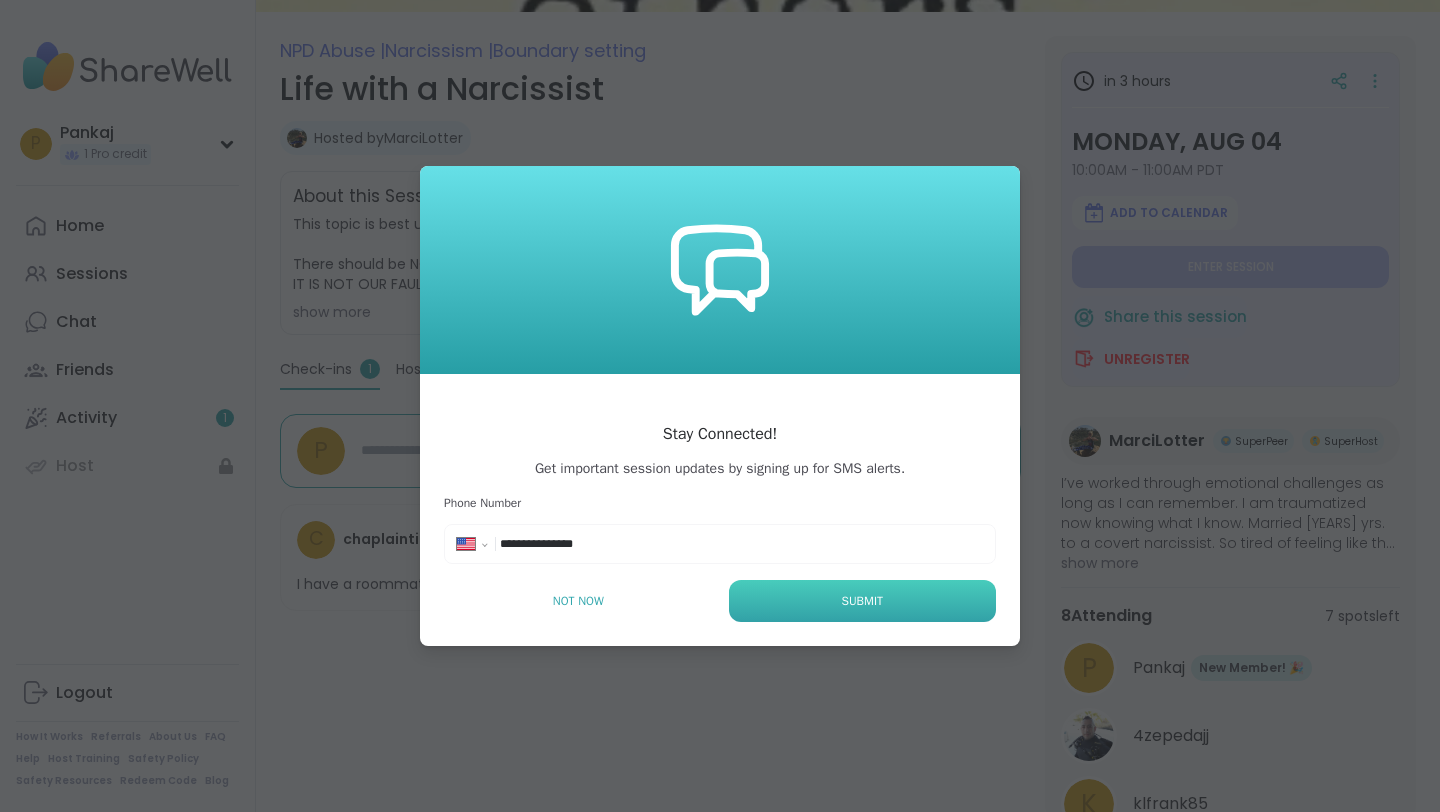 type on "**********" 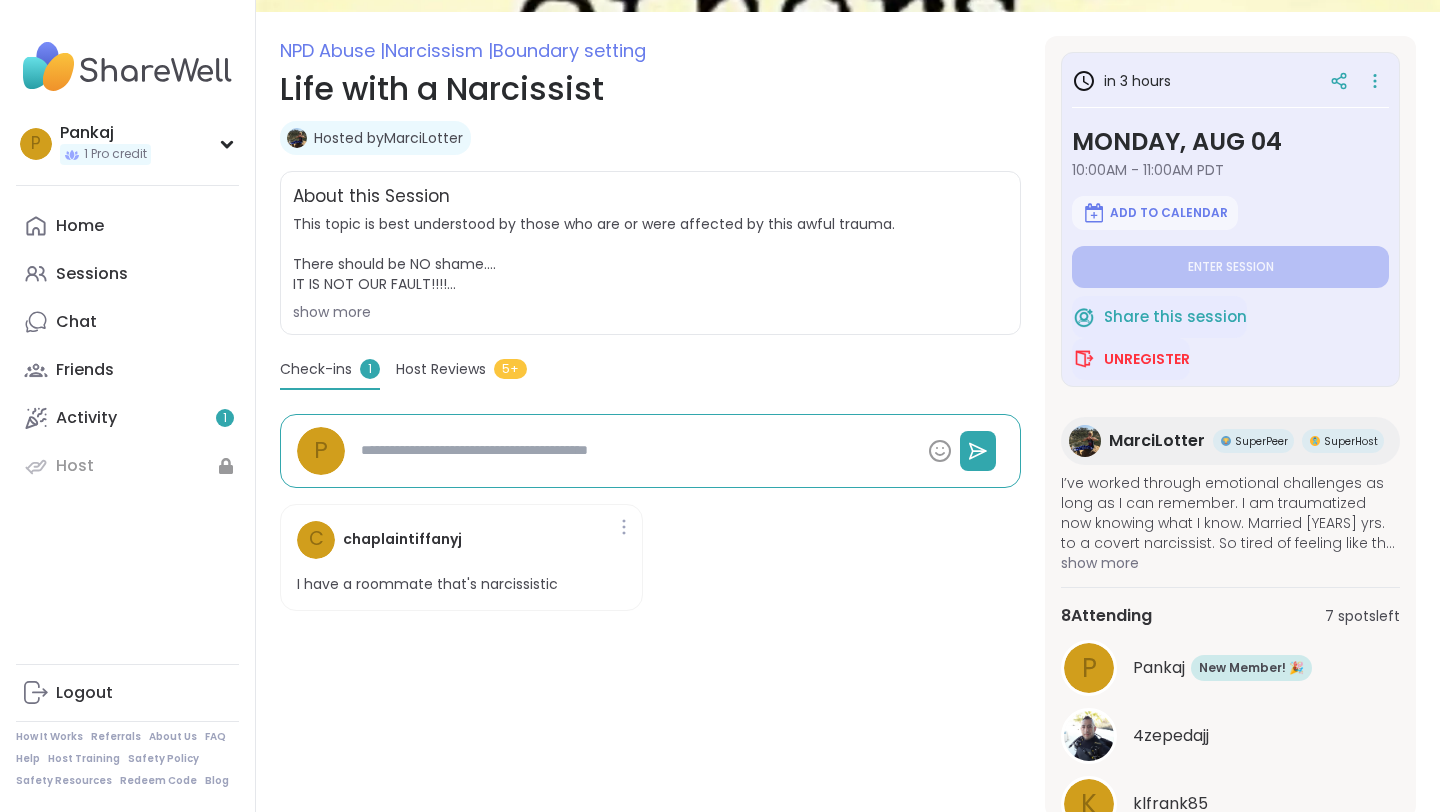 scroll, scrollTop: 239, scrollLeft: 0, axis: vertical 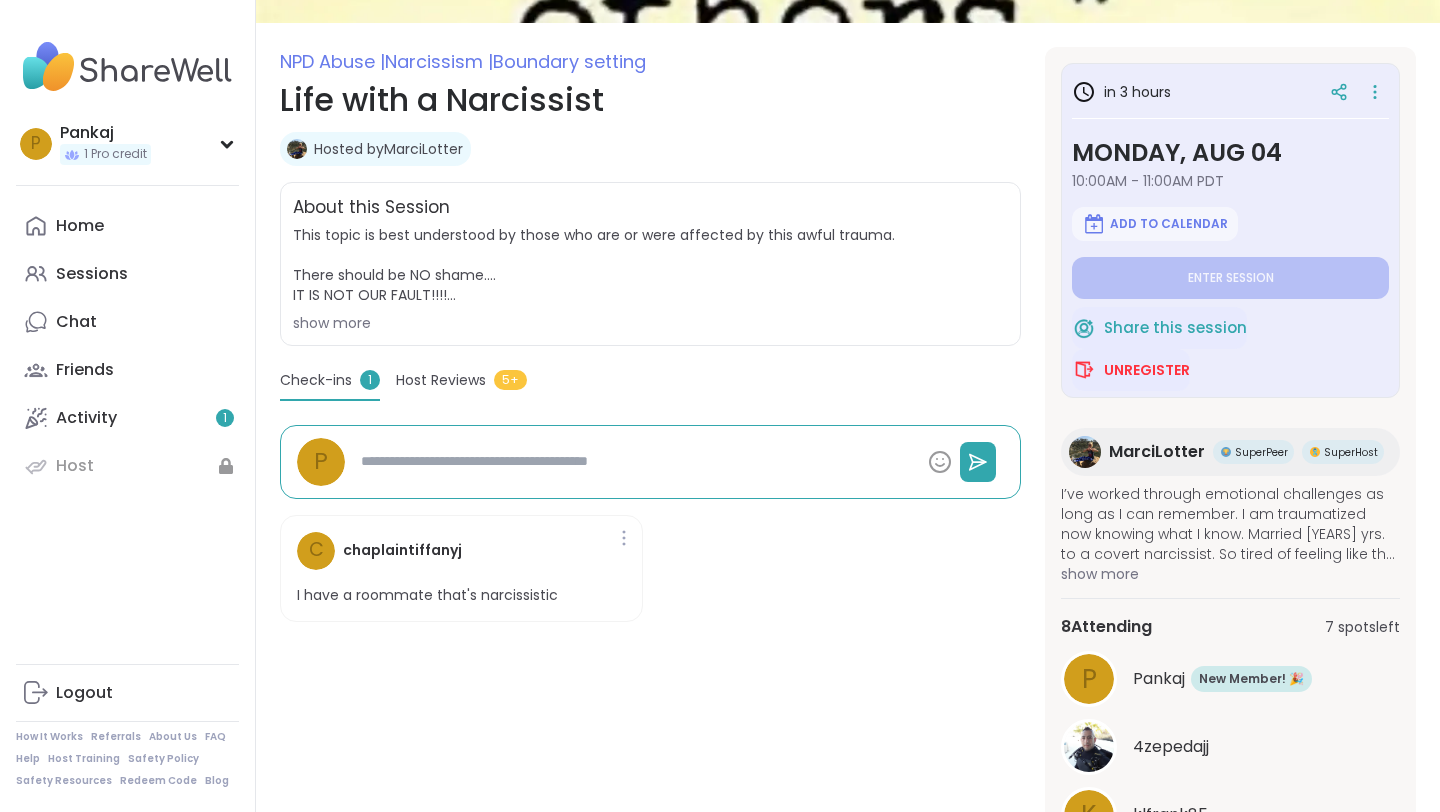 click at bounding box center [636, 461] 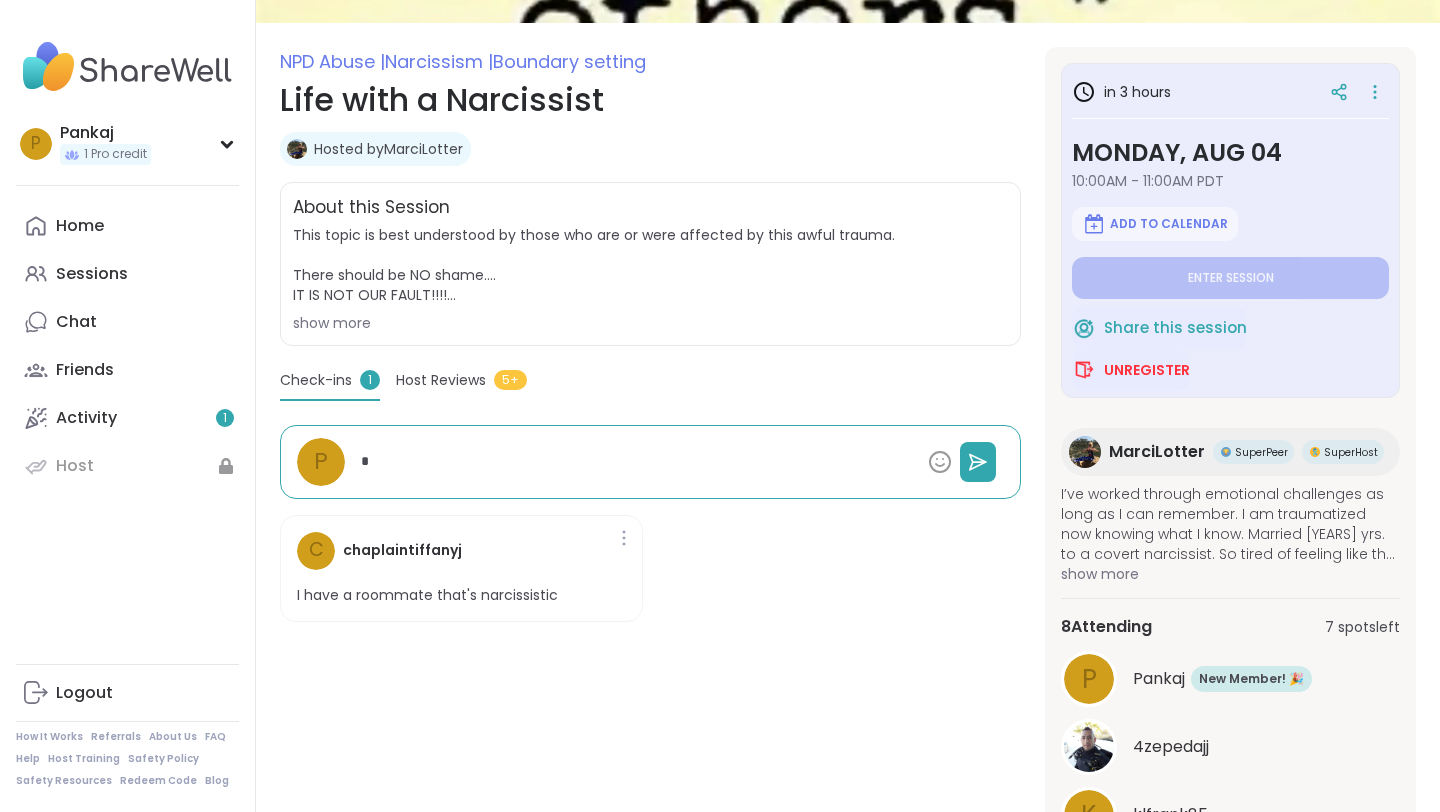 type on "*" 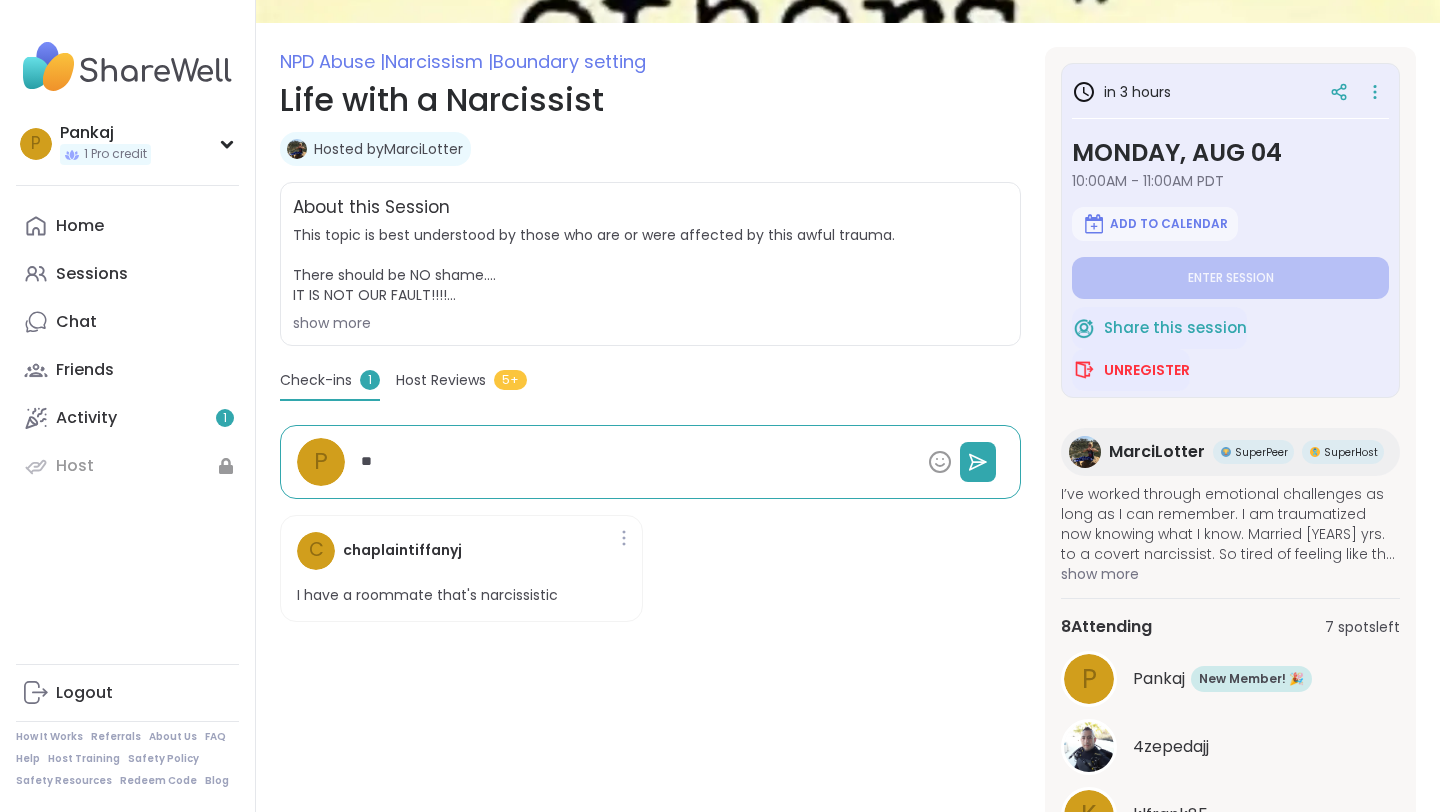 type on "*" 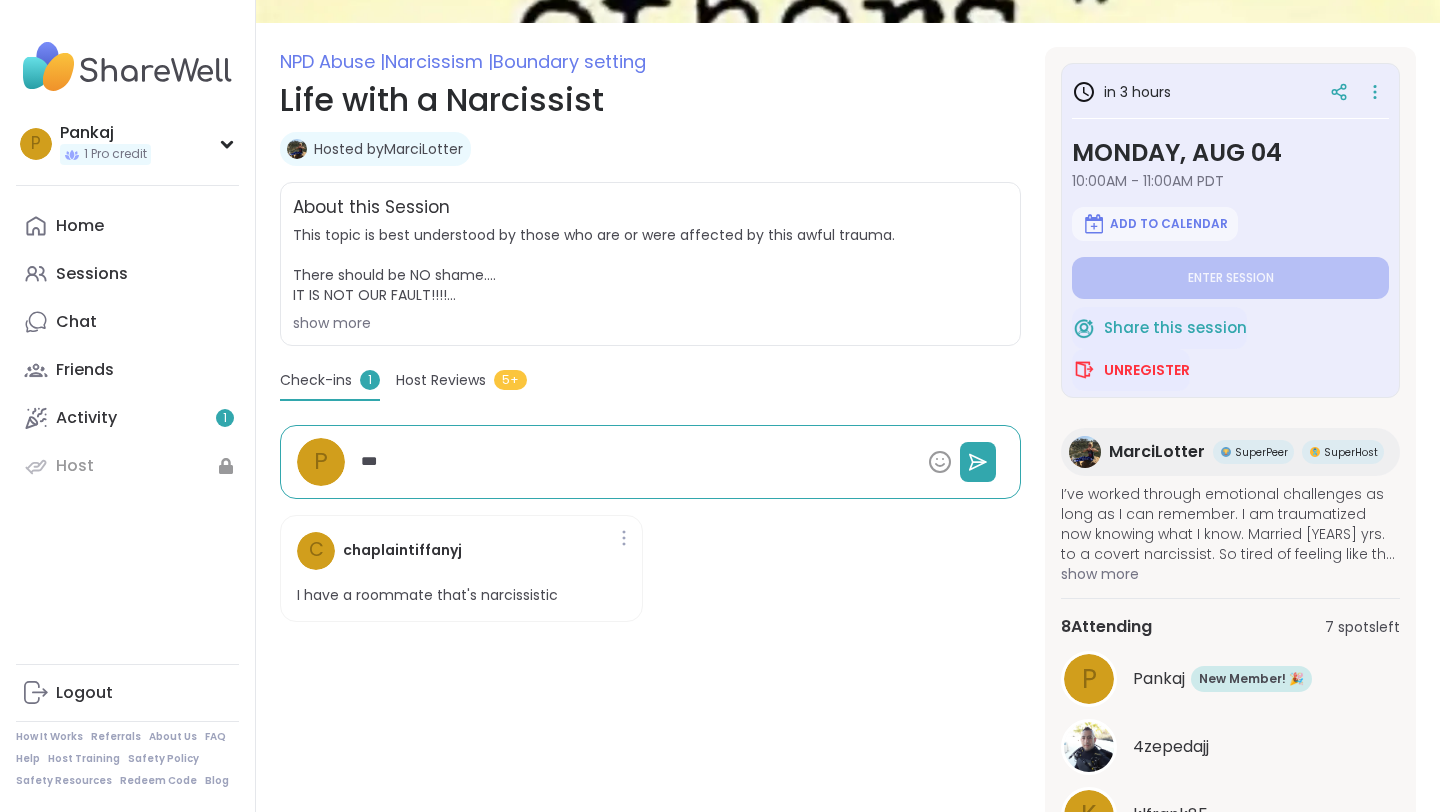 type on "*" 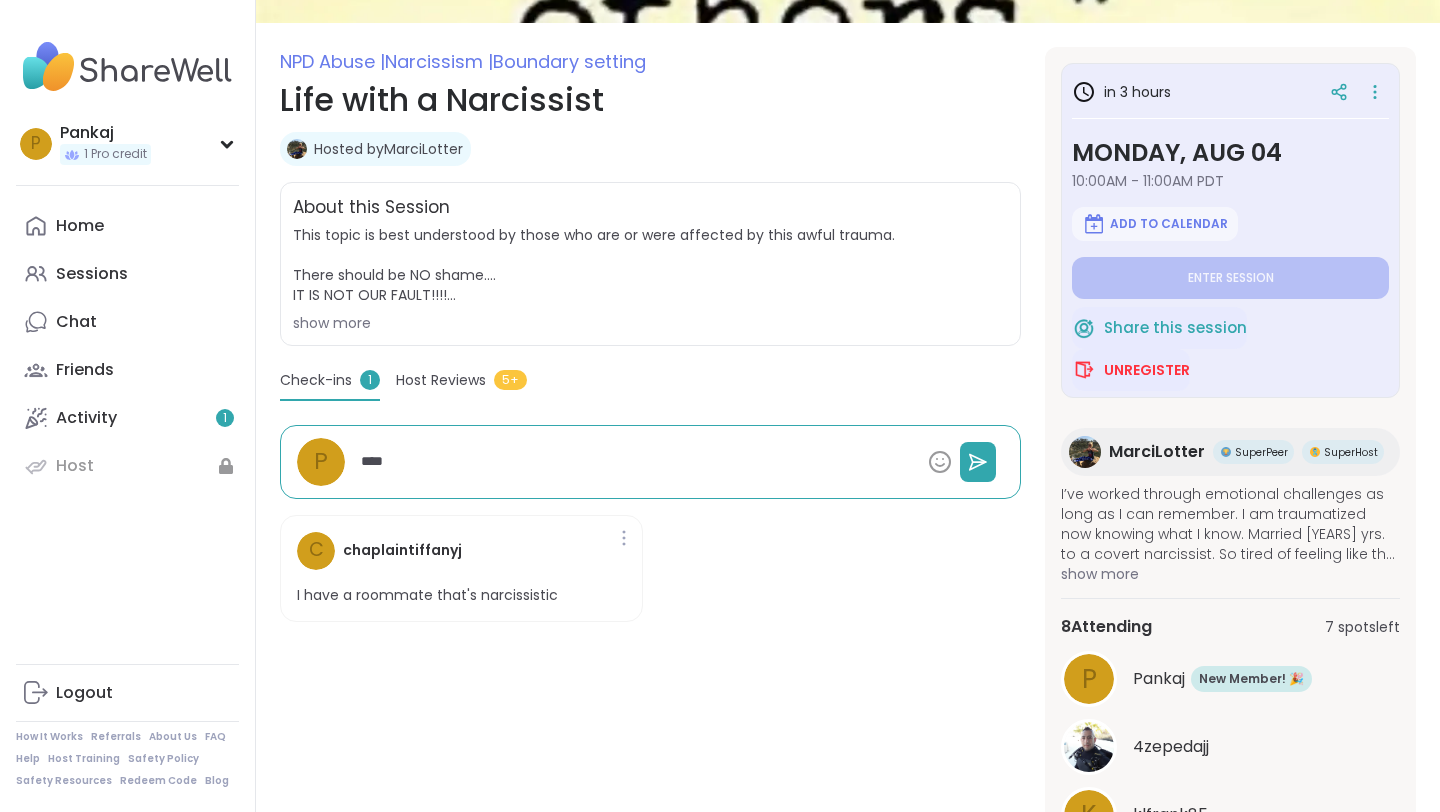 type on "*" 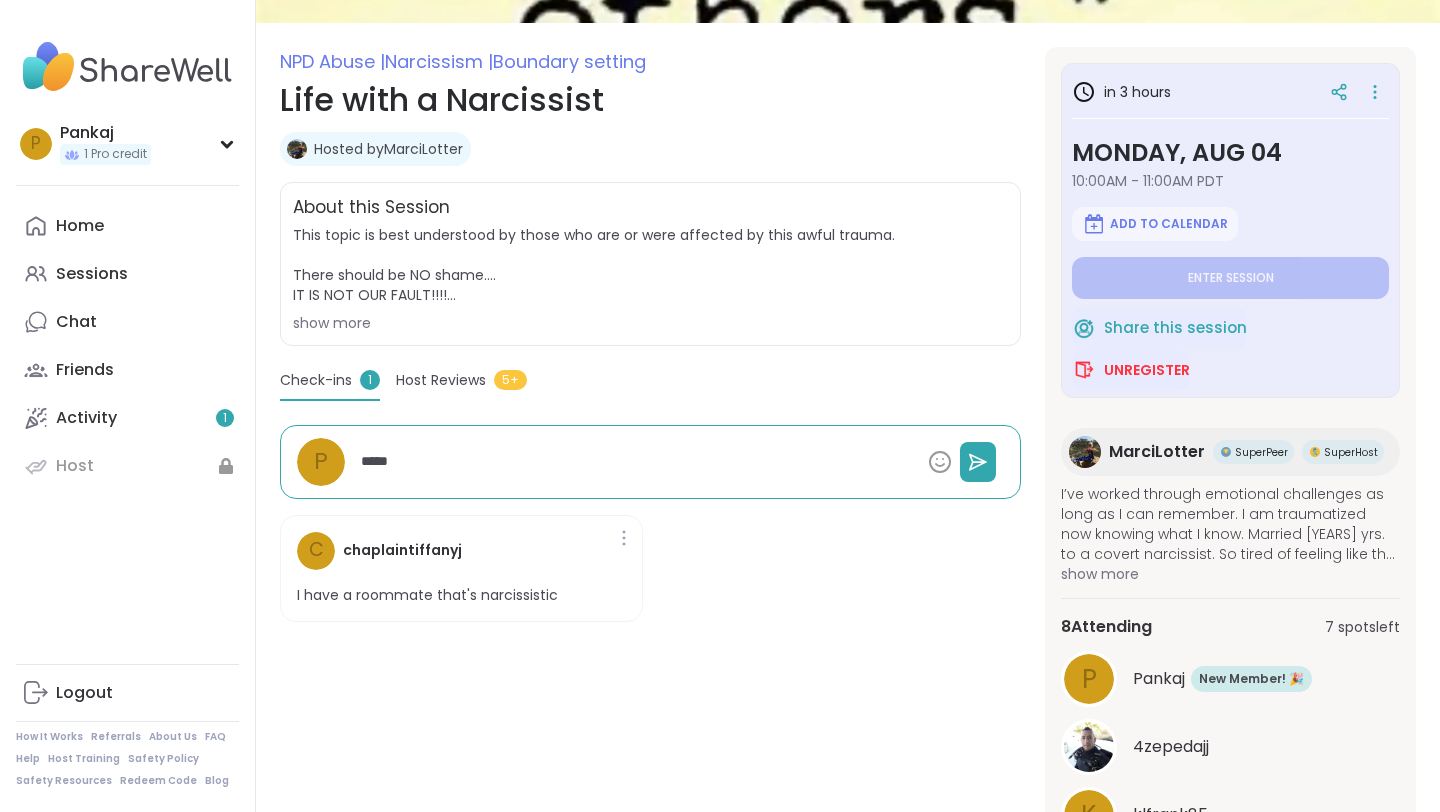 type on "*" 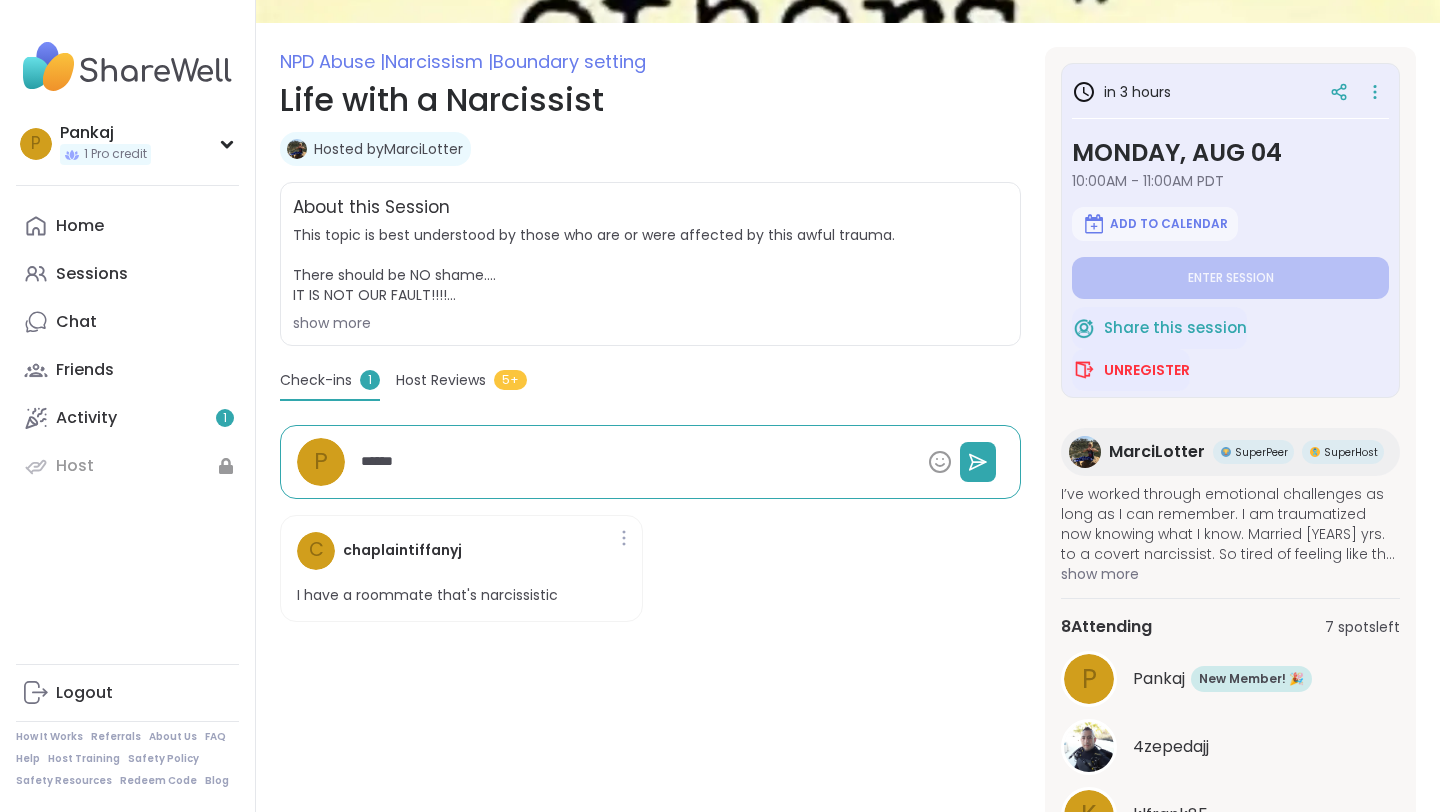 type on "*" 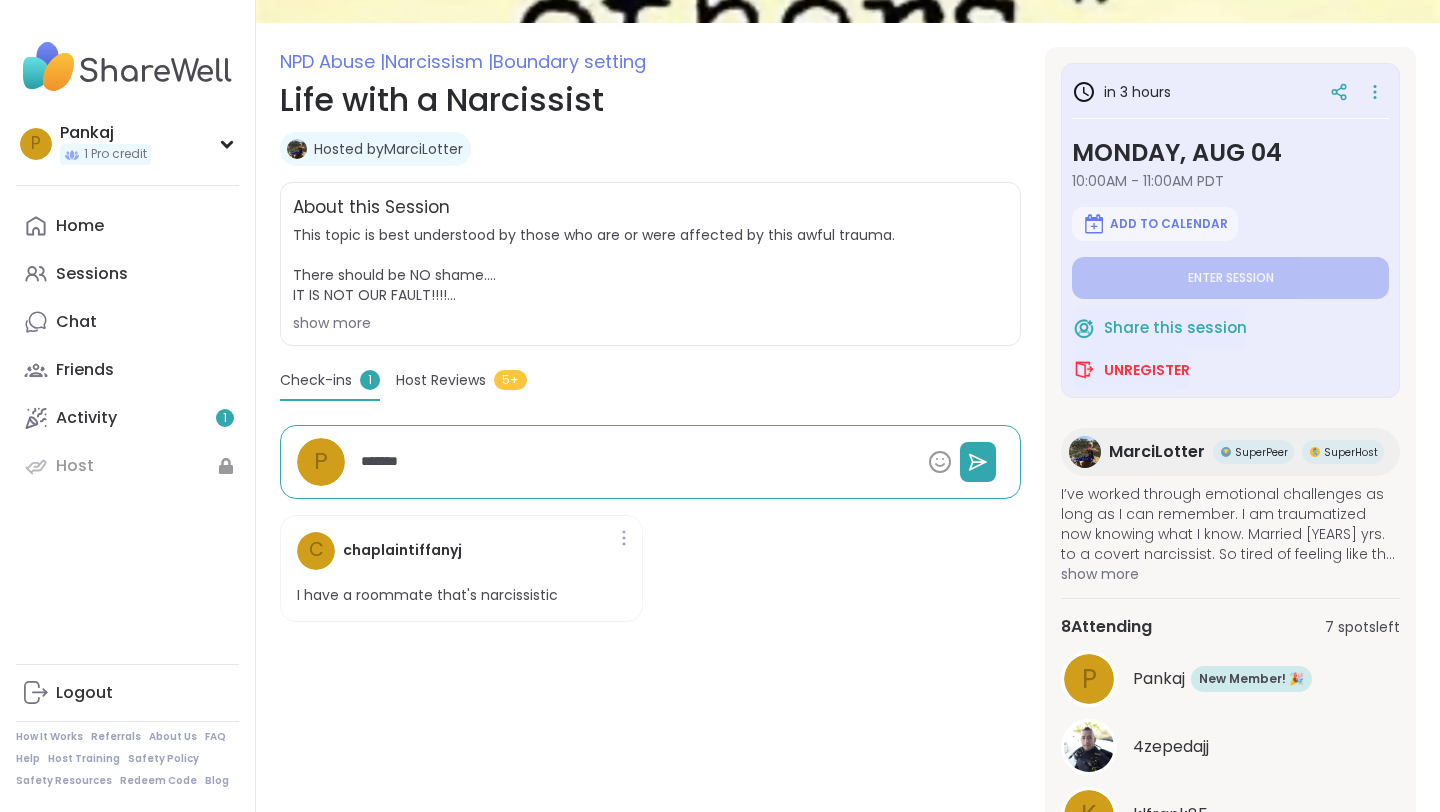 type on "*" 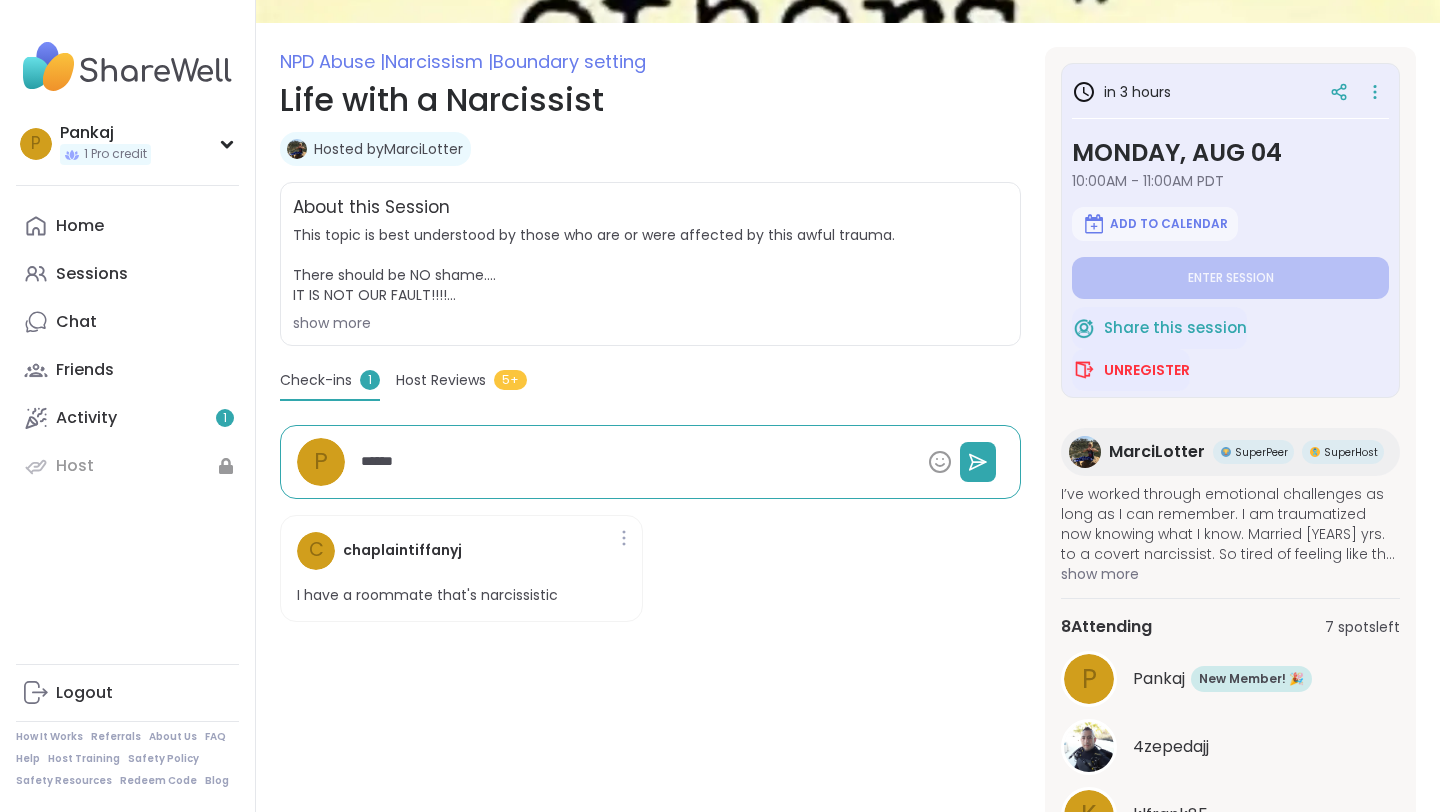 type on "*" 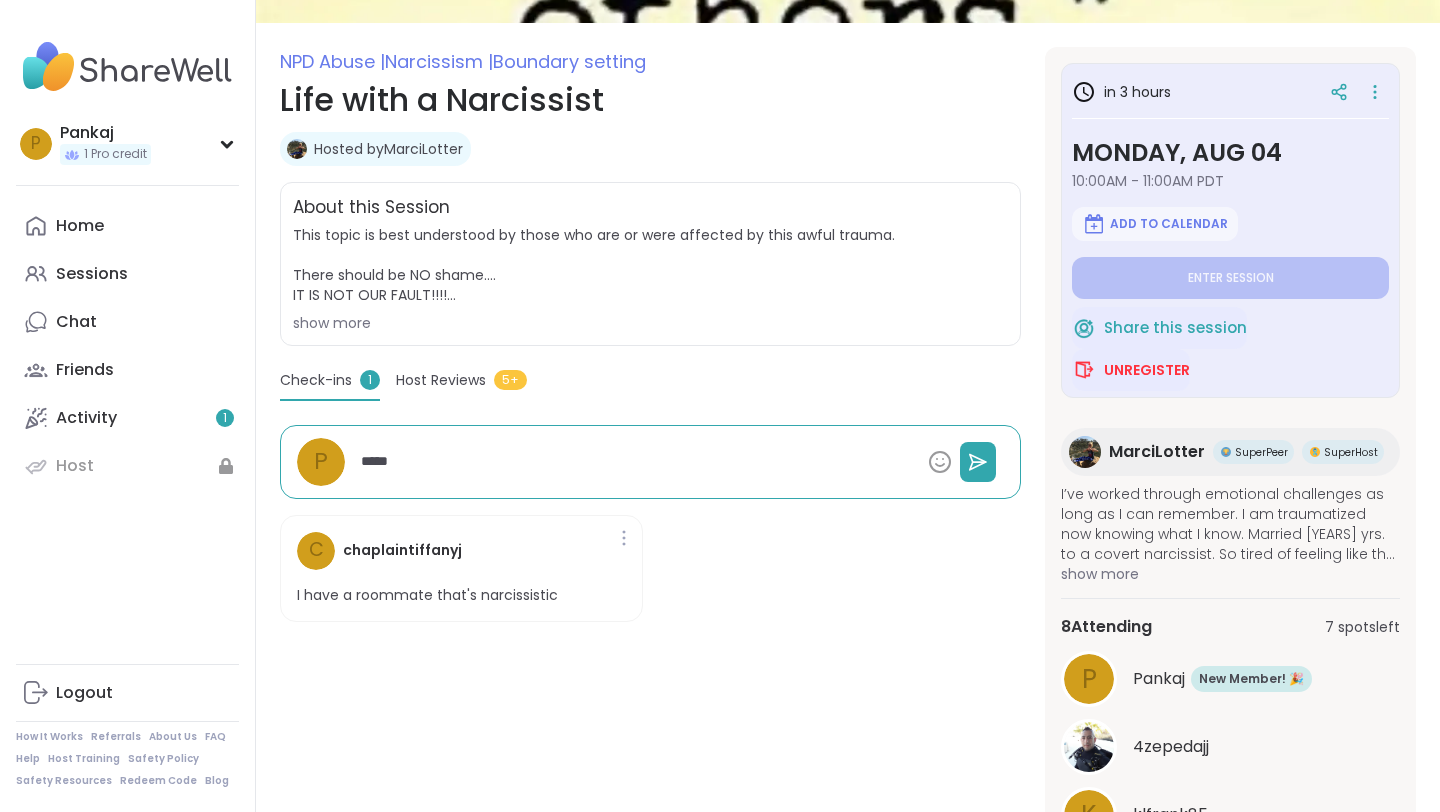 type on "*" 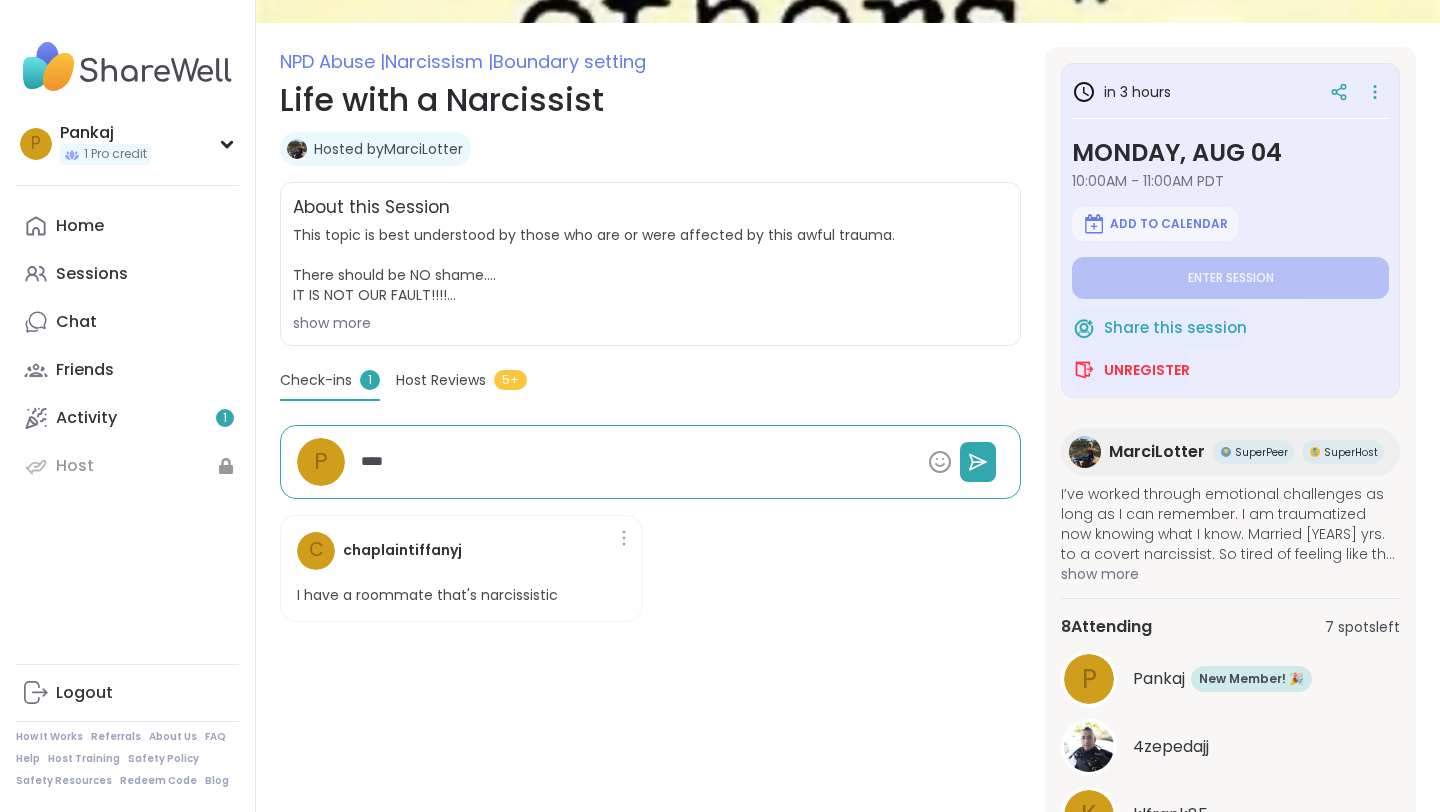 type on "*" 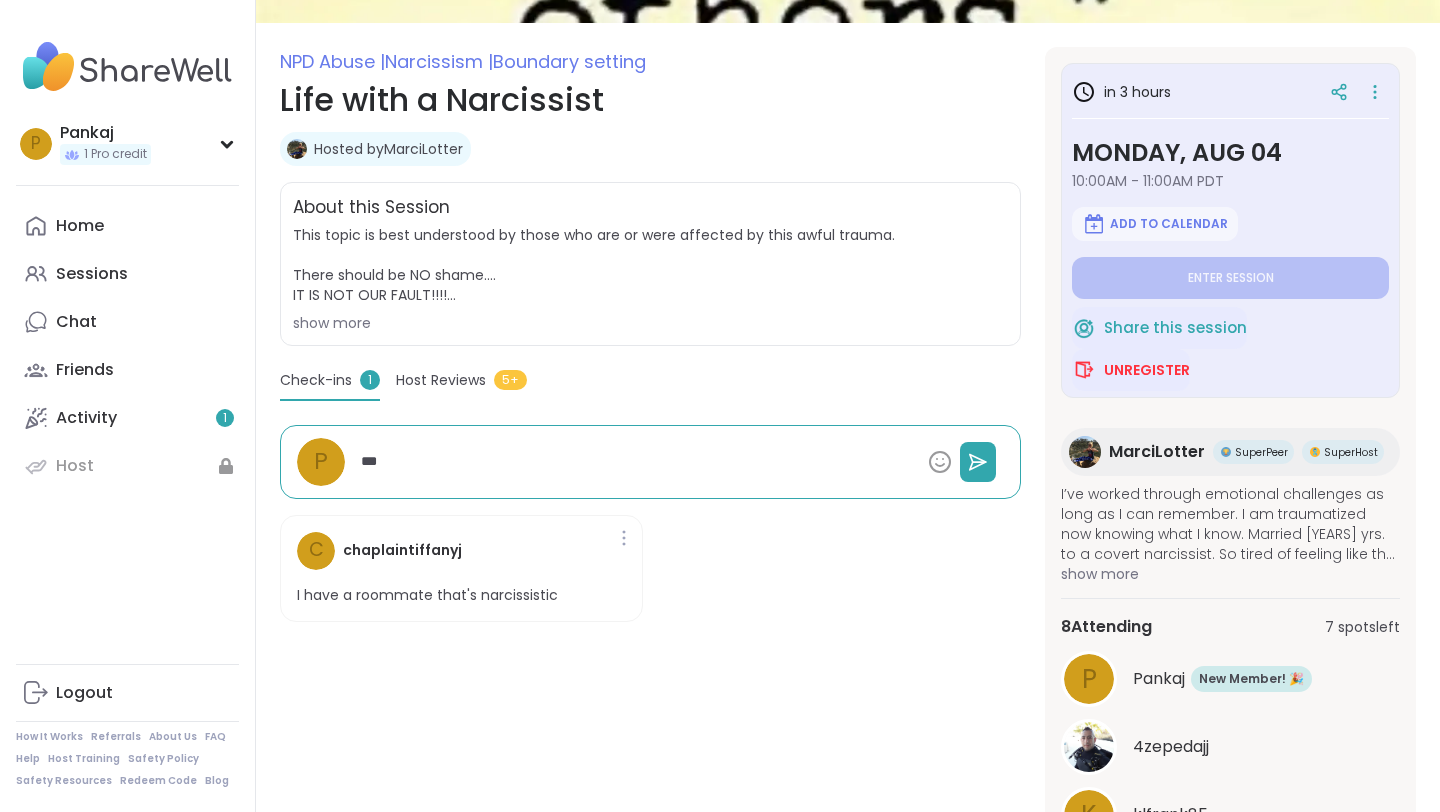 type on "*" 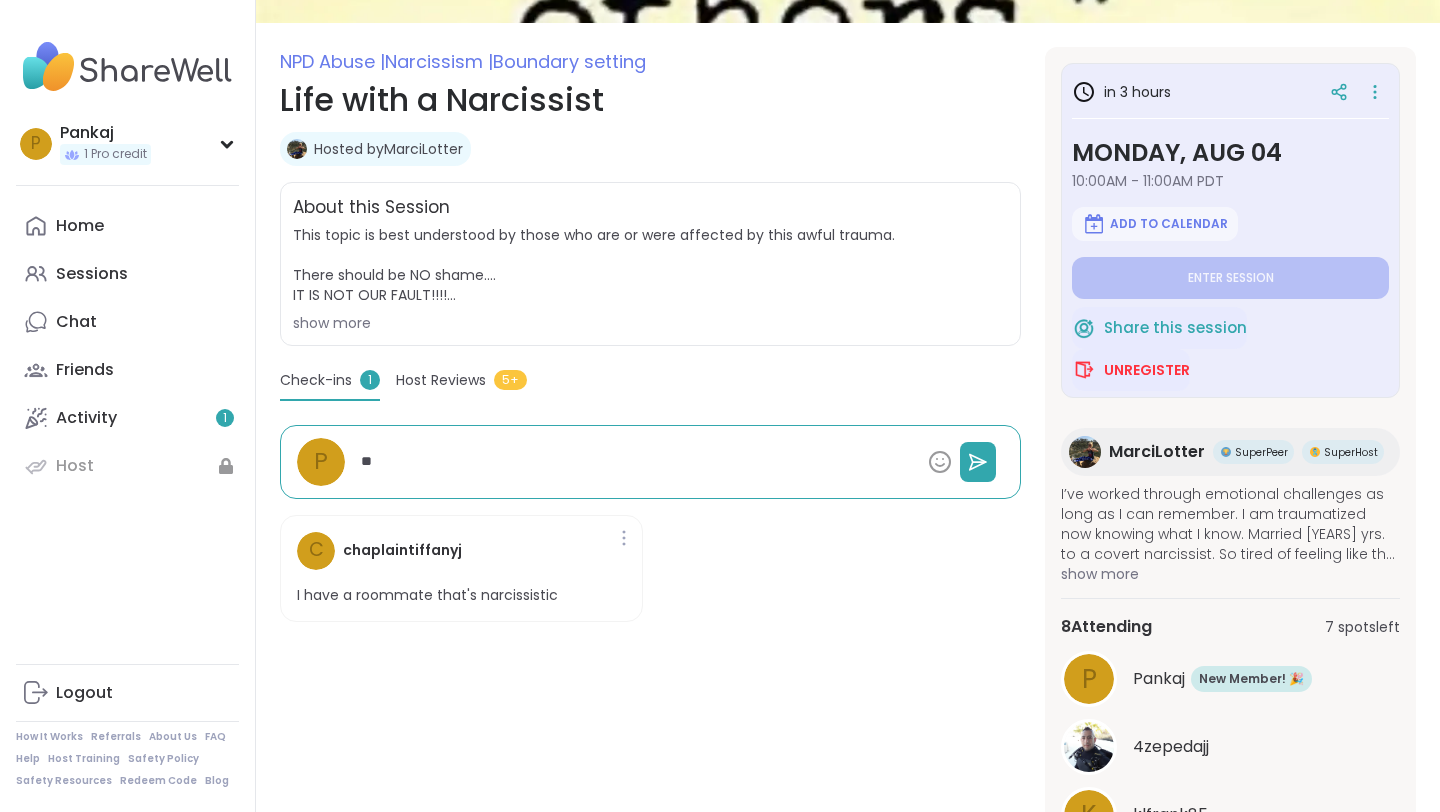 type on "*" 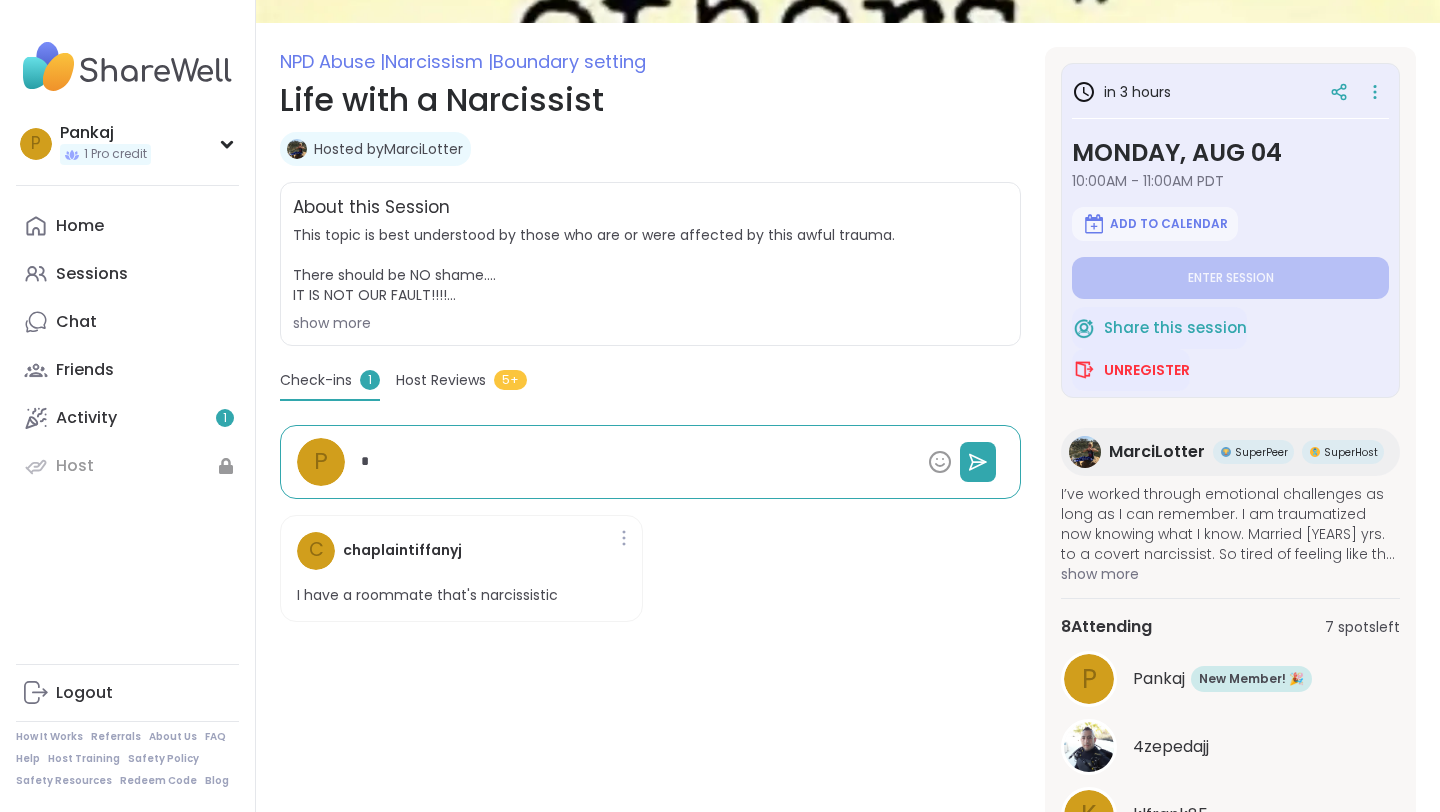 type on "*" 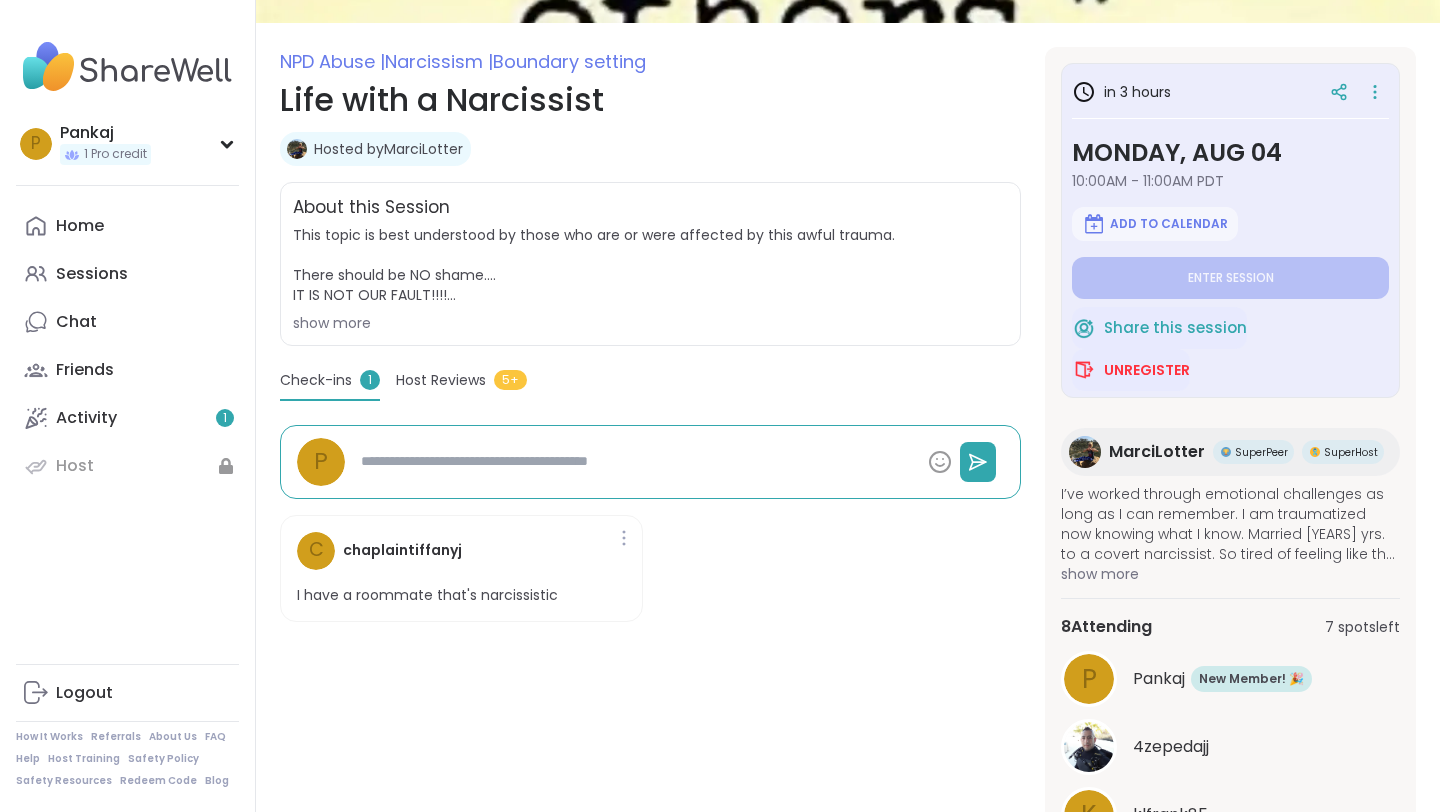 type on "*" 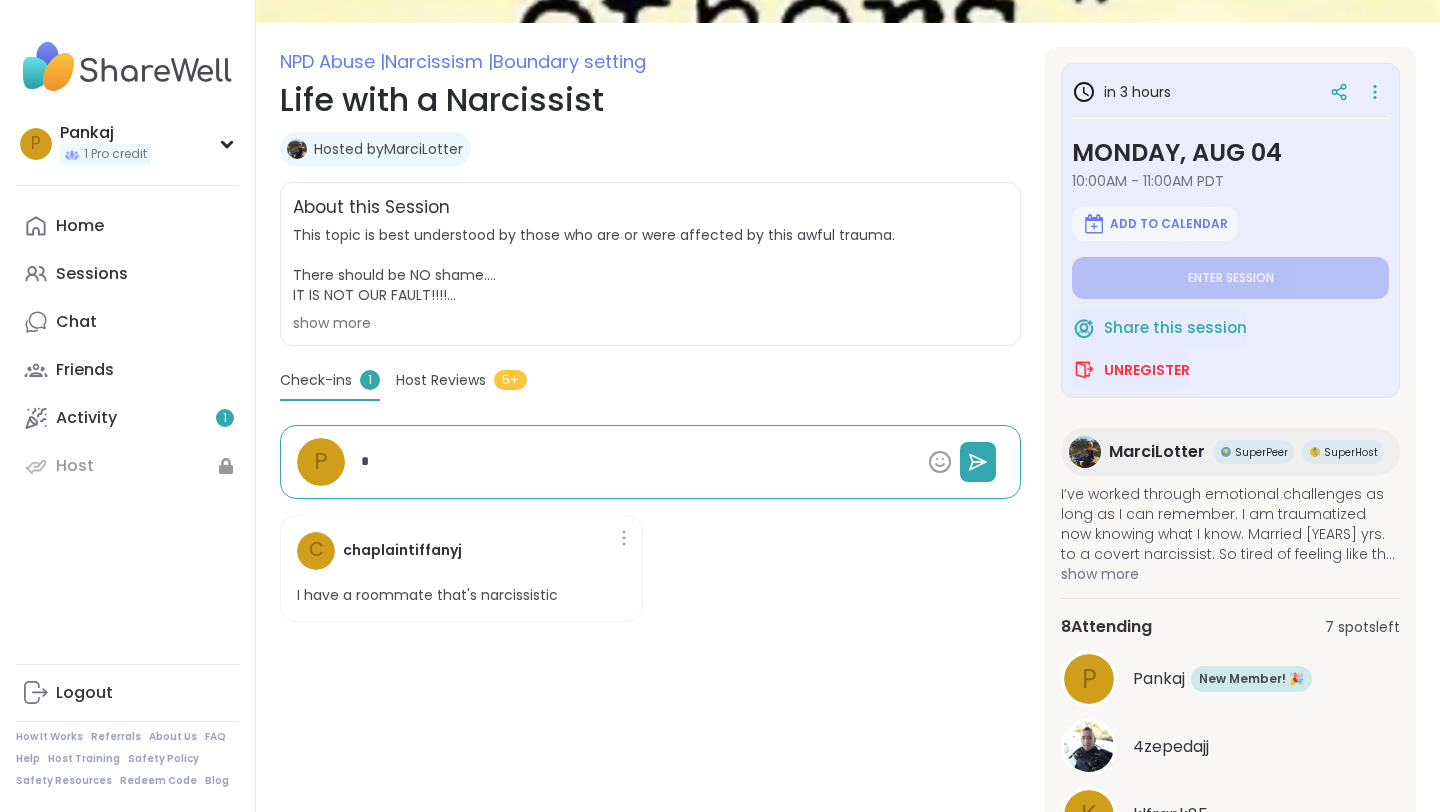type on "*" 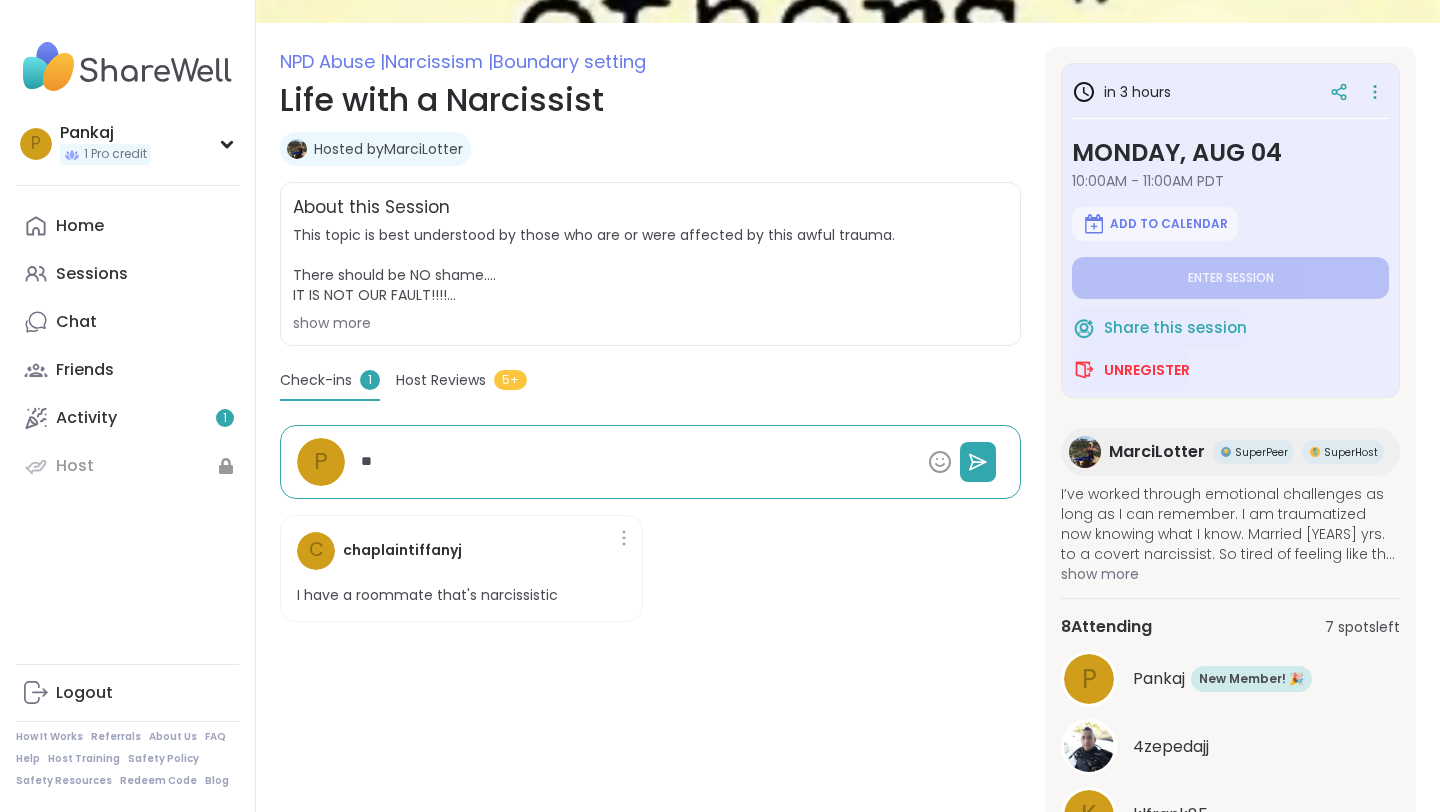 type on "***" 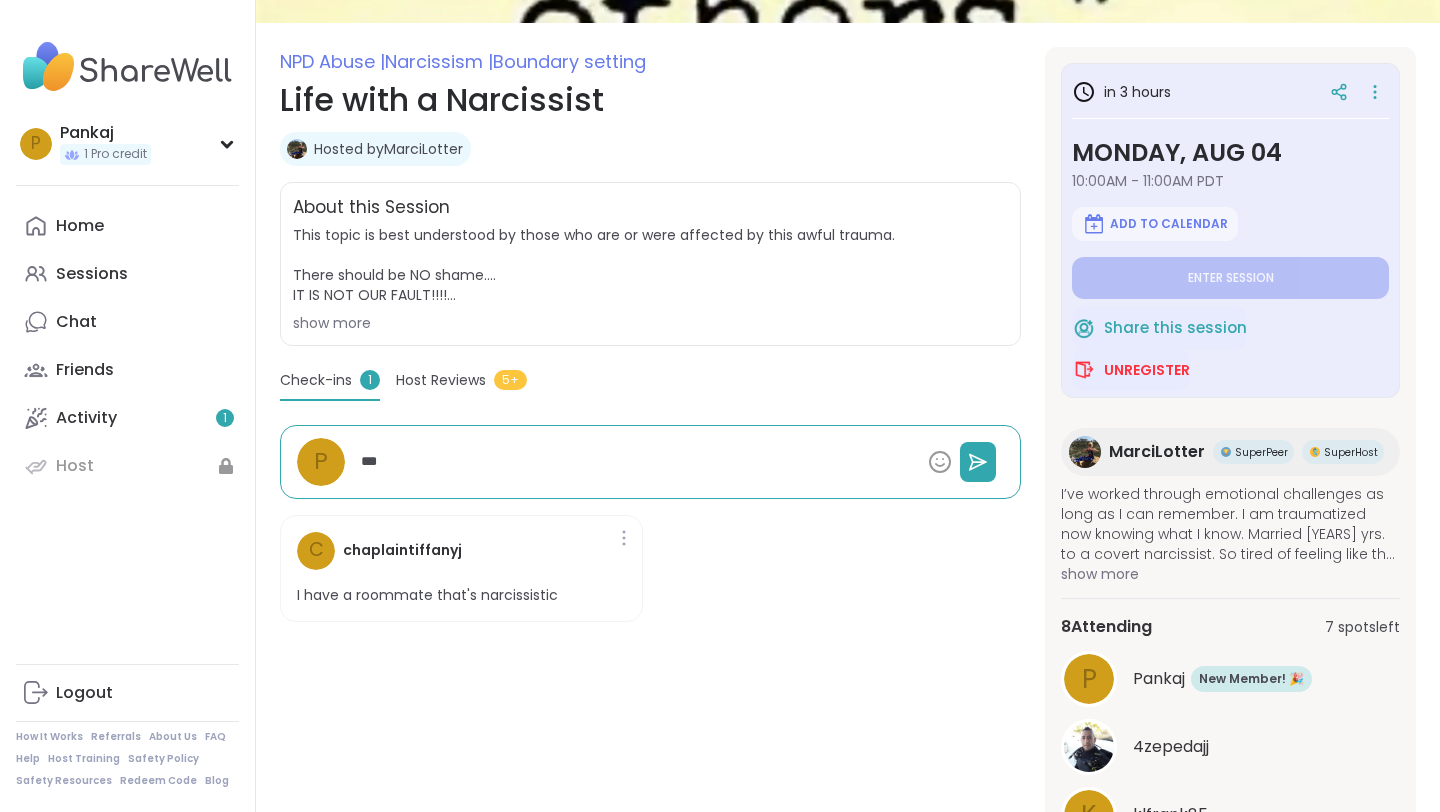 type on "*" 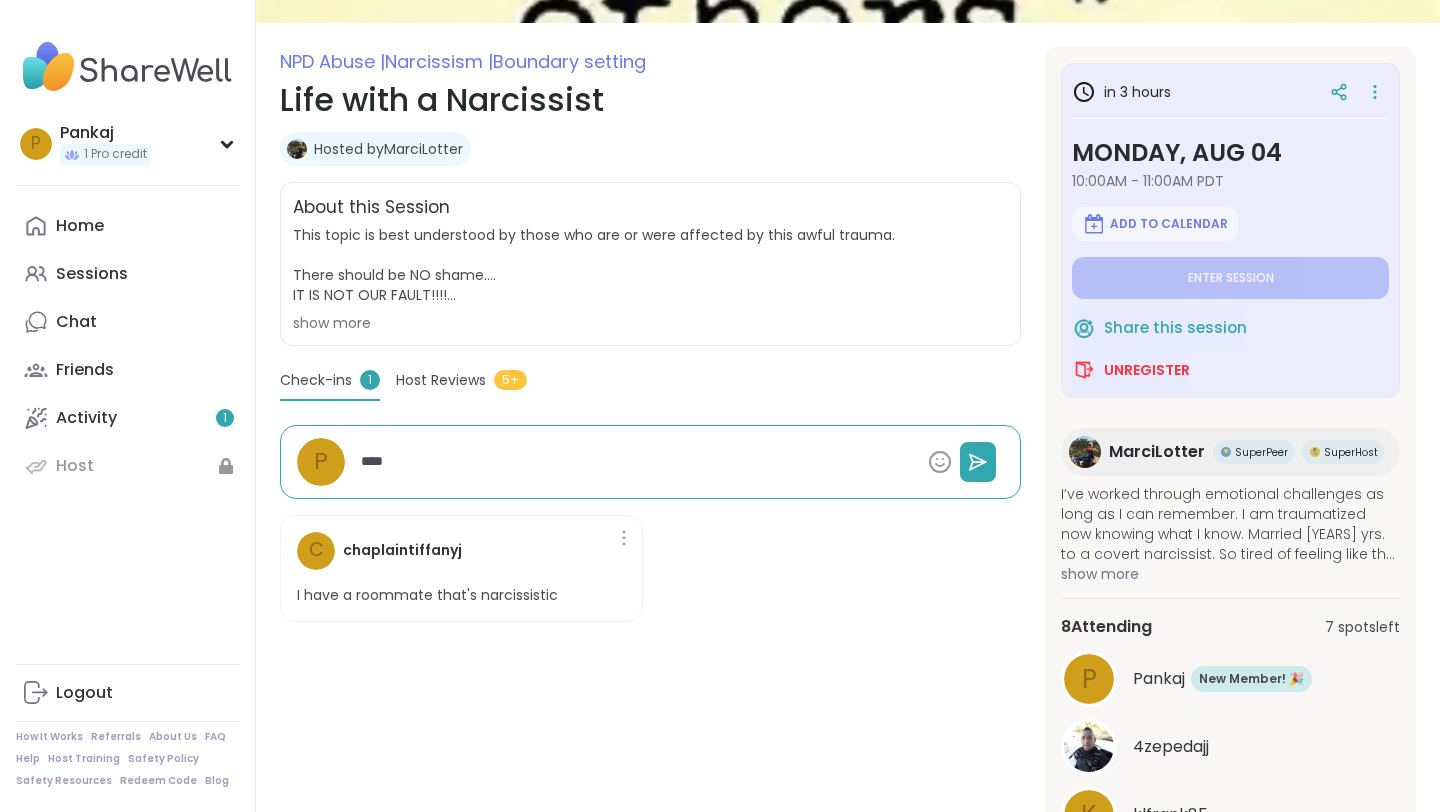 type on "*" 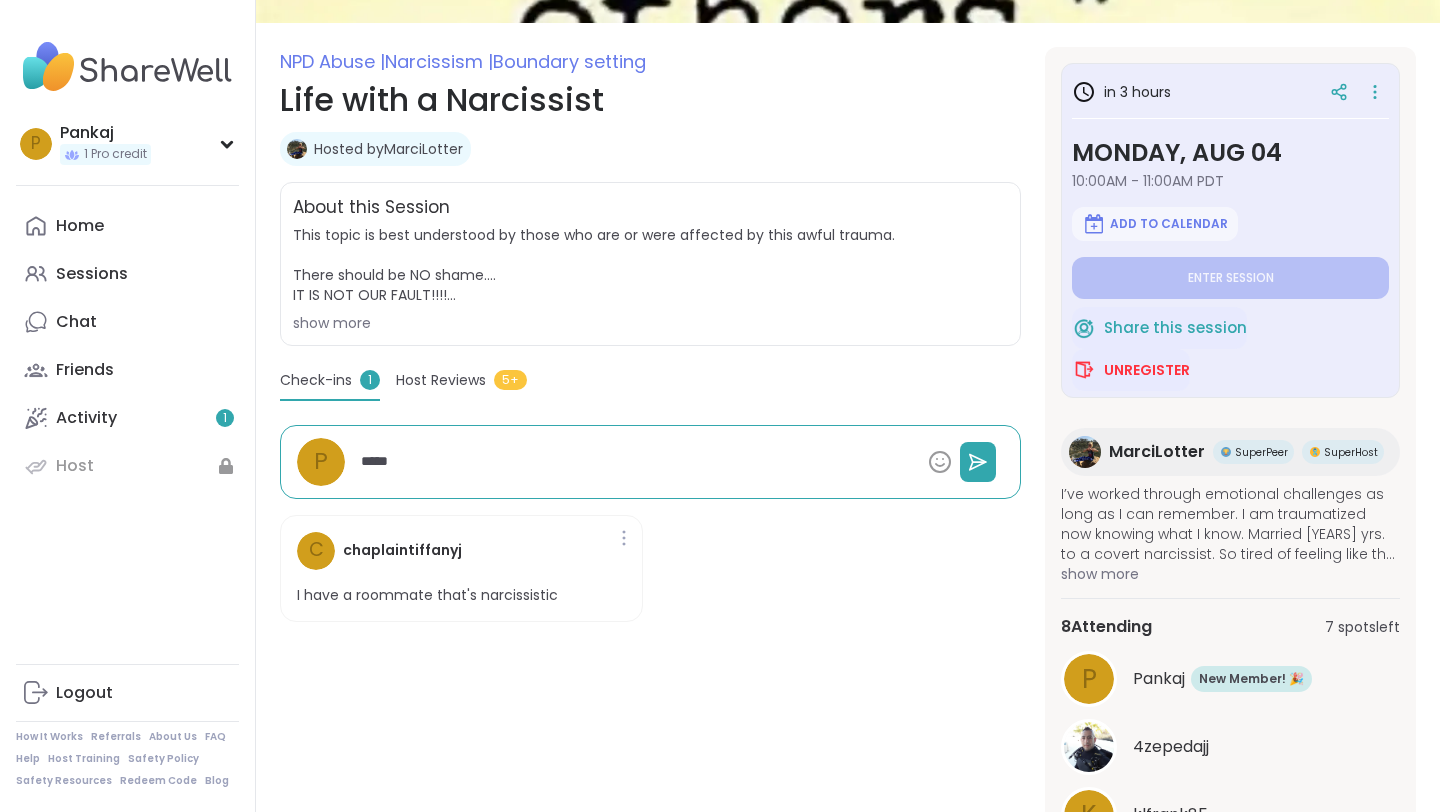 type on "*" 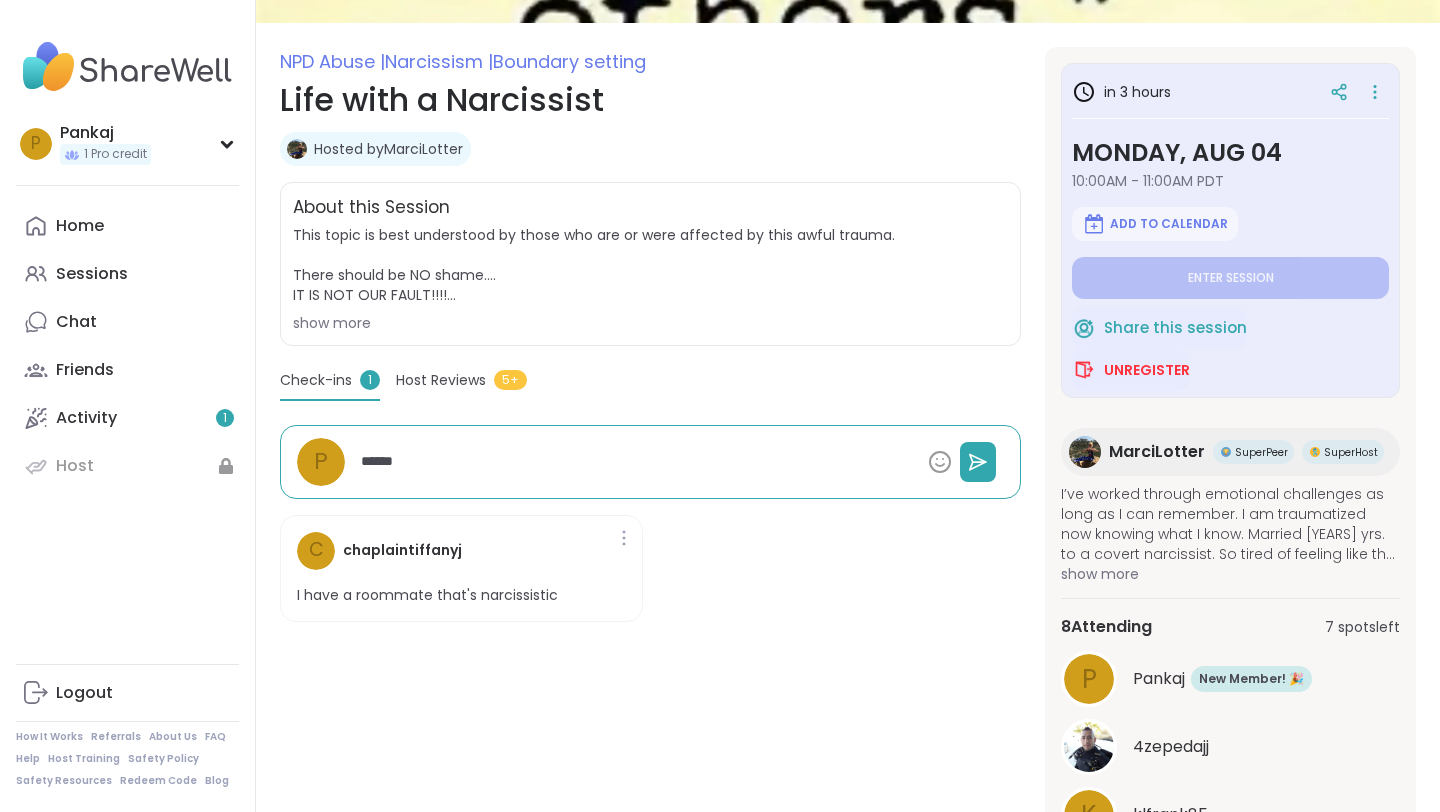 type on "*" 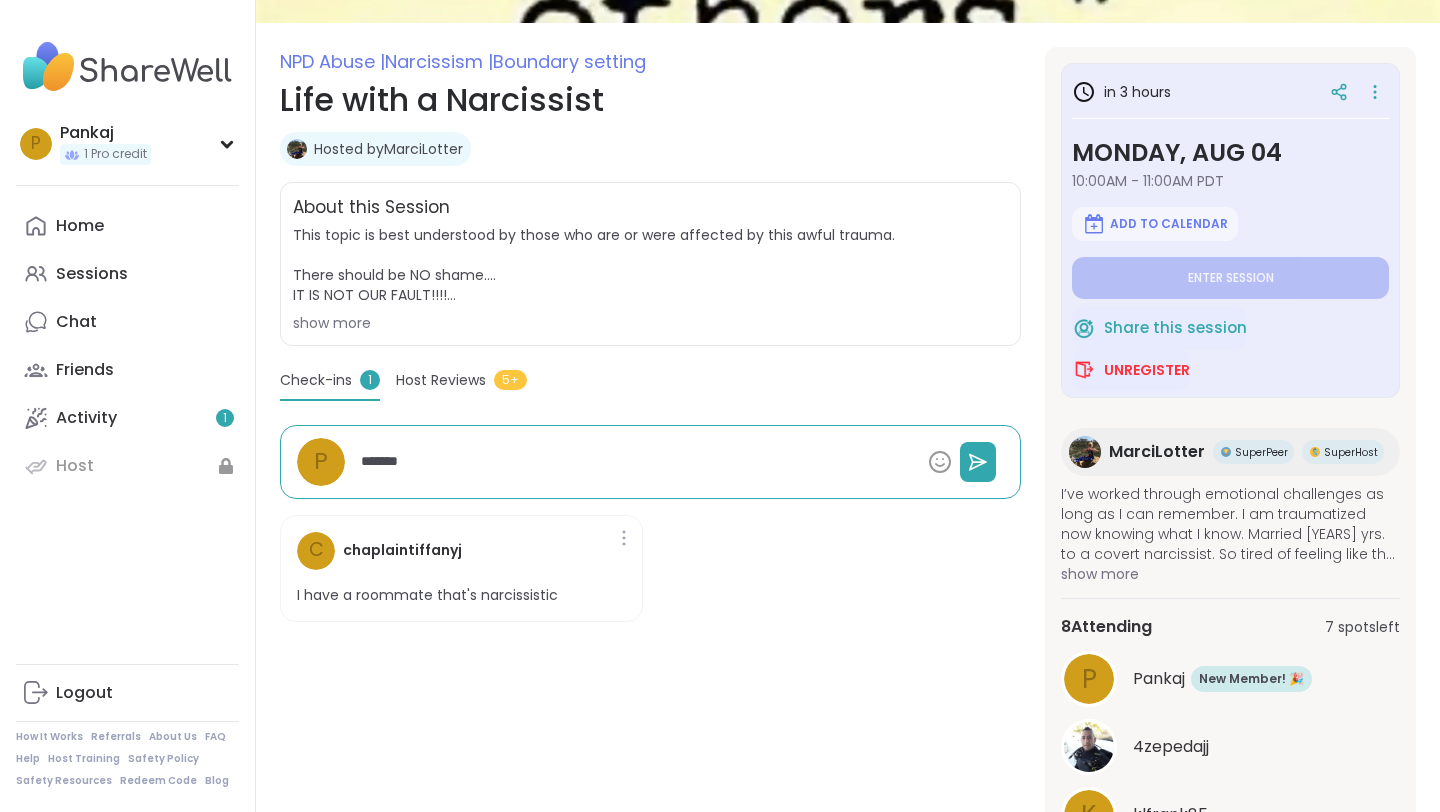 type on "*" 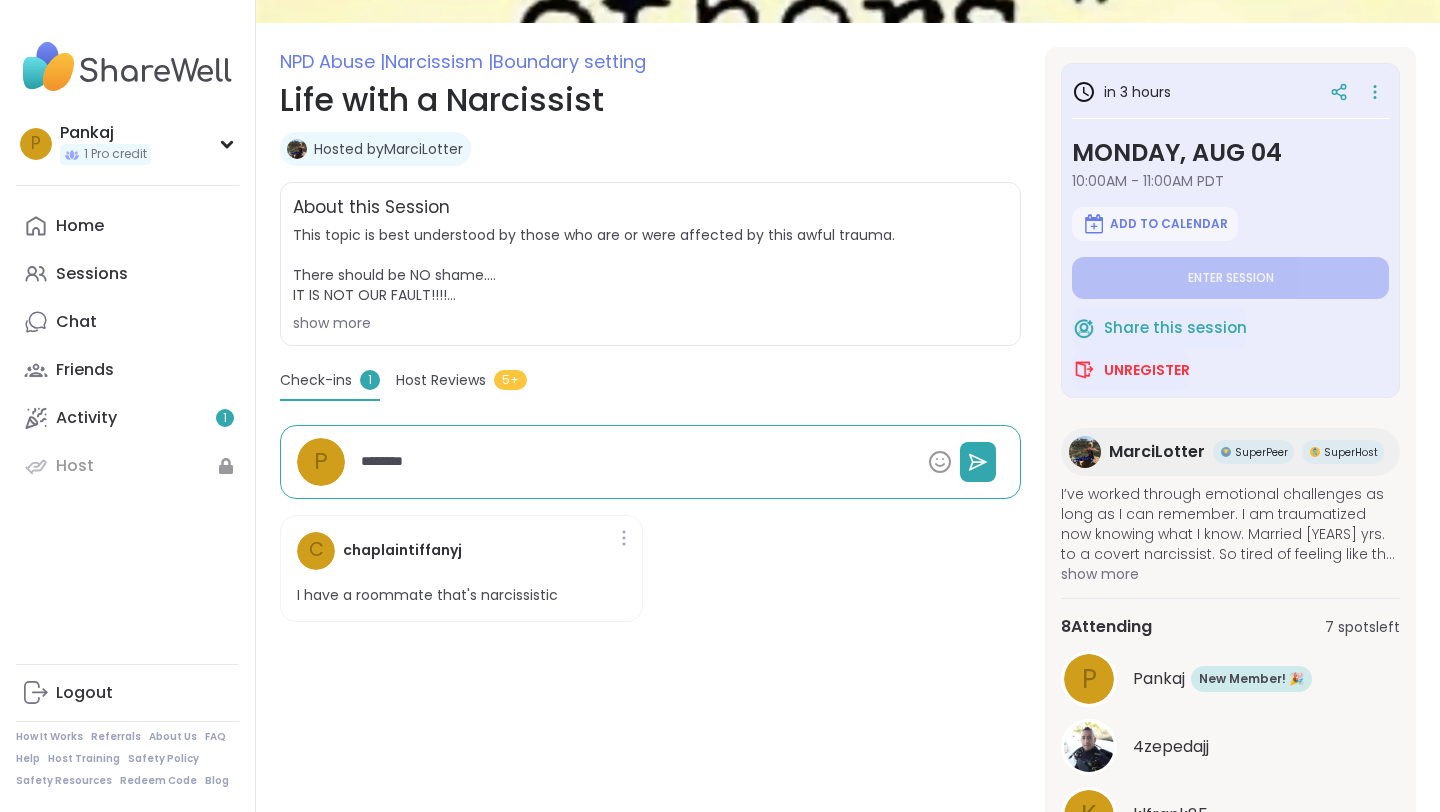 type on "*" 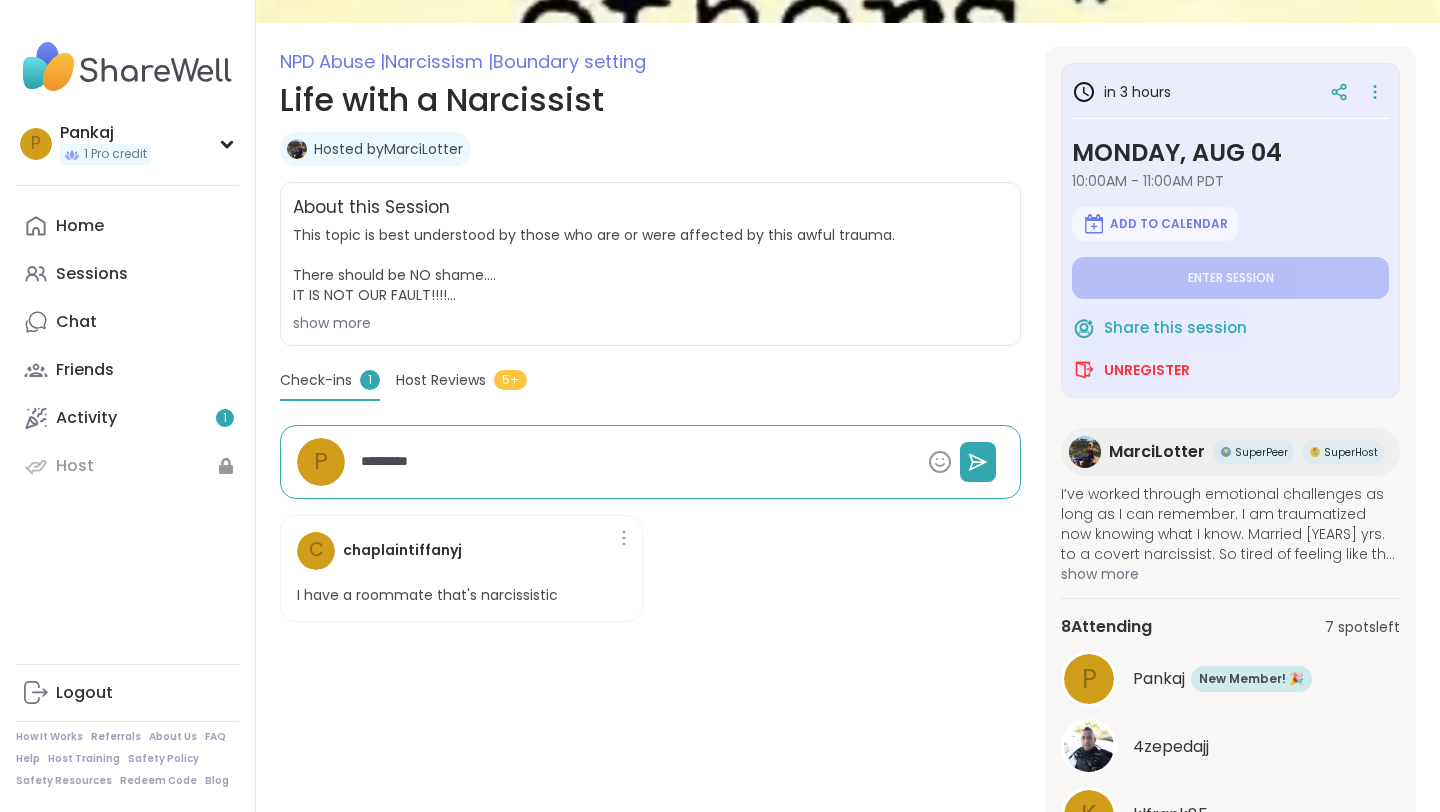 type on "*" 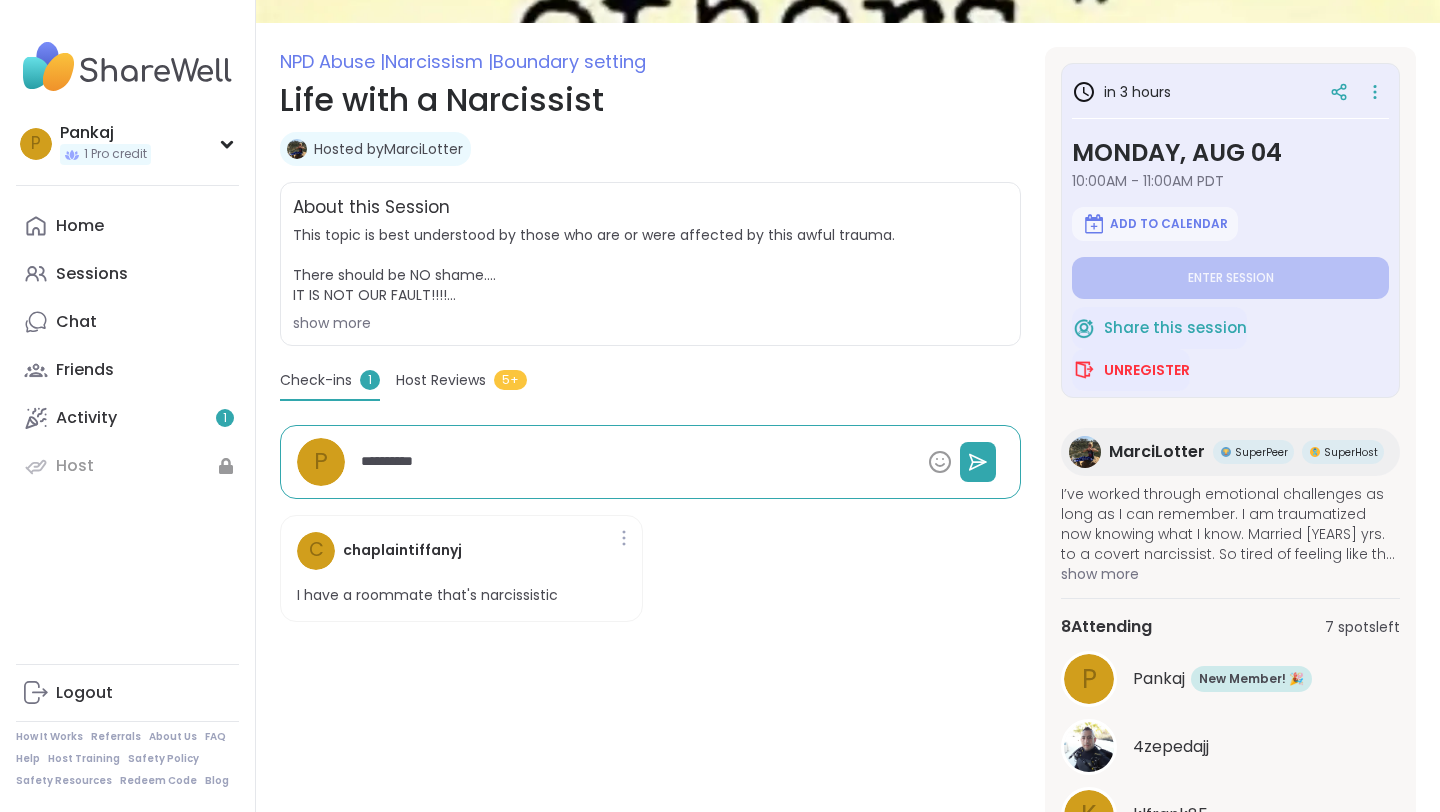 type on "*" 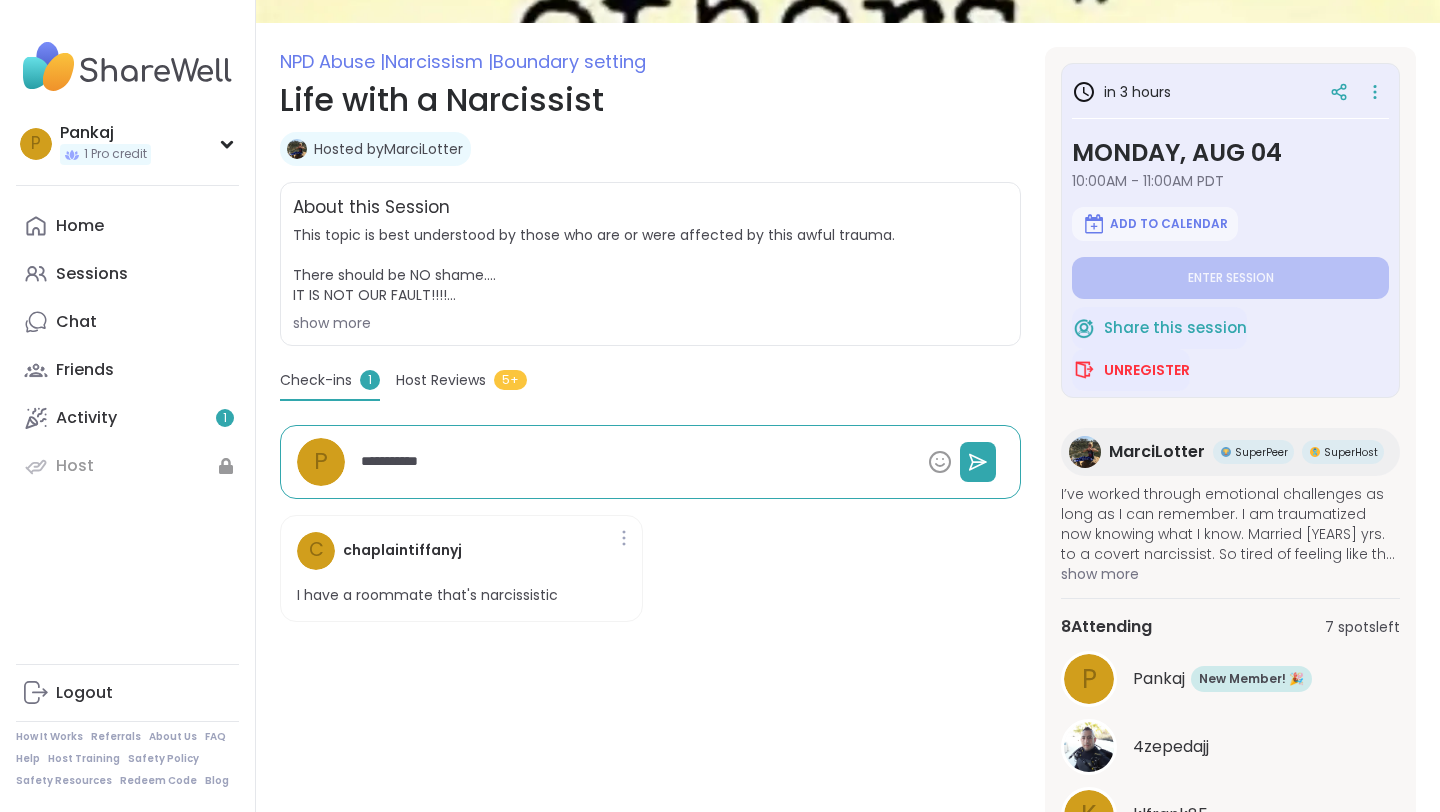 type on "*" 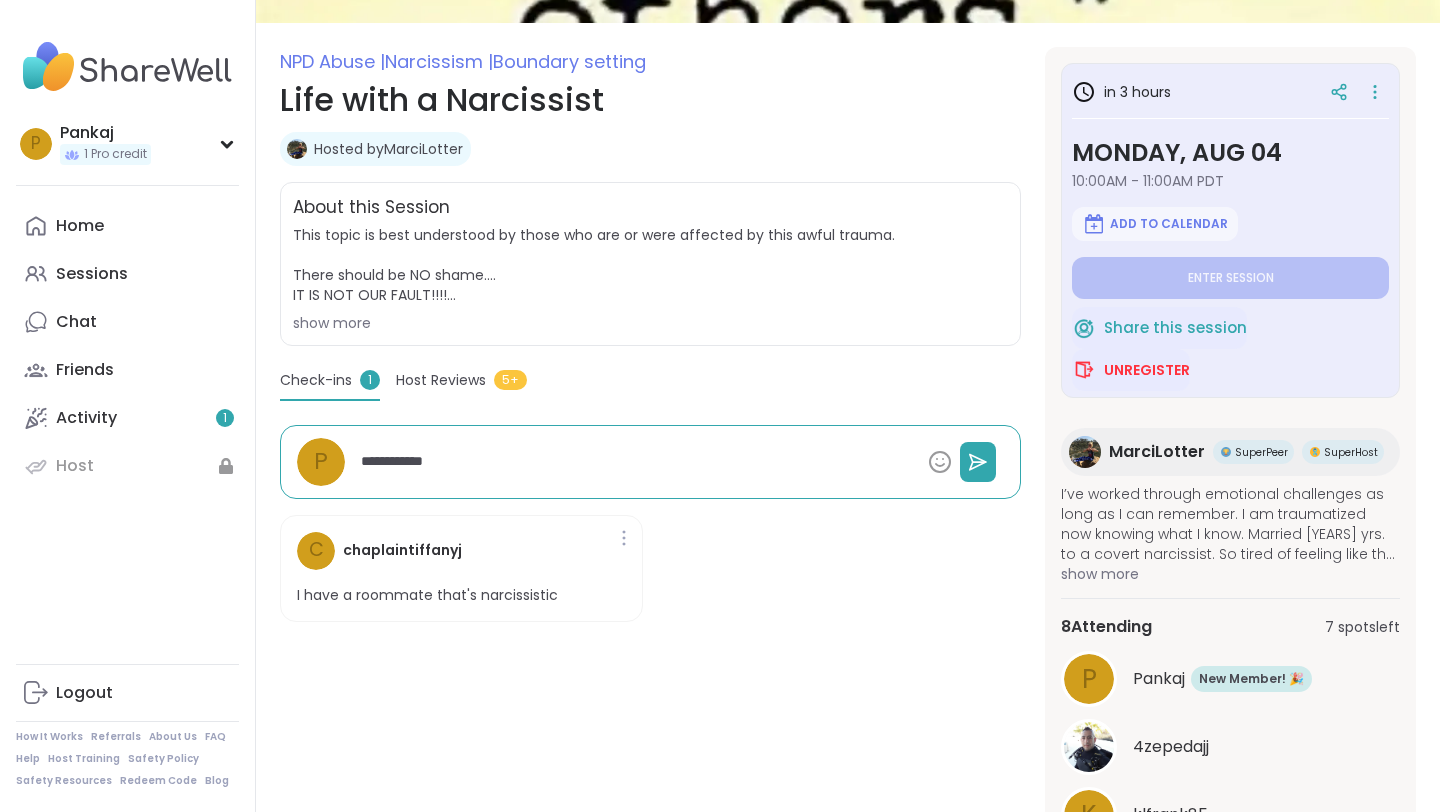 type on "*" 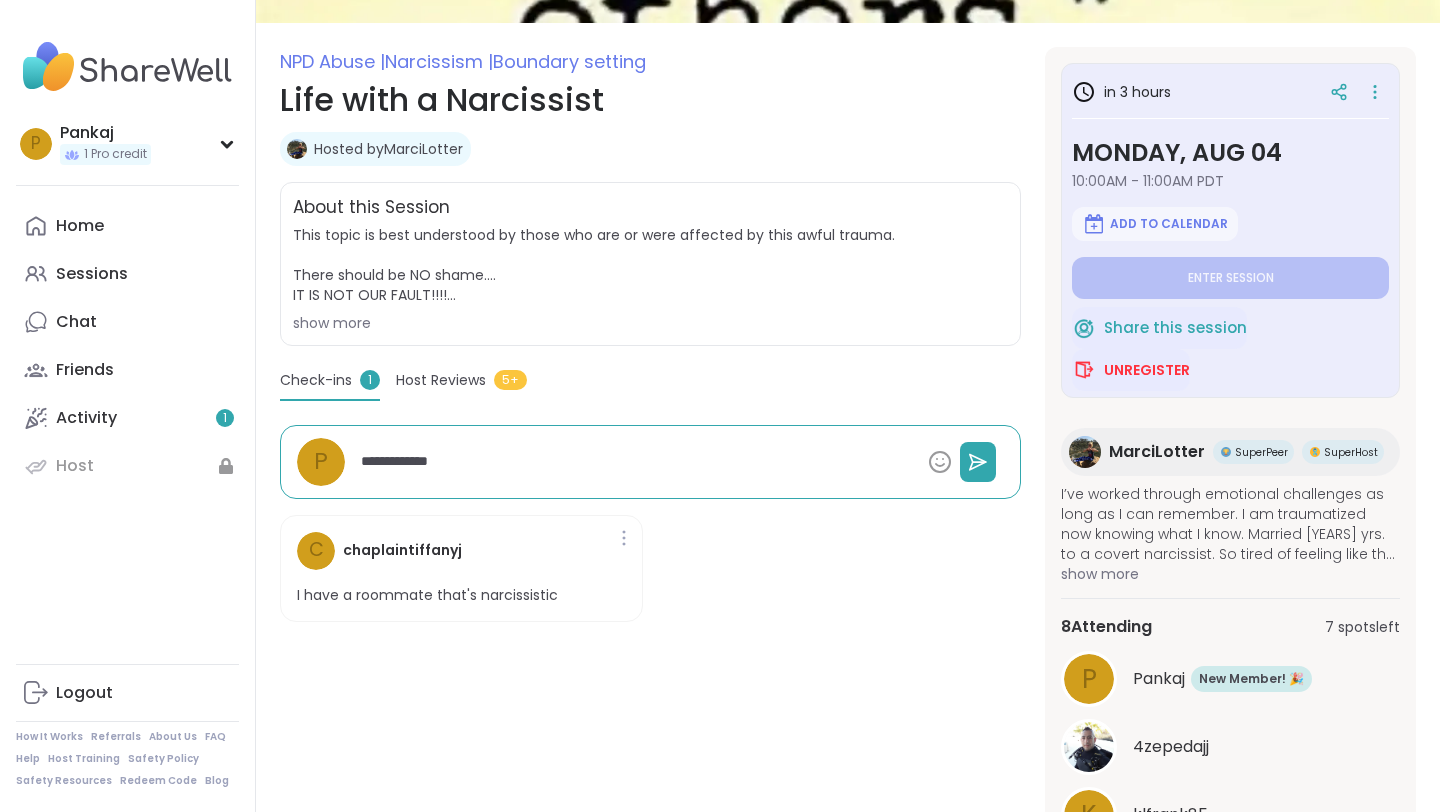type on "*" 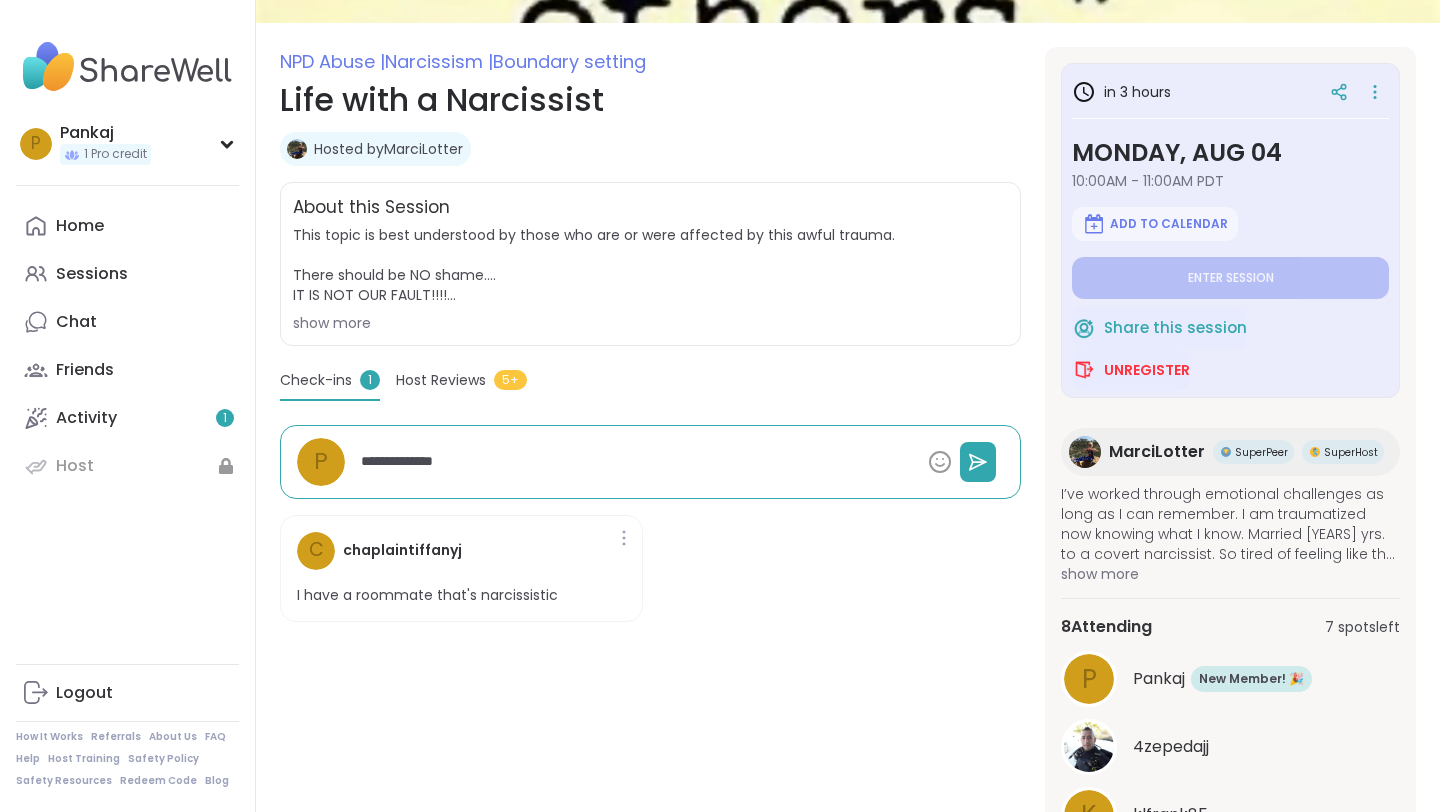 type on "*" 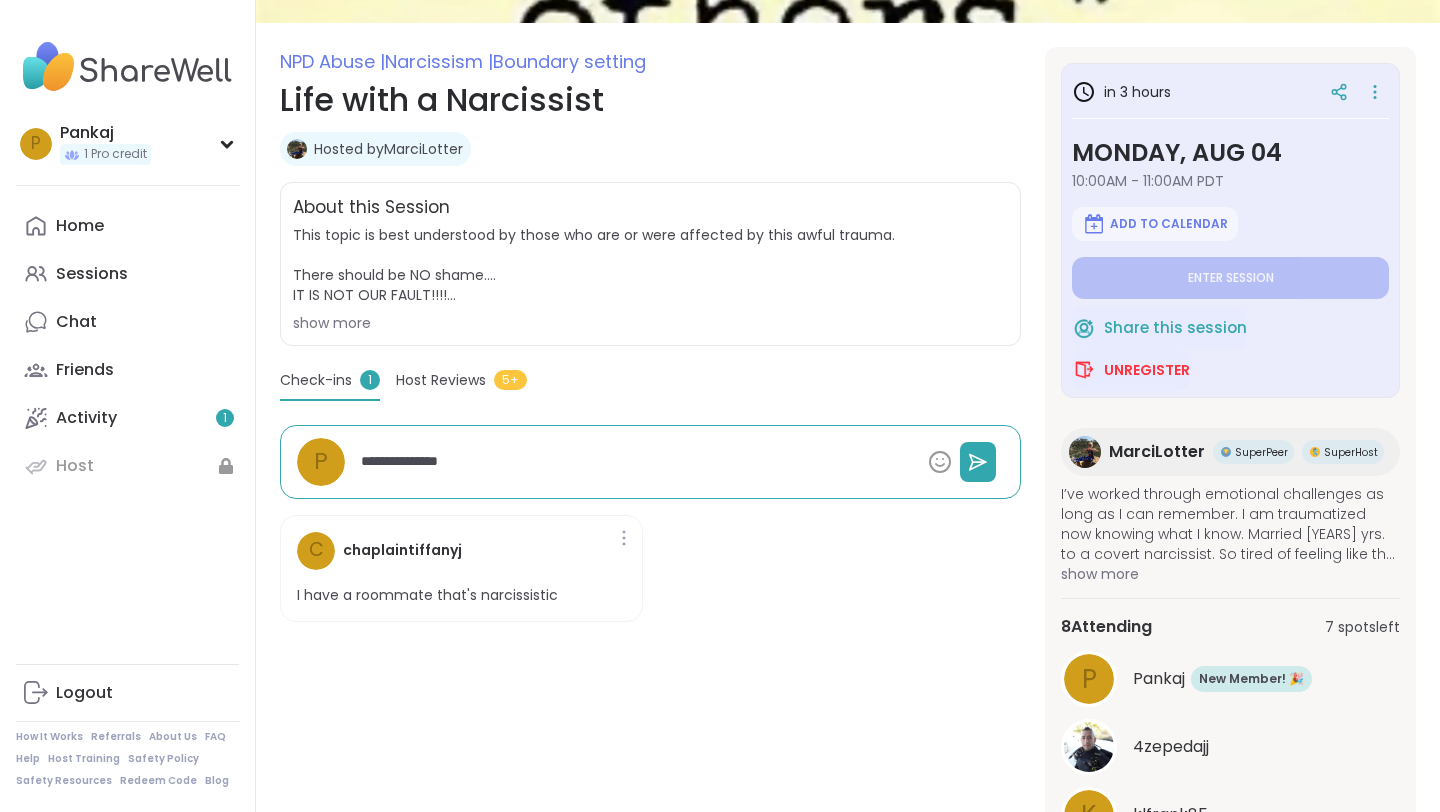 type on "*" 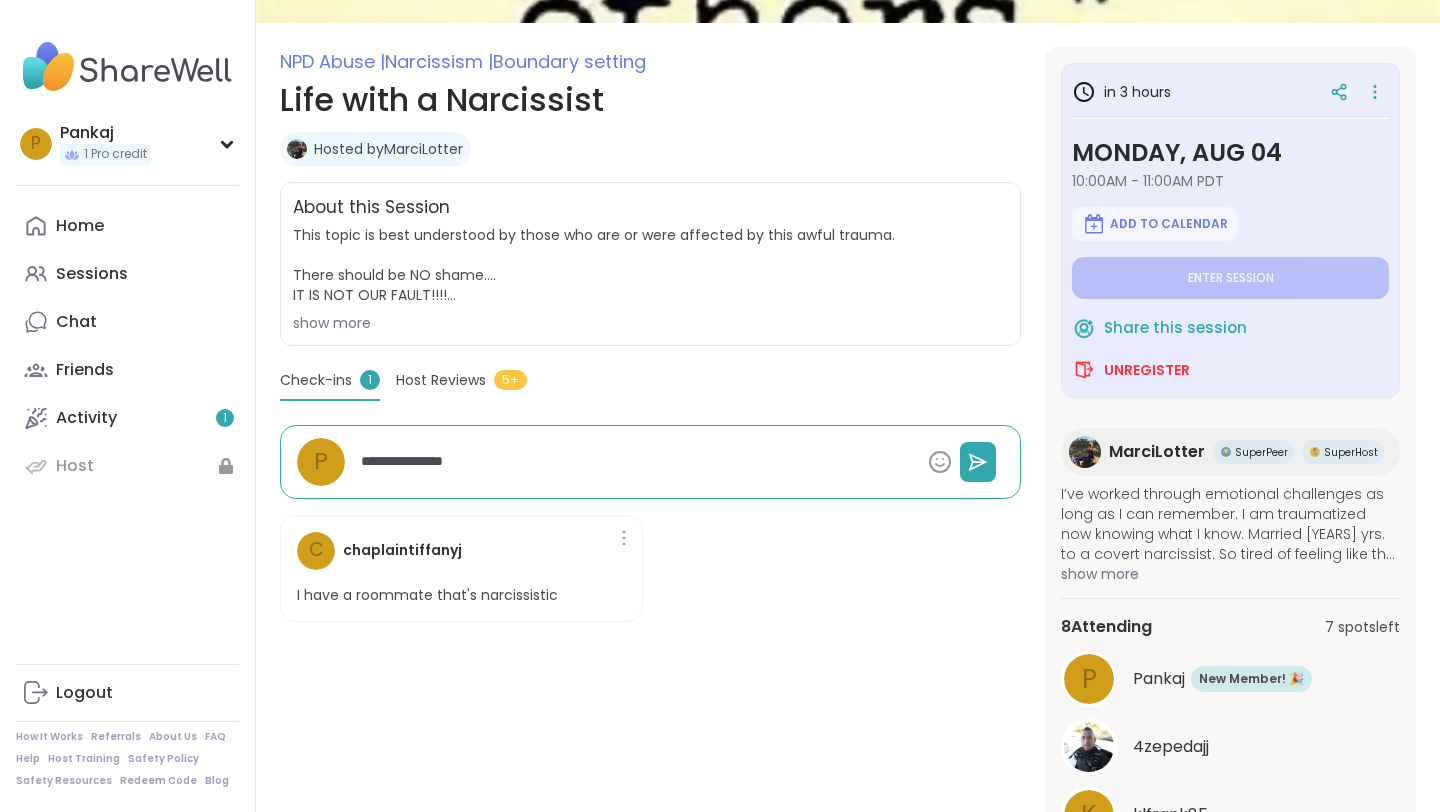 type on "*" 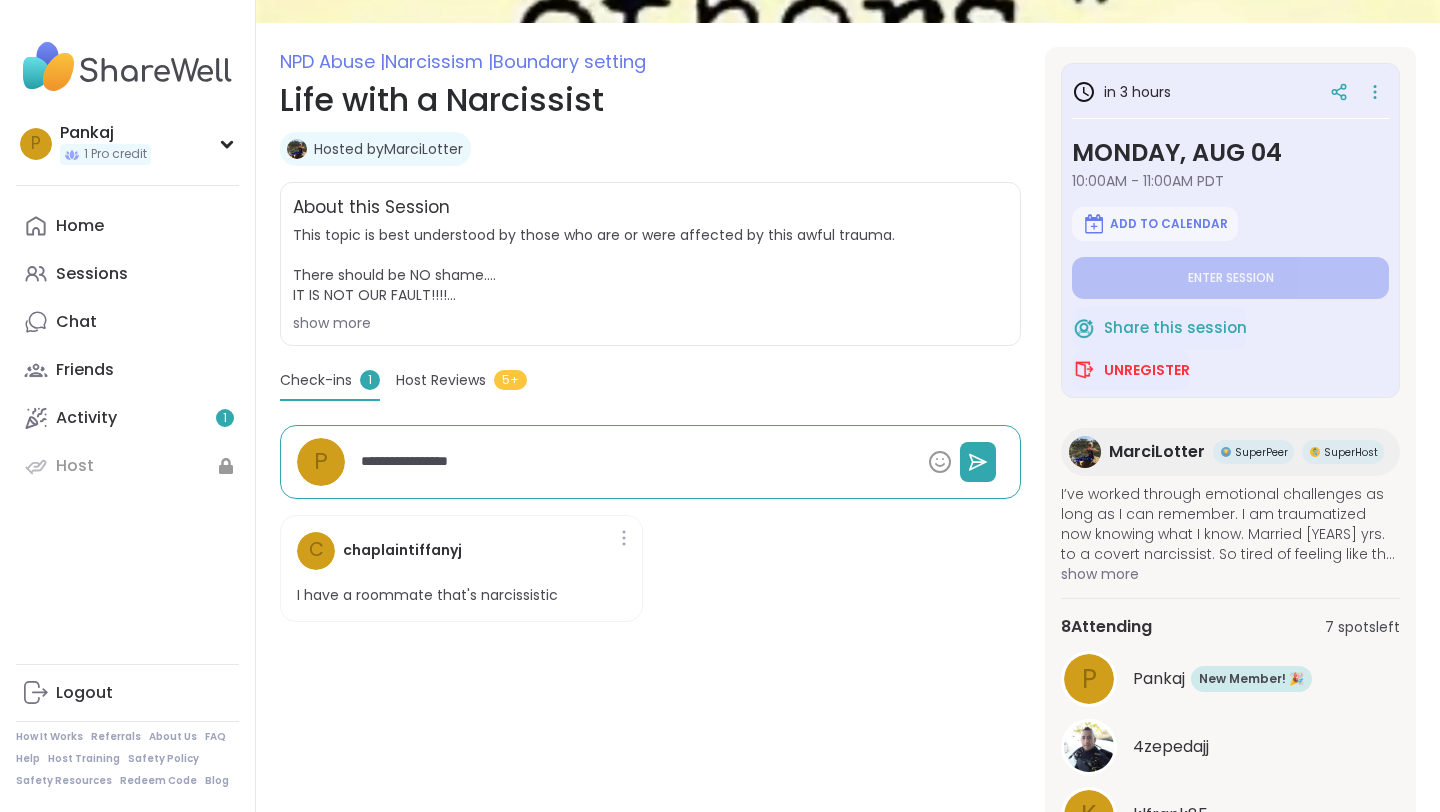 type on "*" 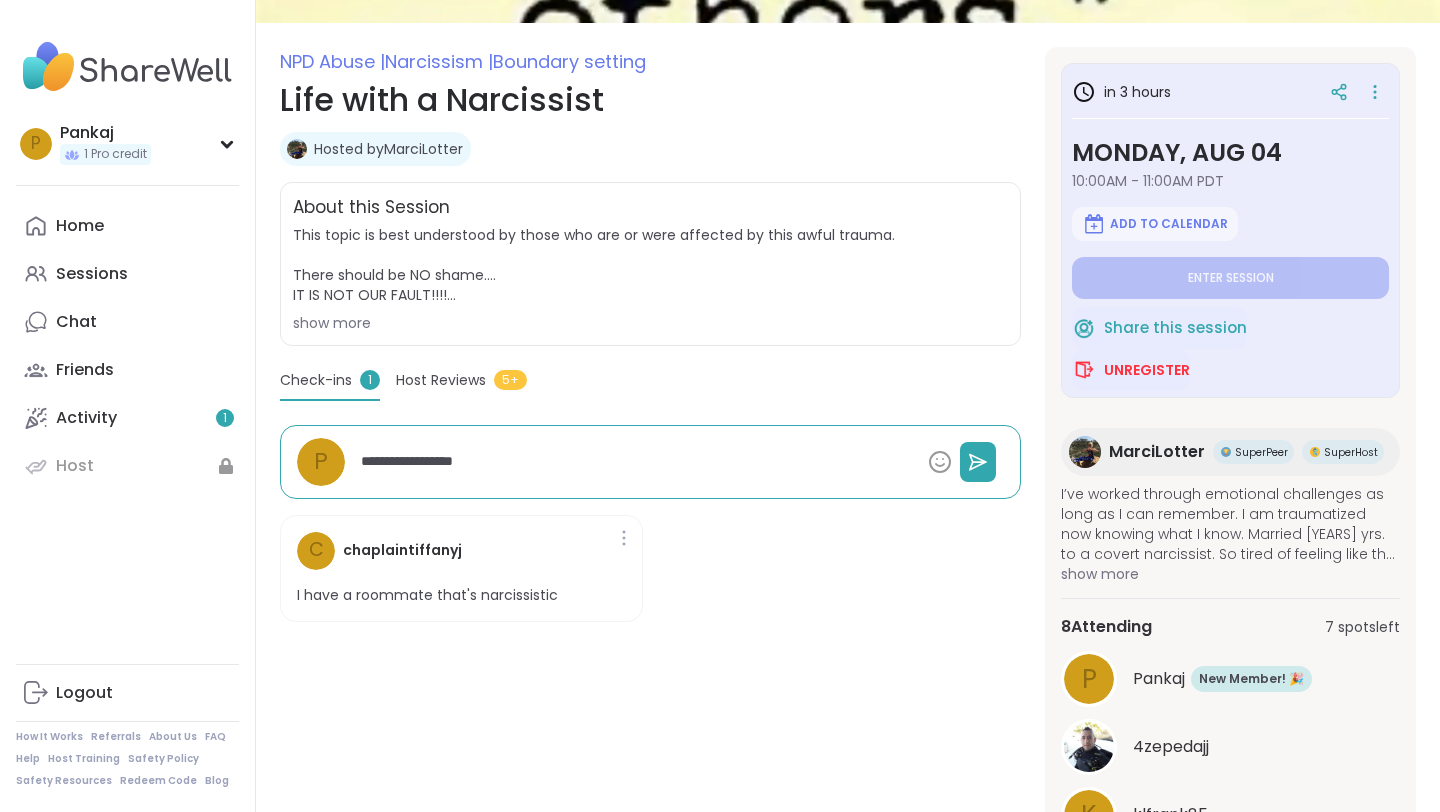 type on "*" 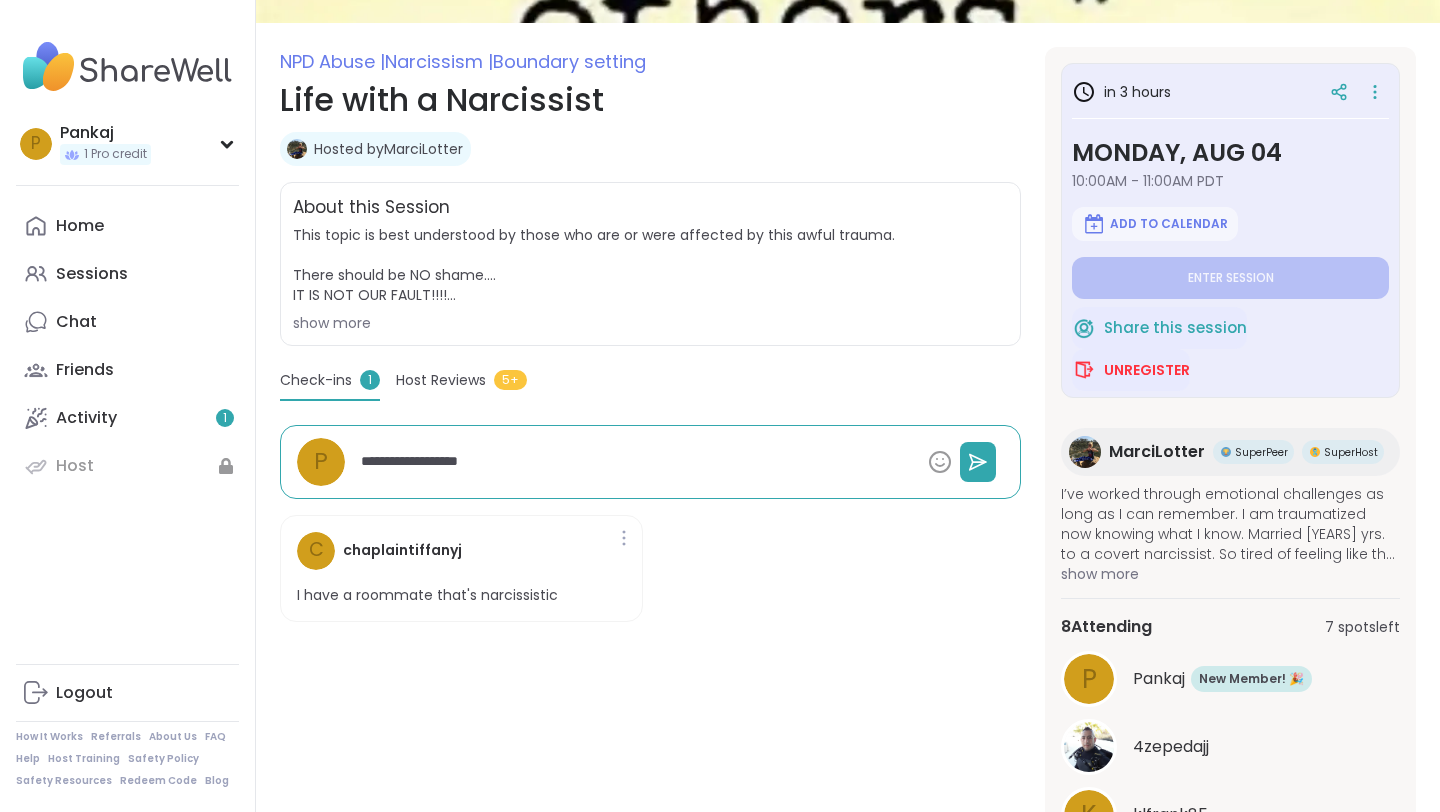 type on "*" 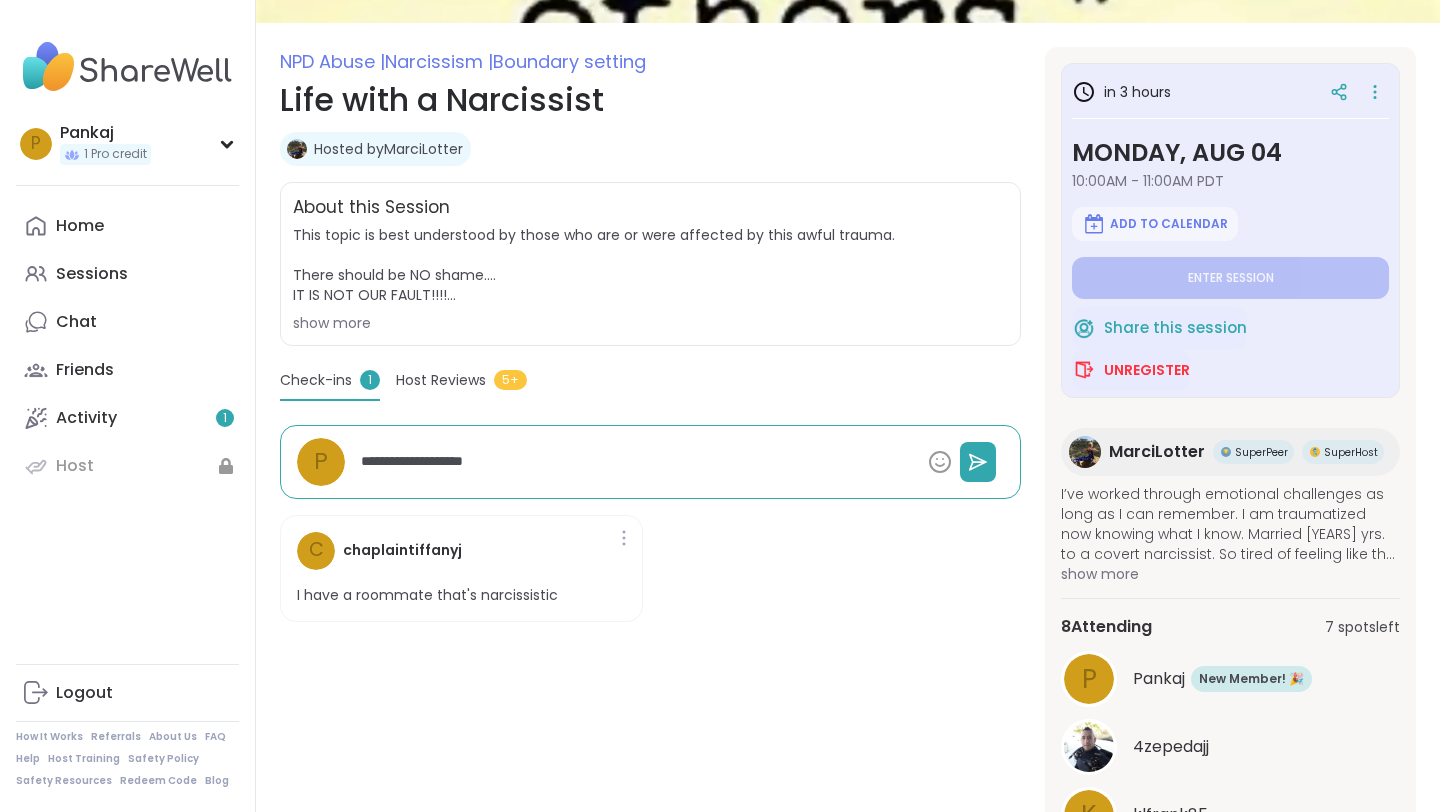 type on "*" 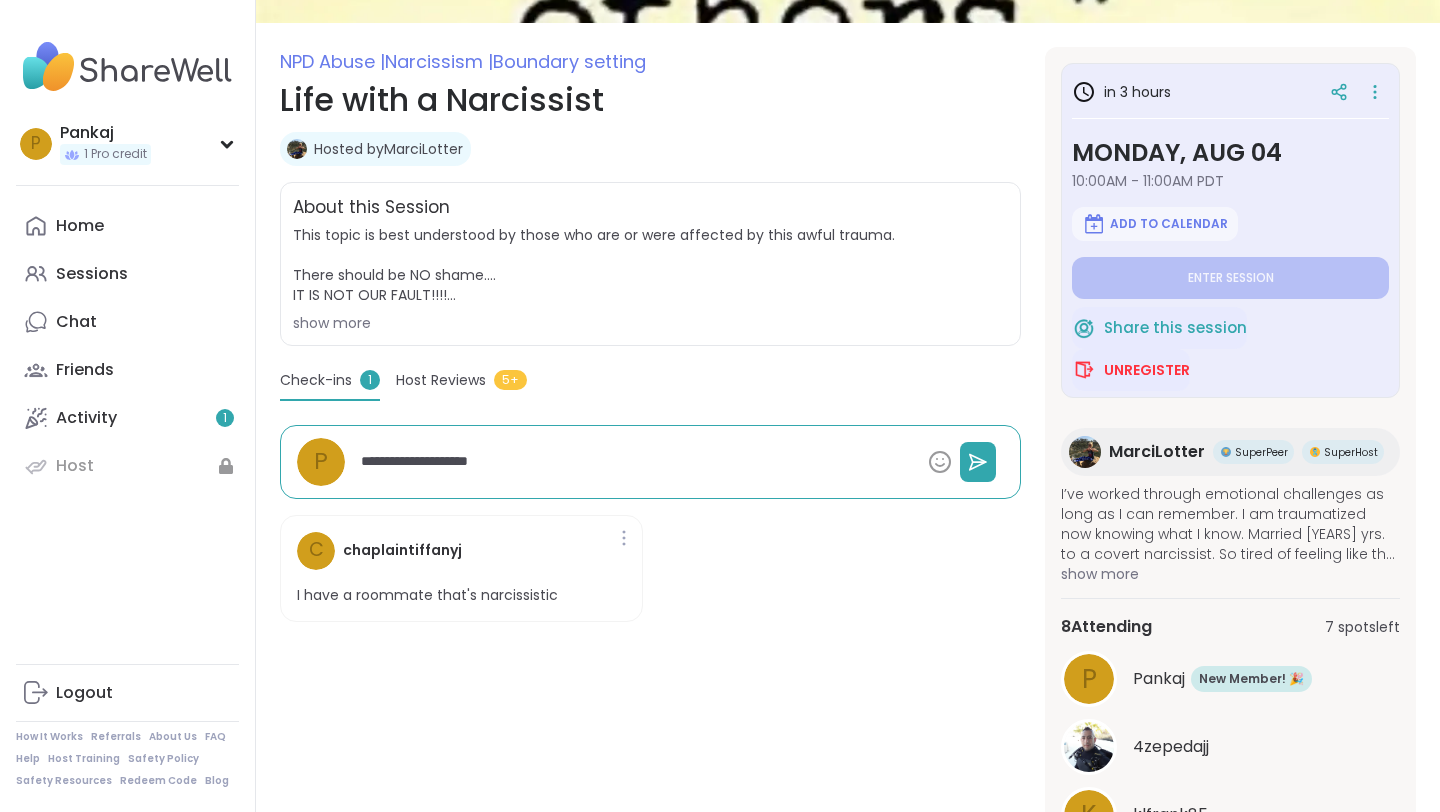type on "*" 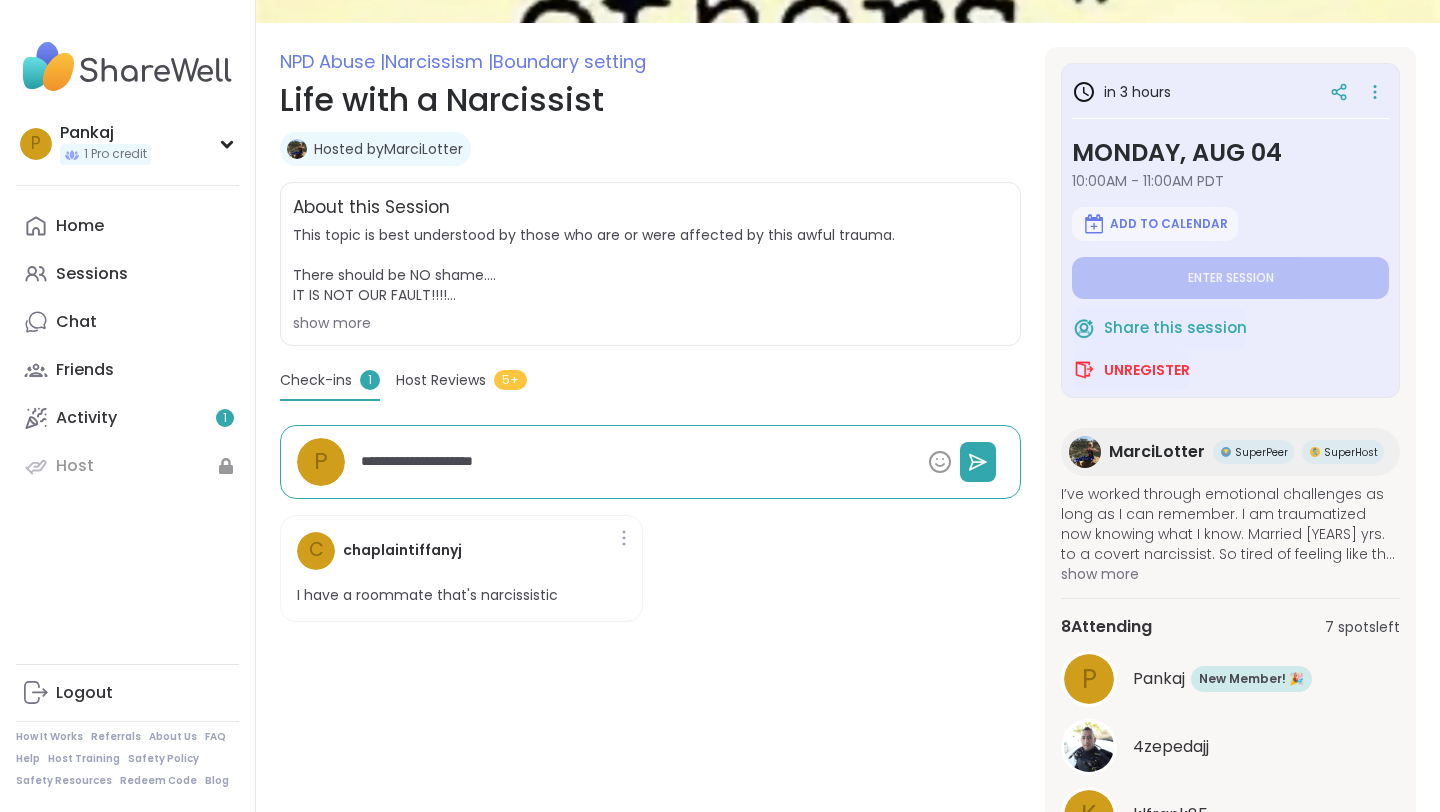 type on "*" 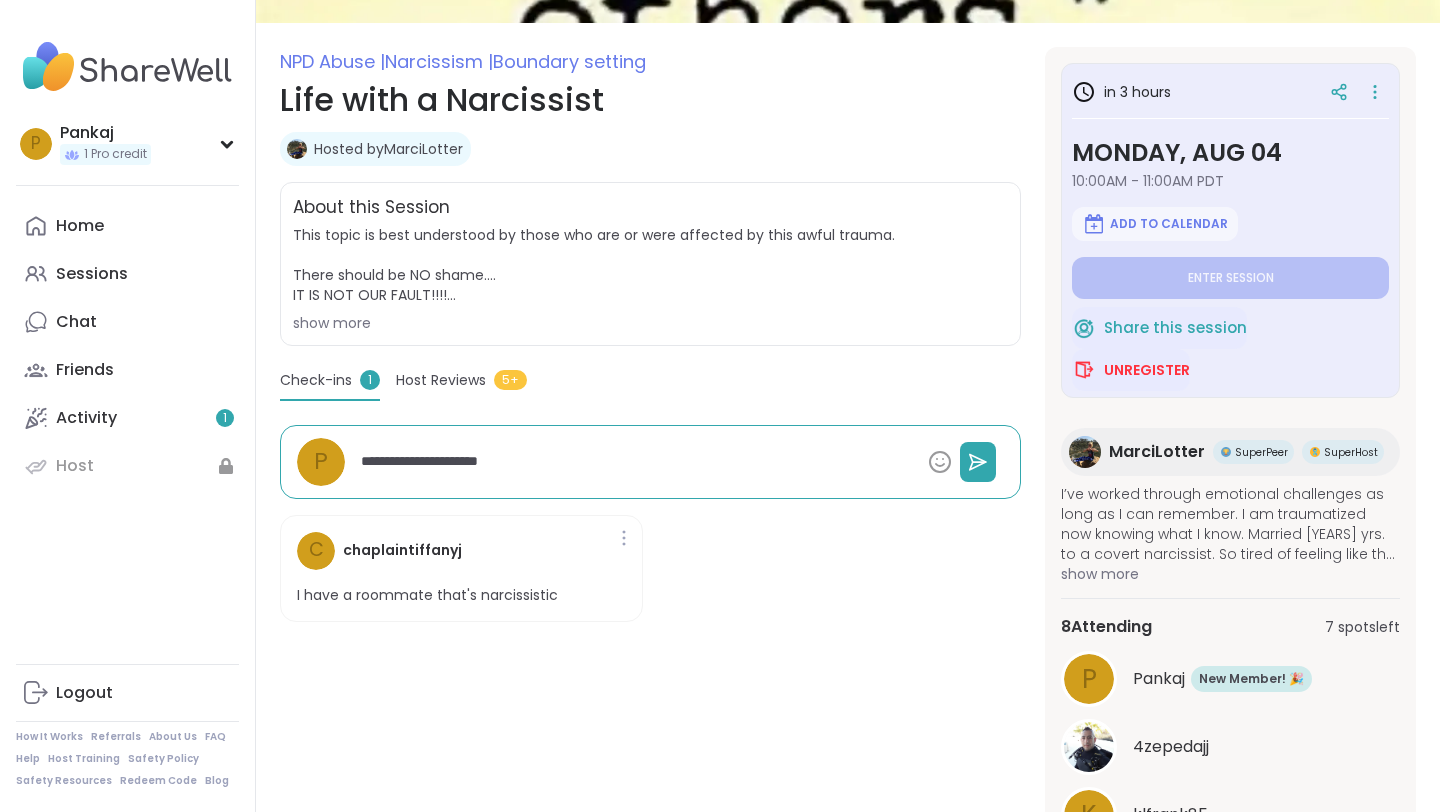 type on "*" 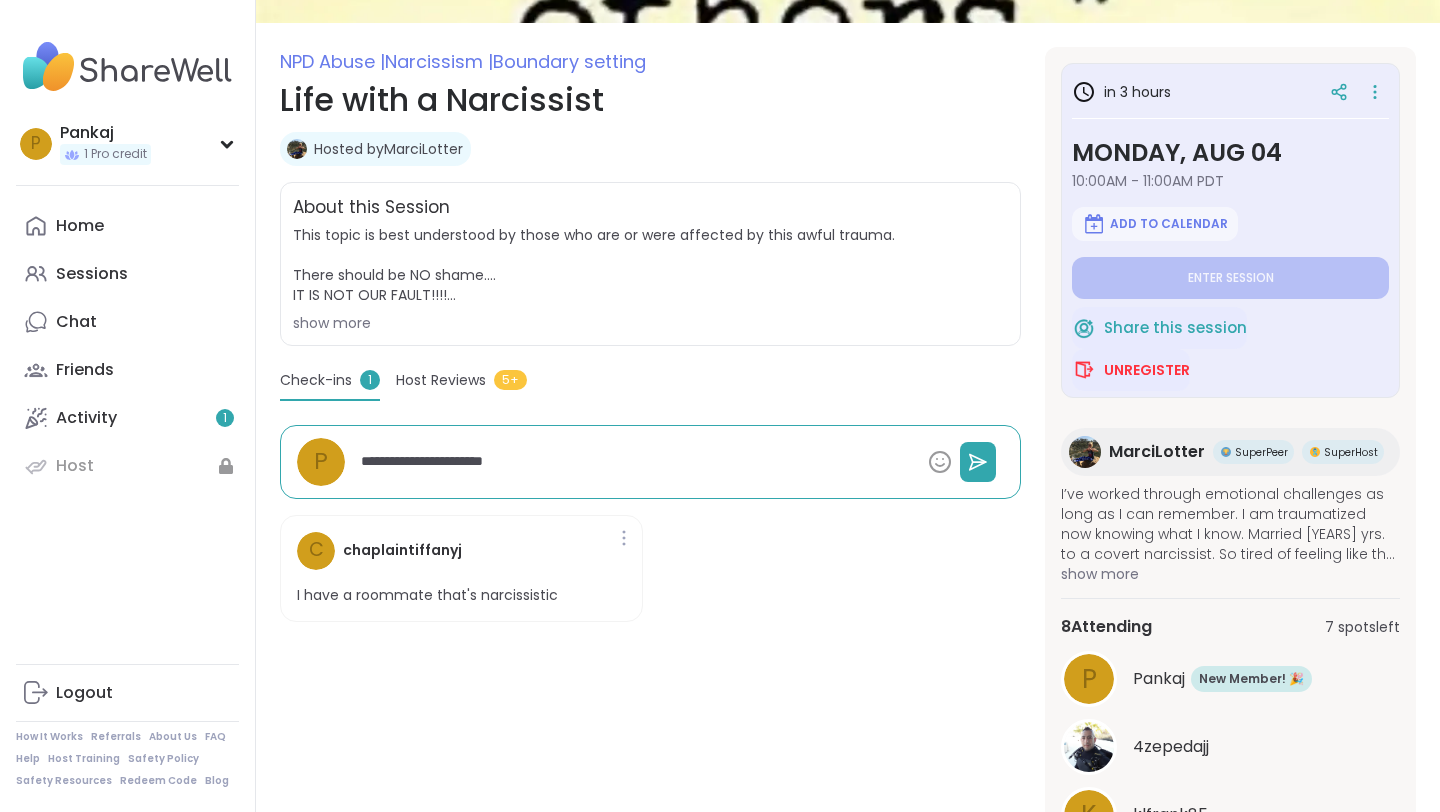 type on "*" 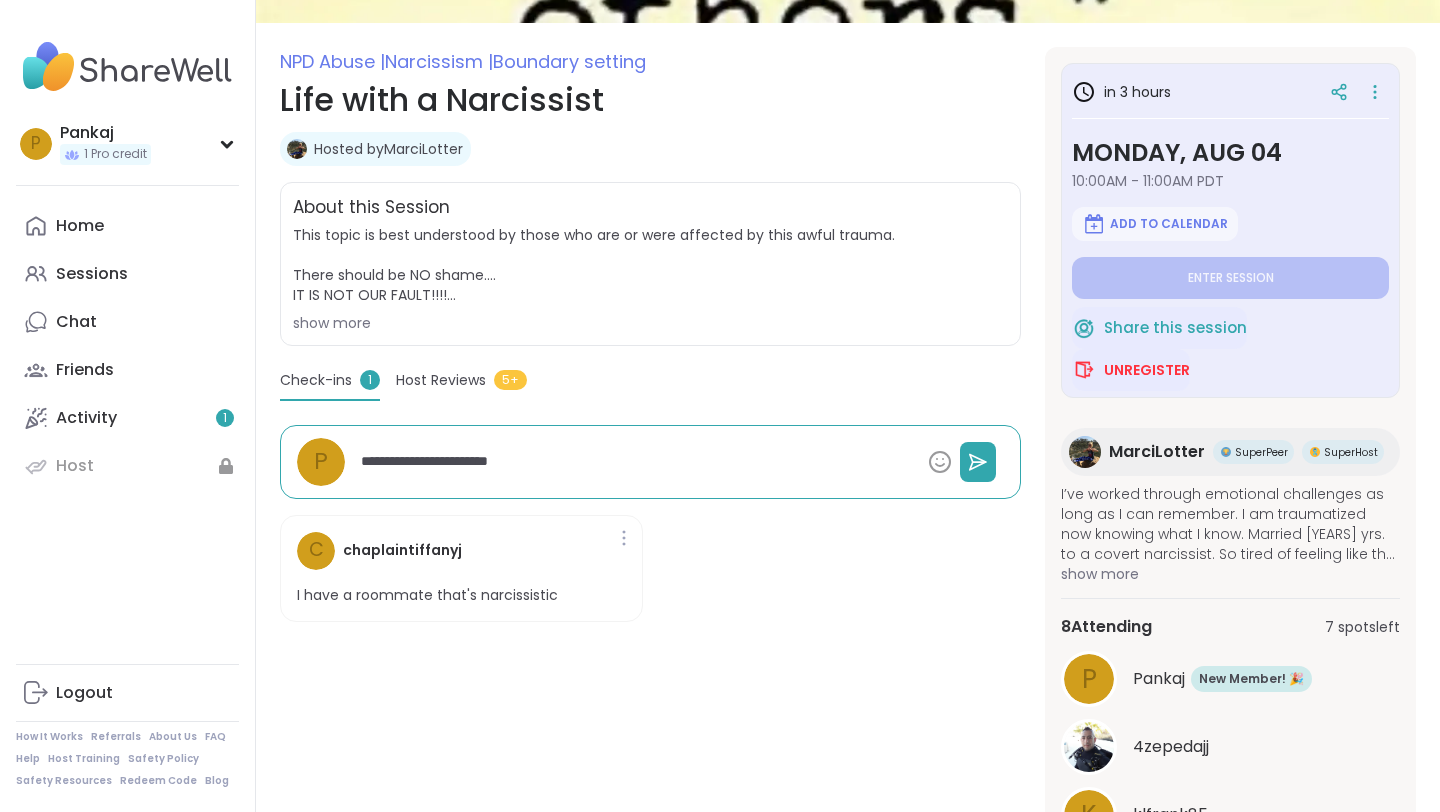 type on "*" 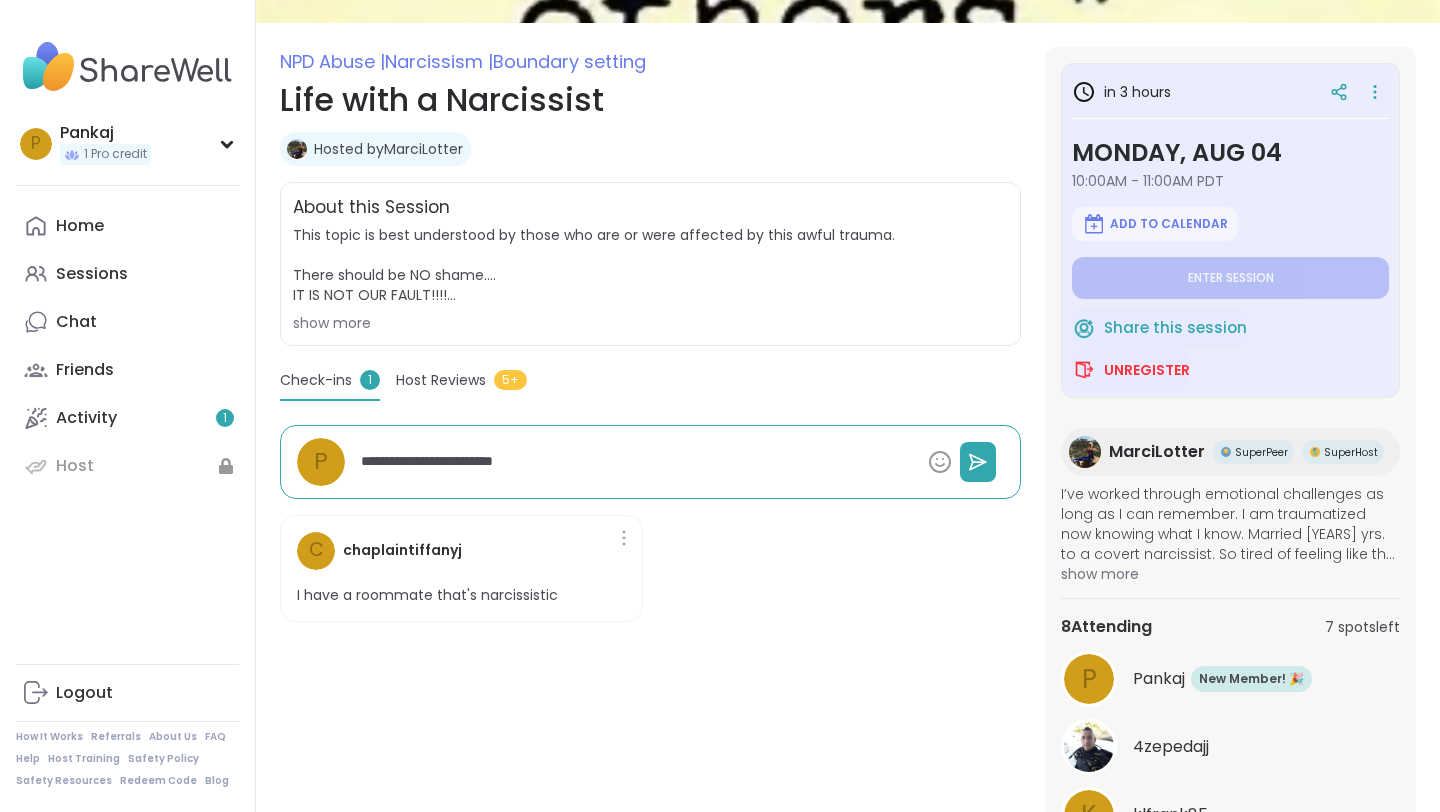 type on "*" 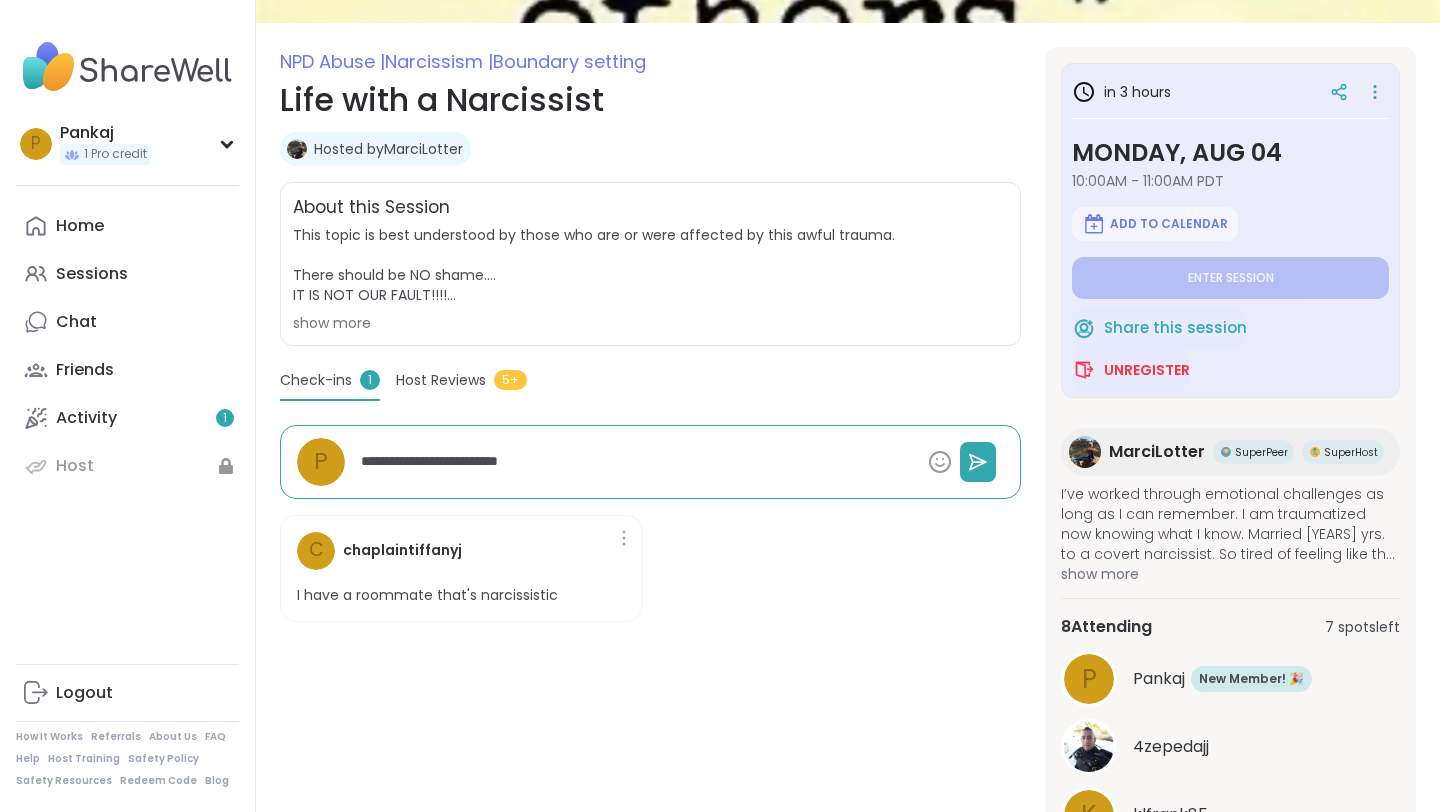 type on "*" 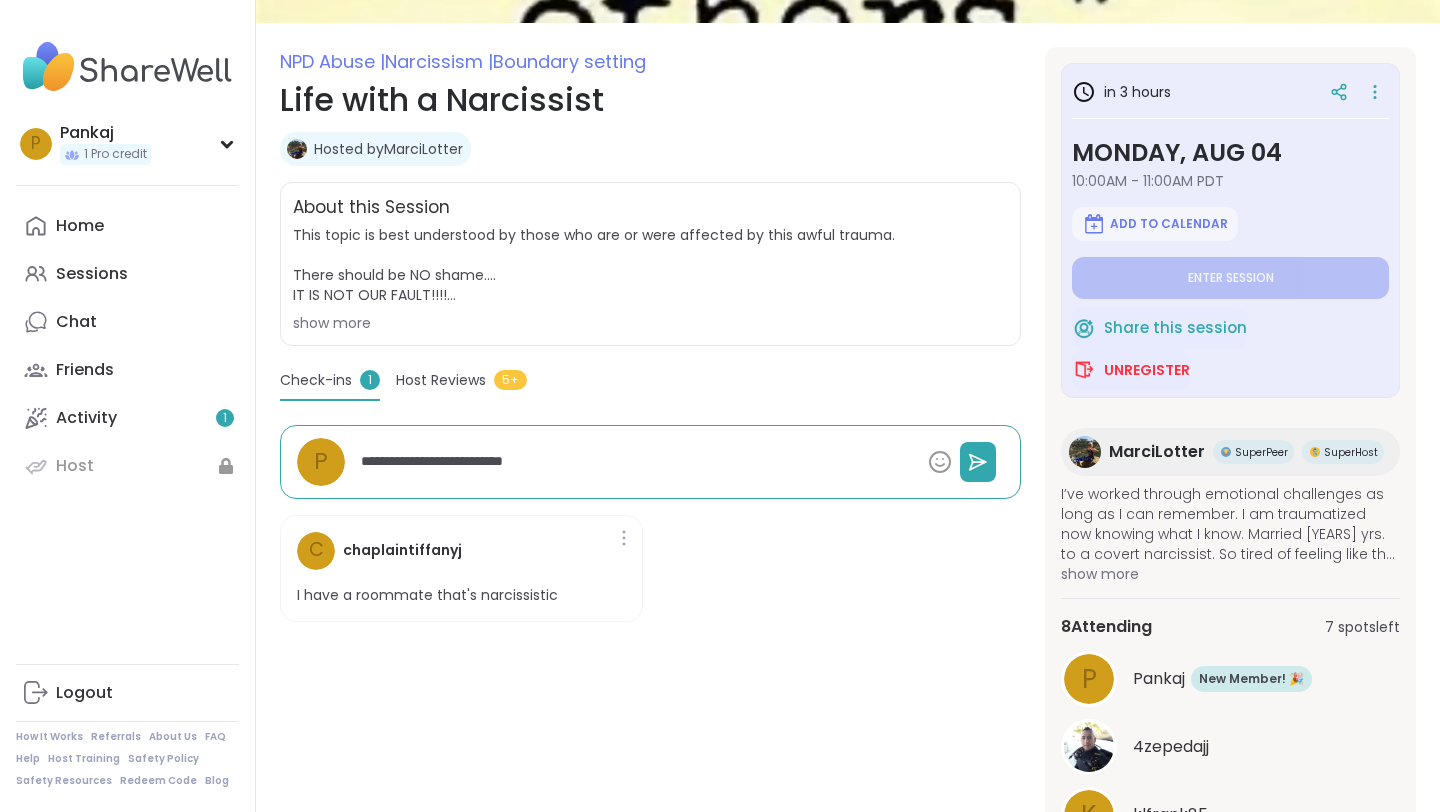 type on "*" 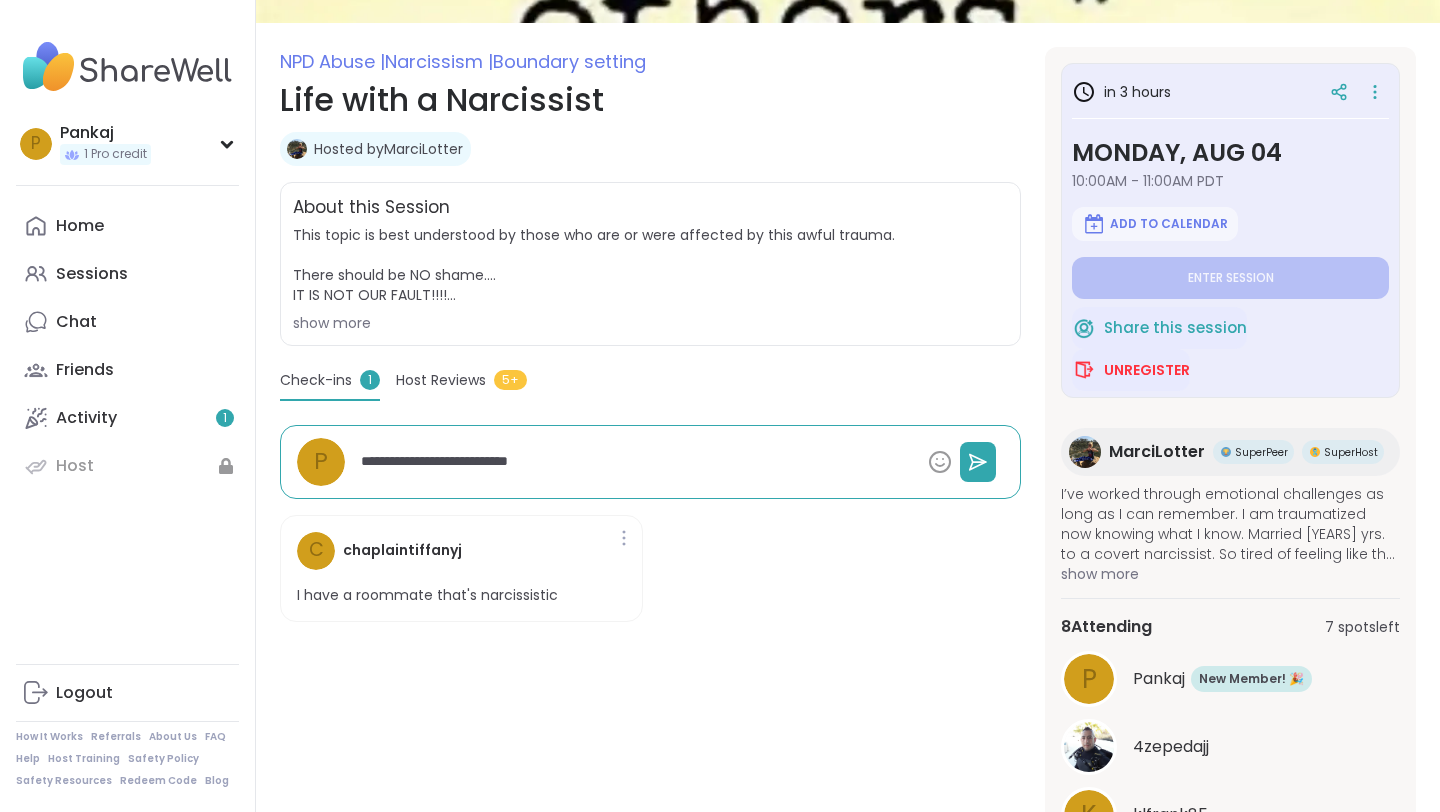 type on "*" 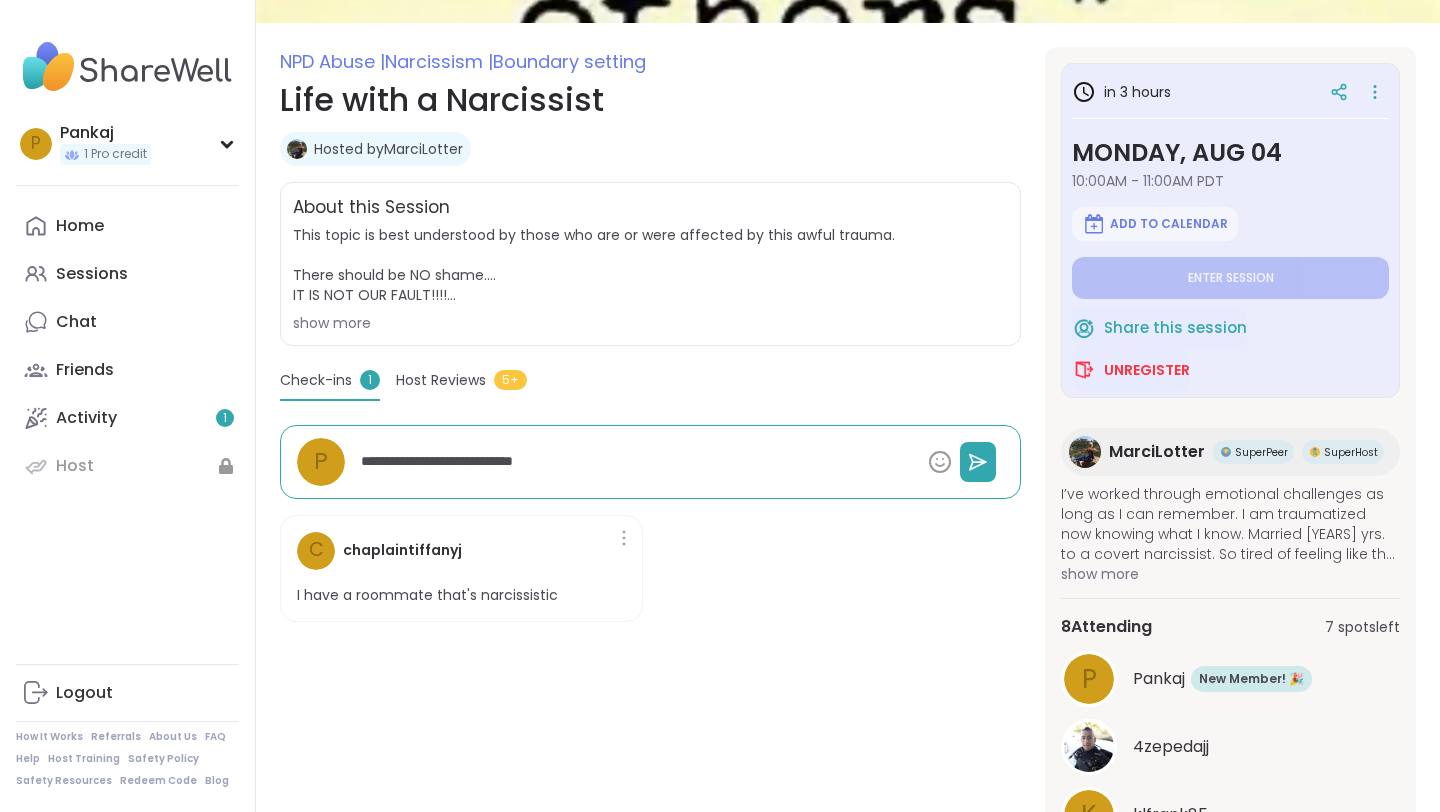 type on "*" 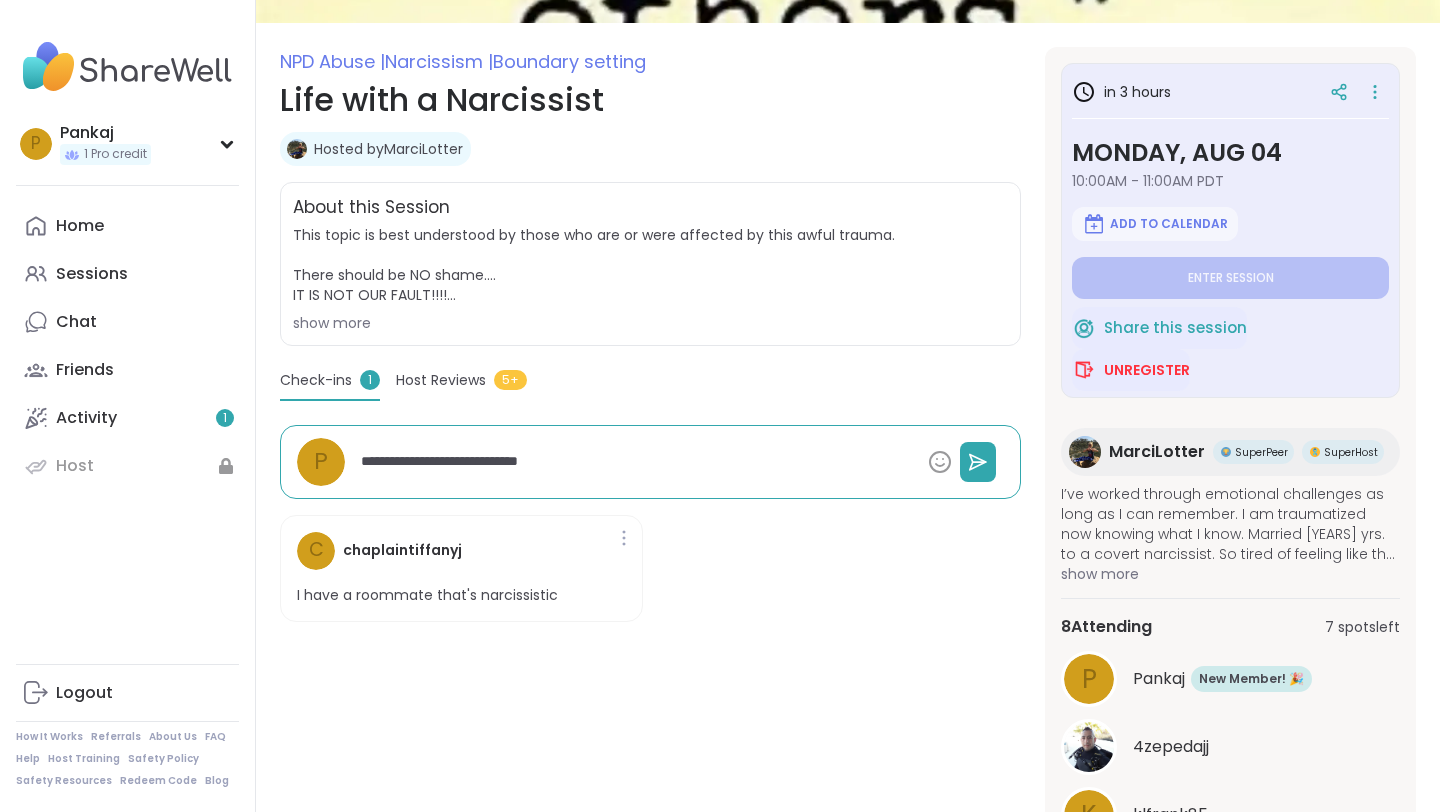 type on "*" 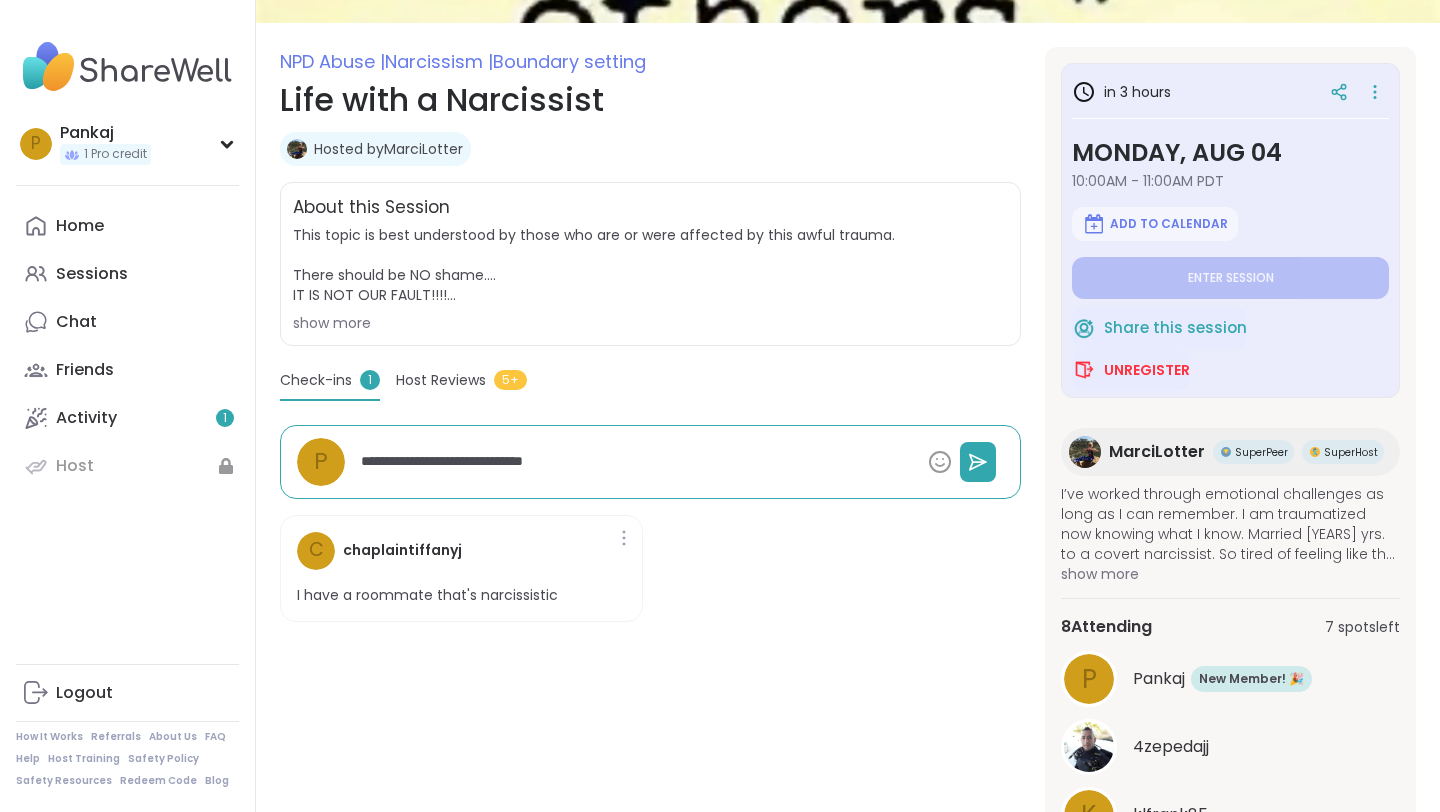 type on "*" 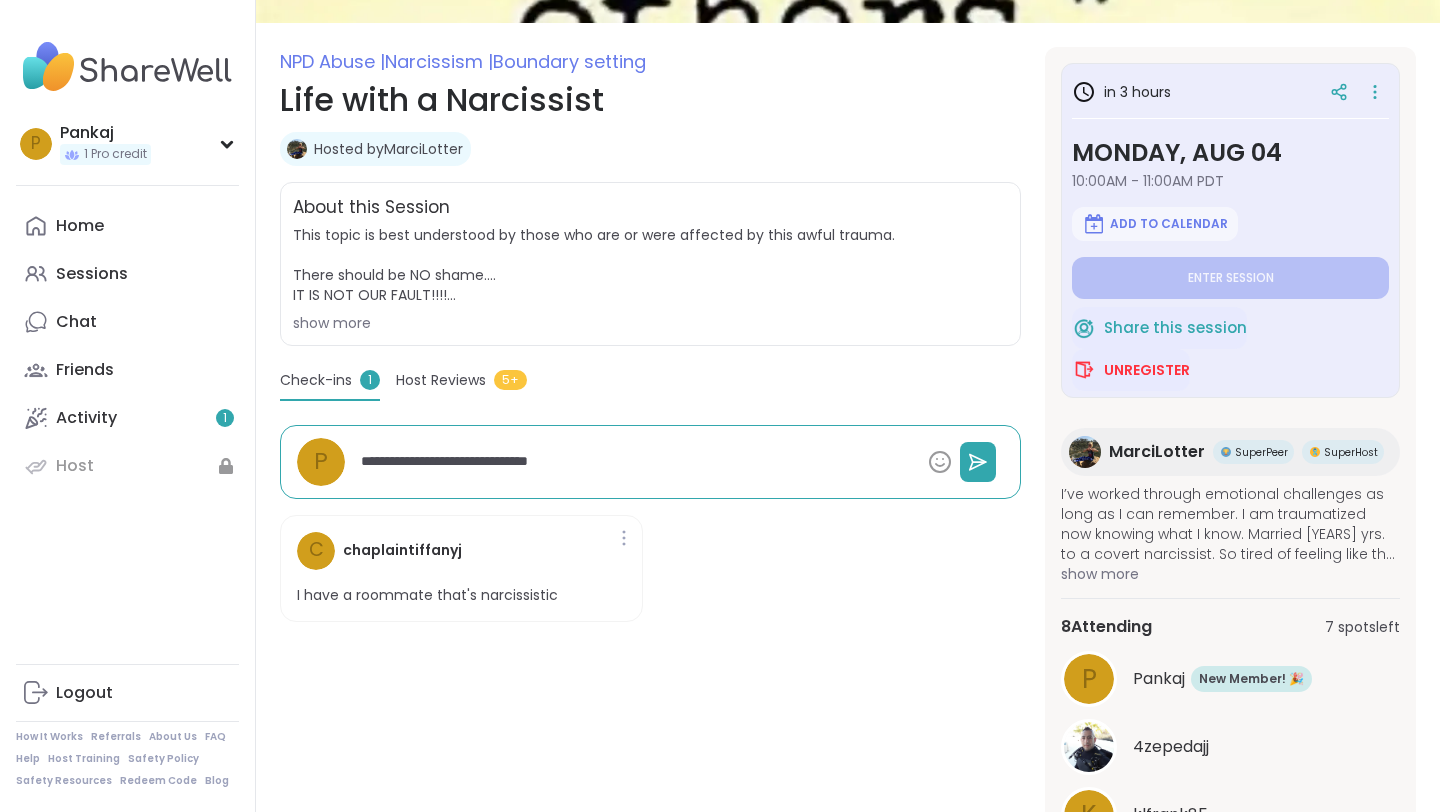 type on "*" 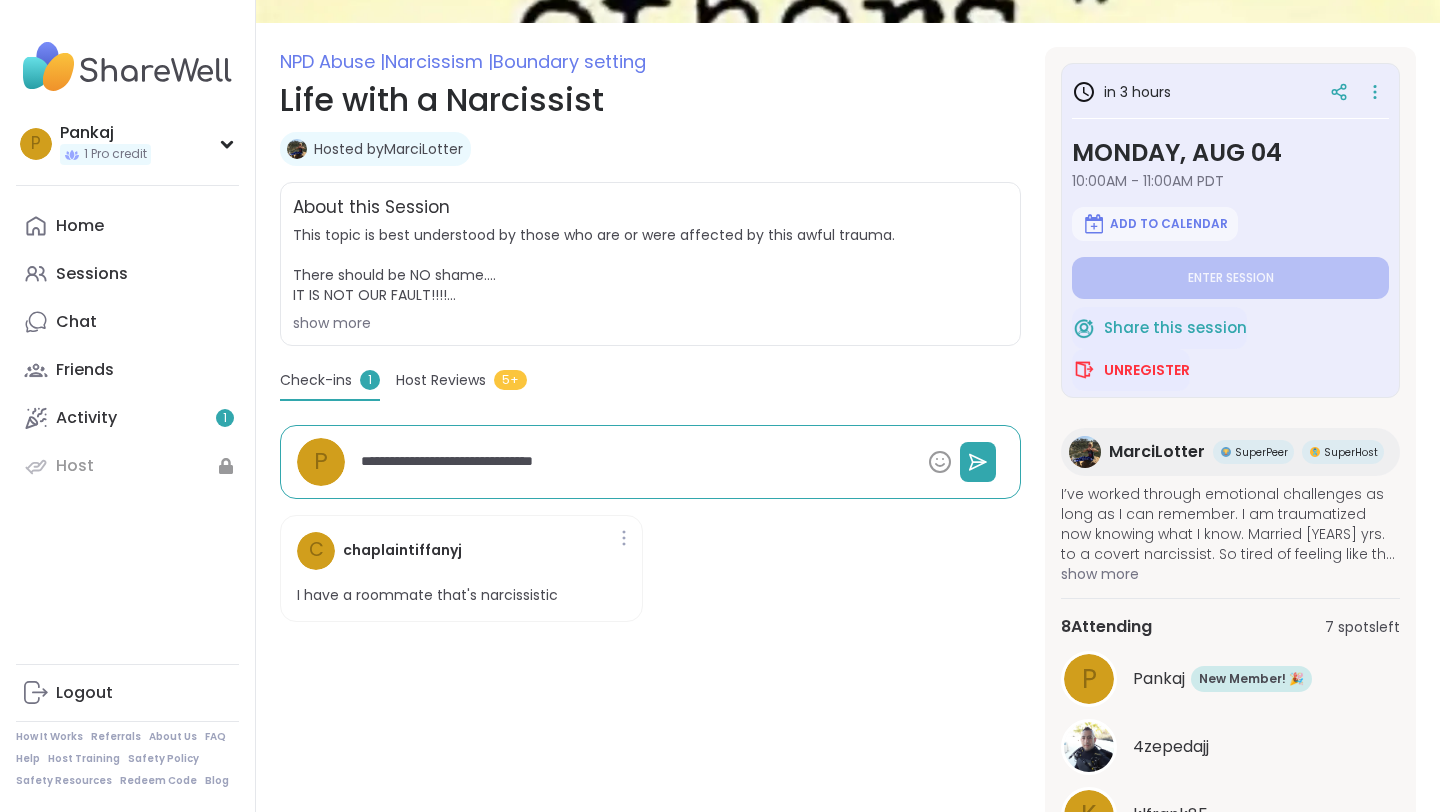 type on "*" 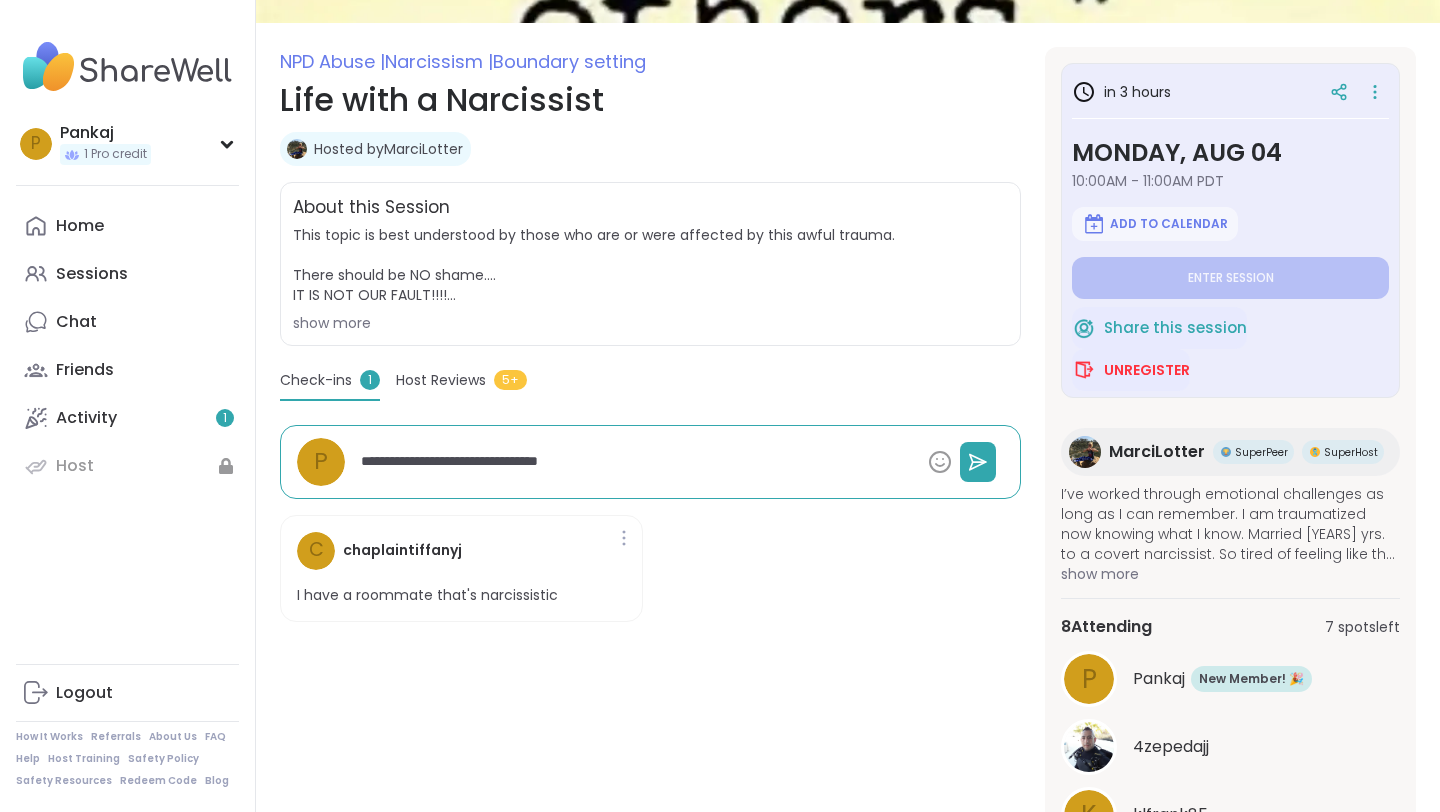 type on "*" 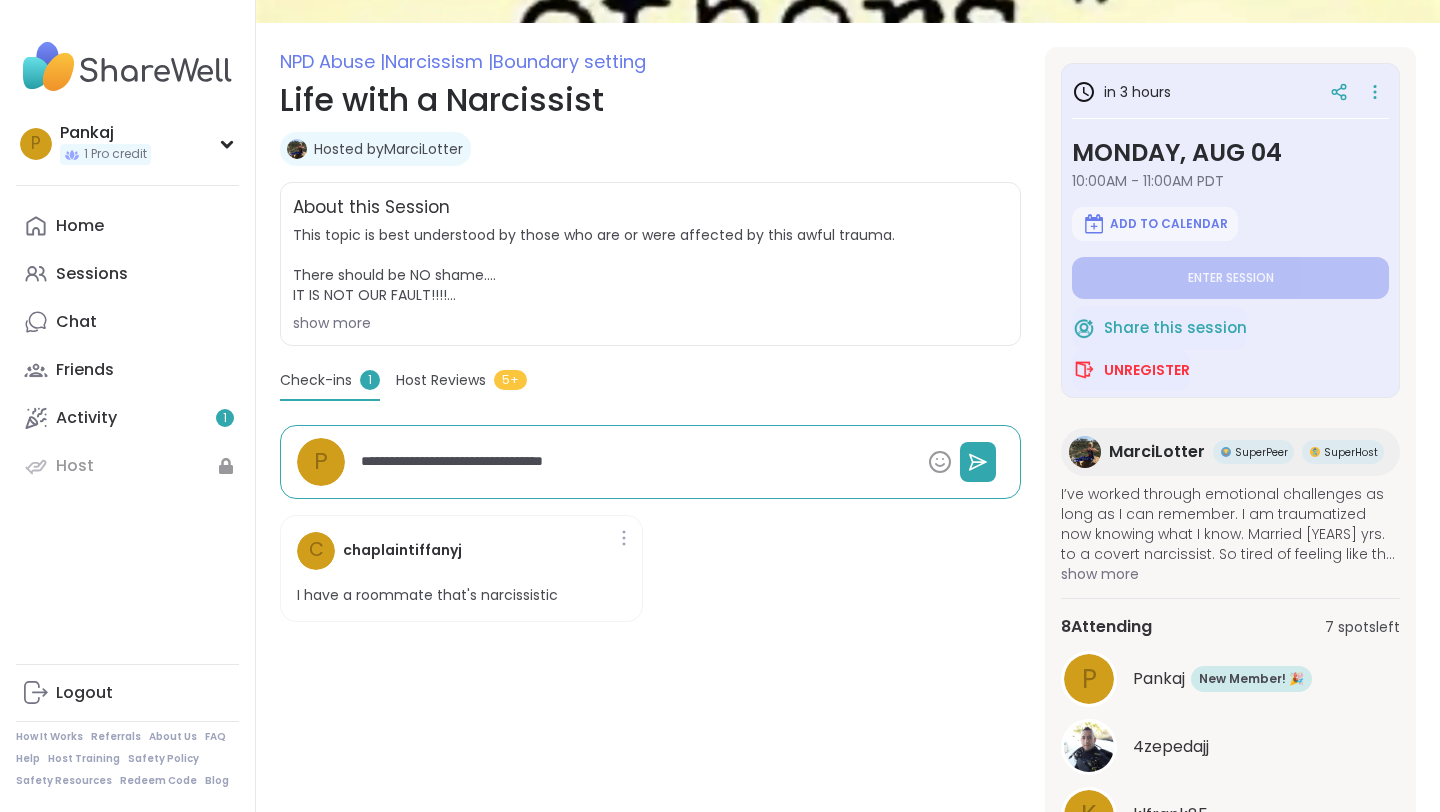 type on "*" 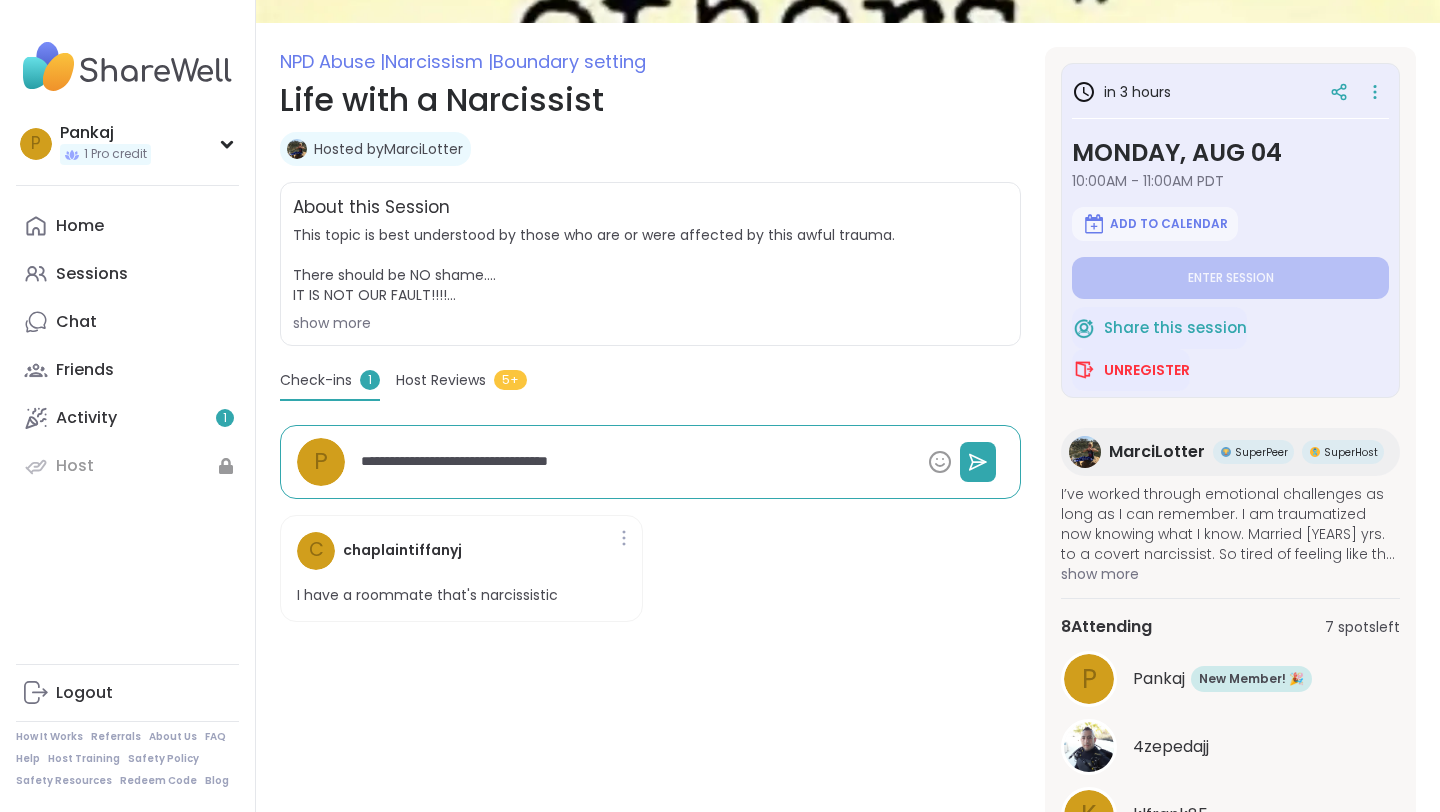 type on "*" 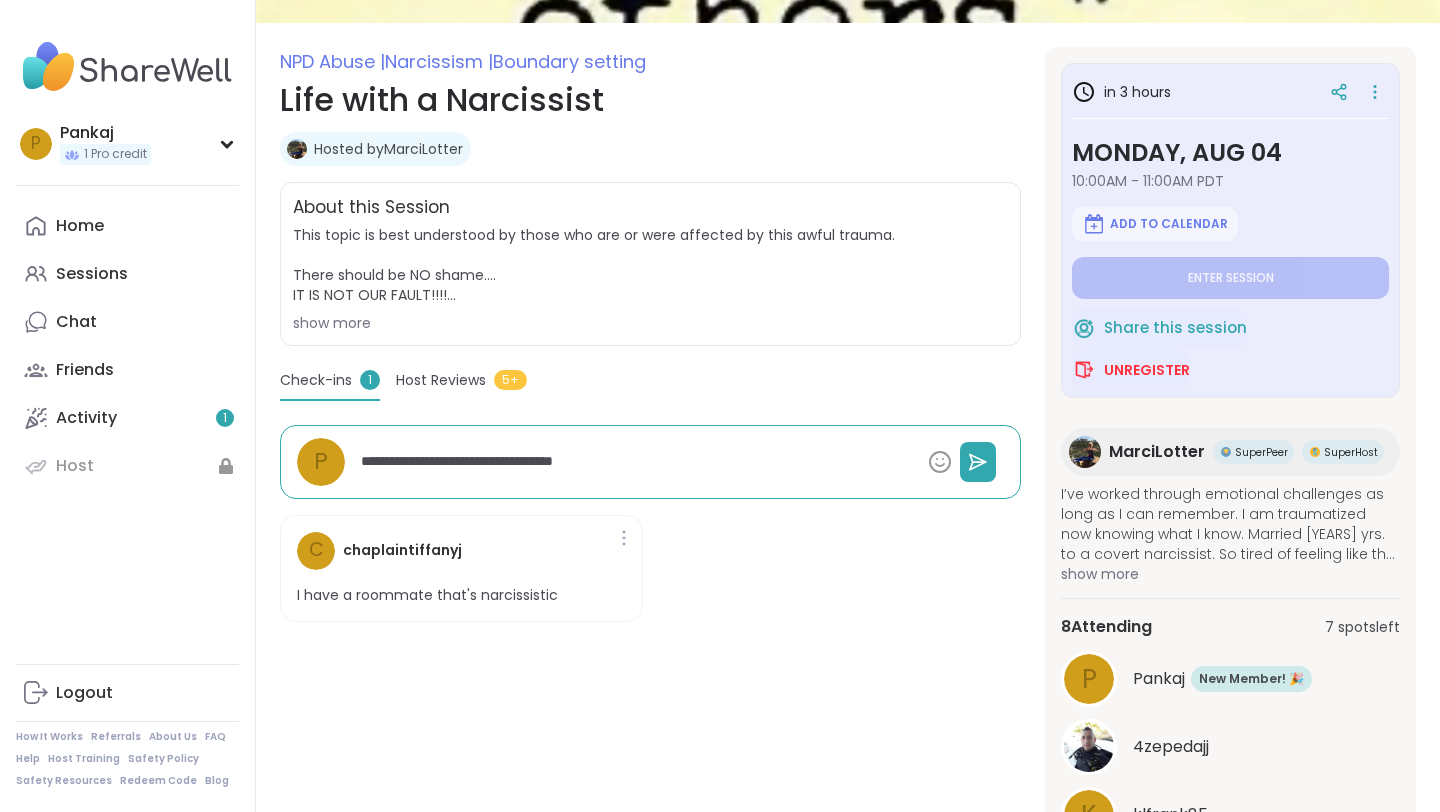 type on "*" 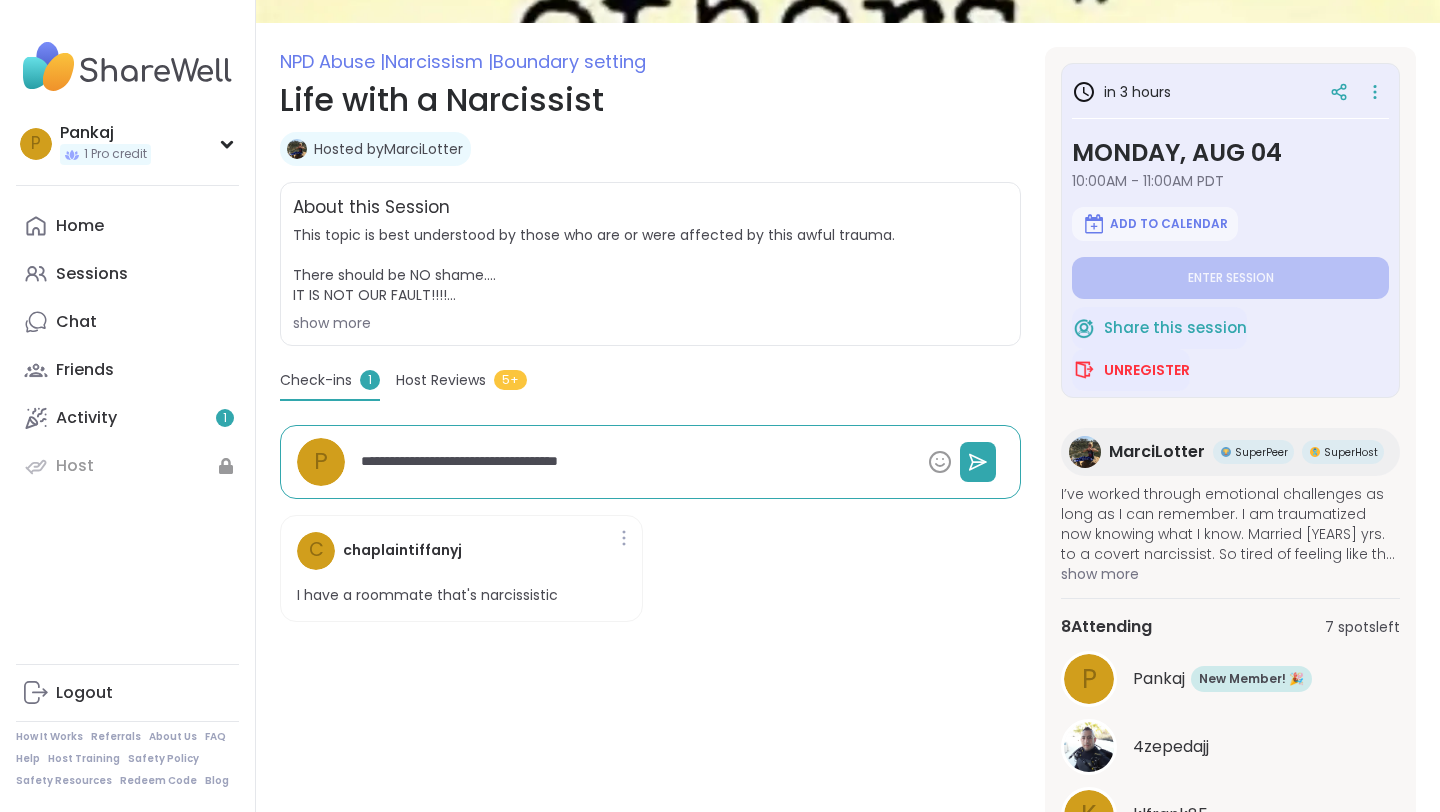 type on "**********" 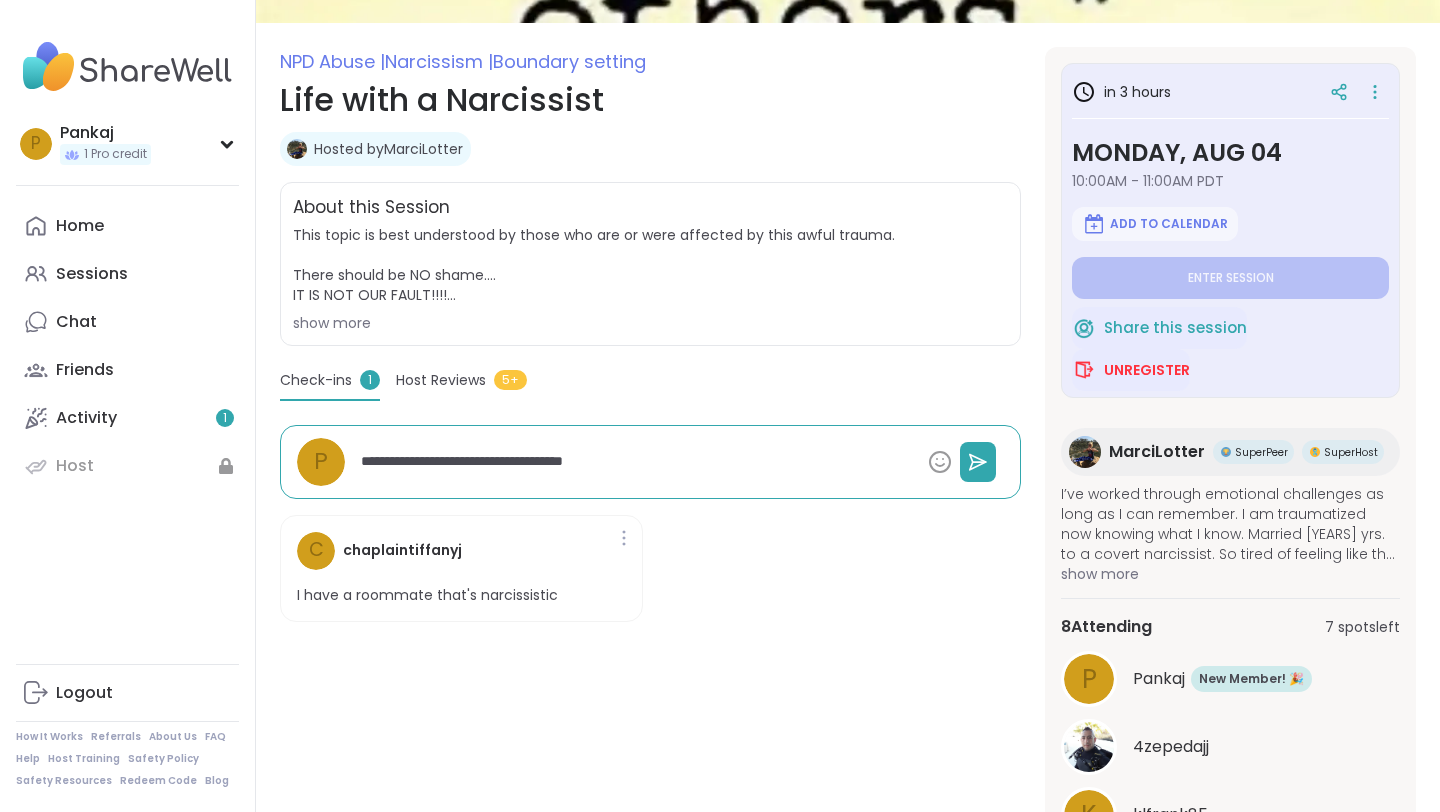 type on "*" 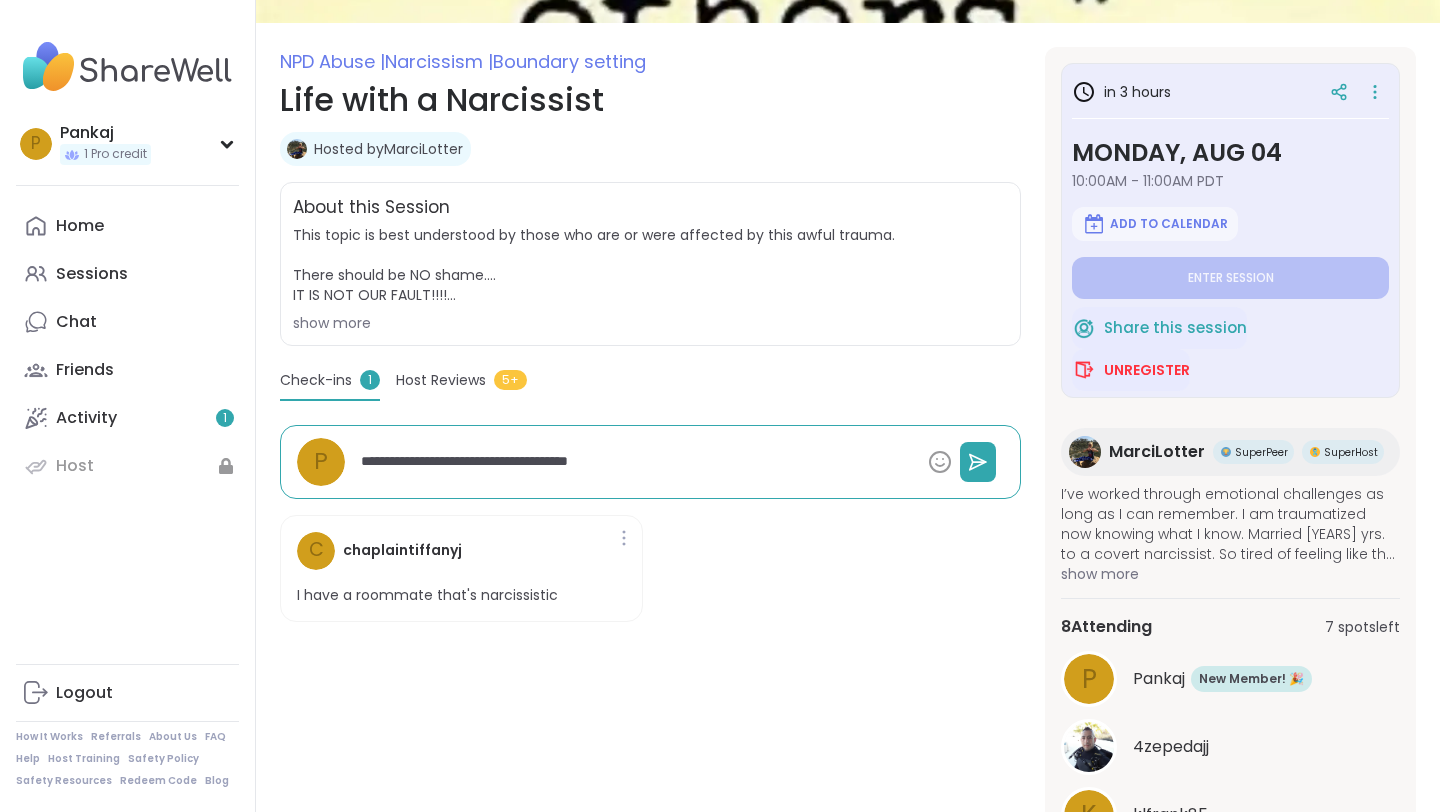 type on "*" 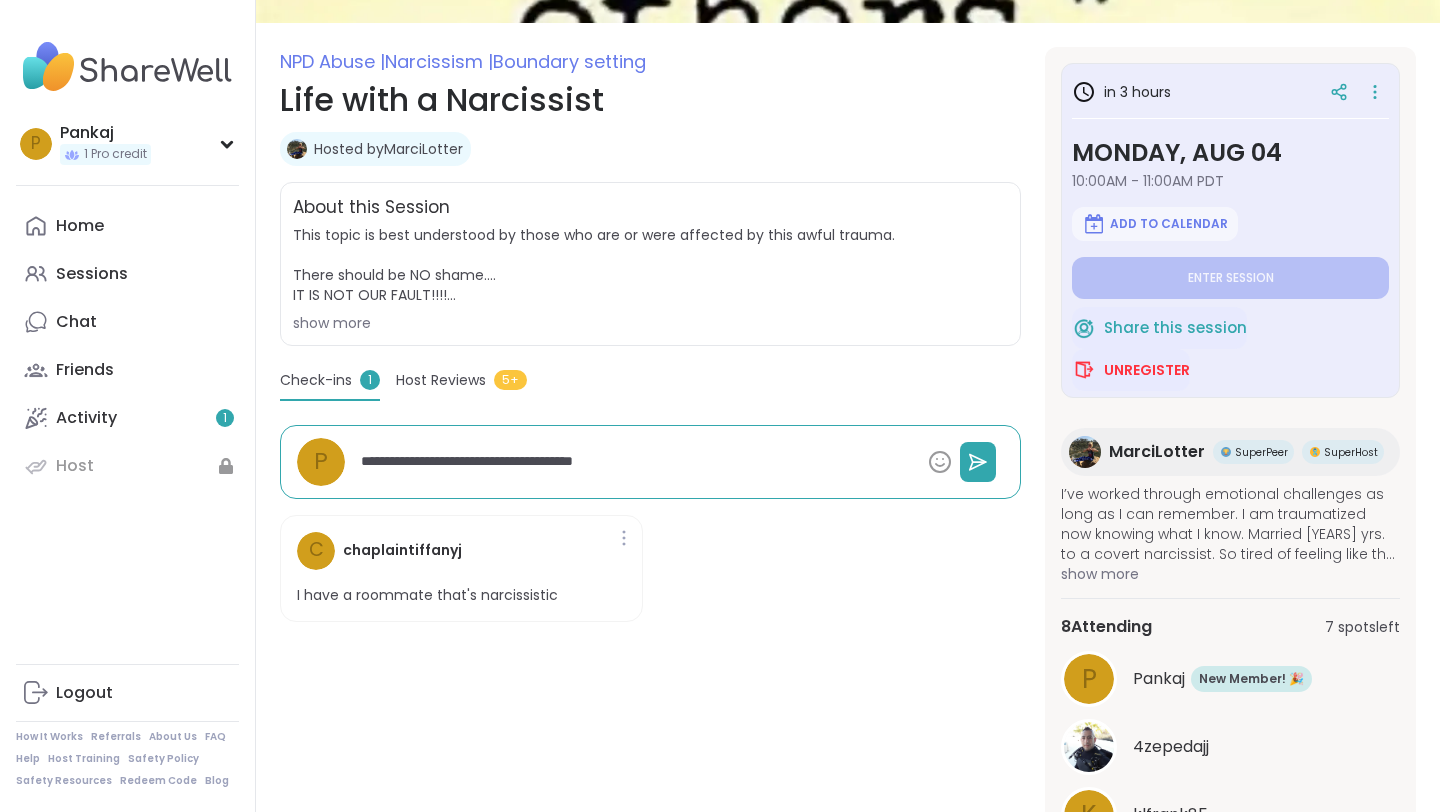 type on "*" 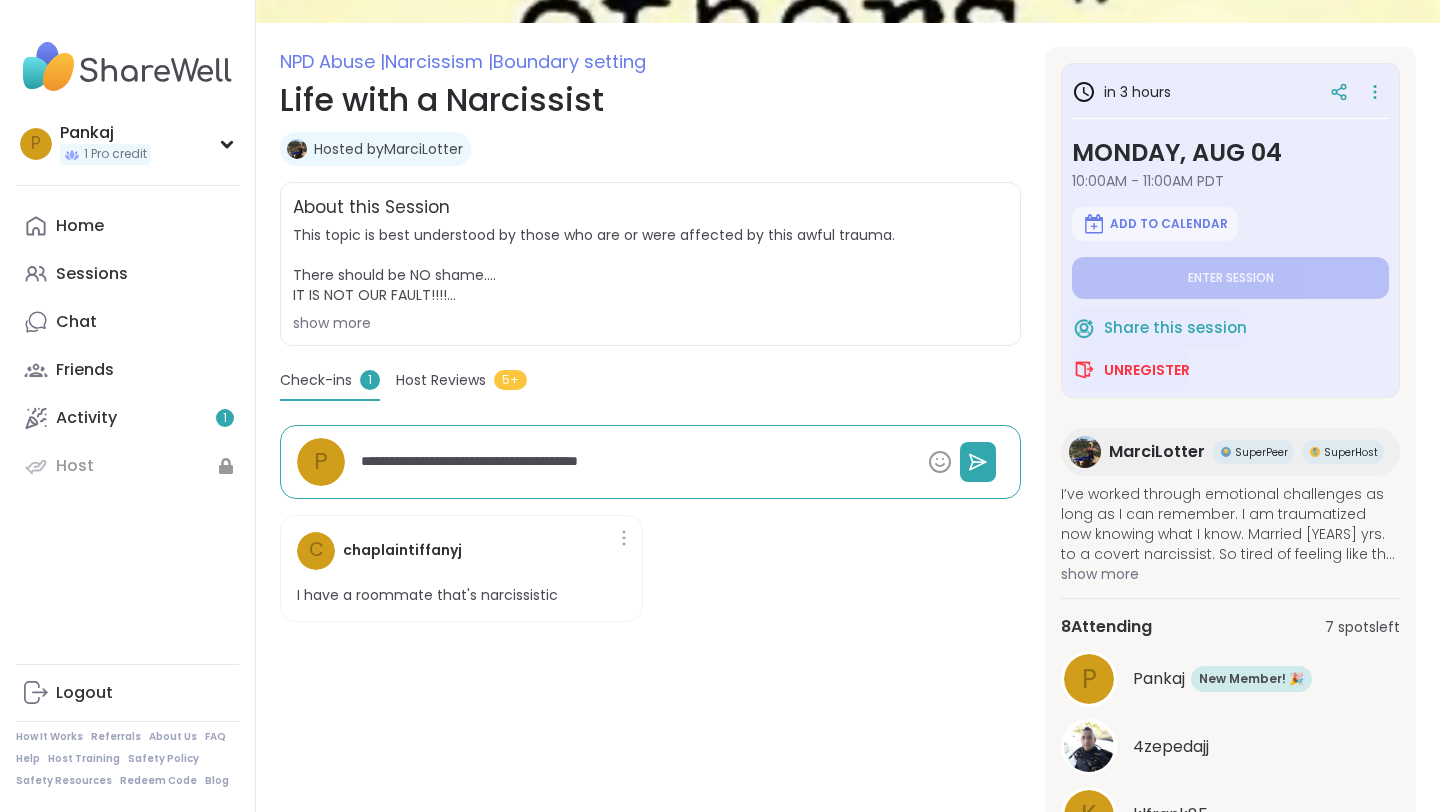 type on "*" 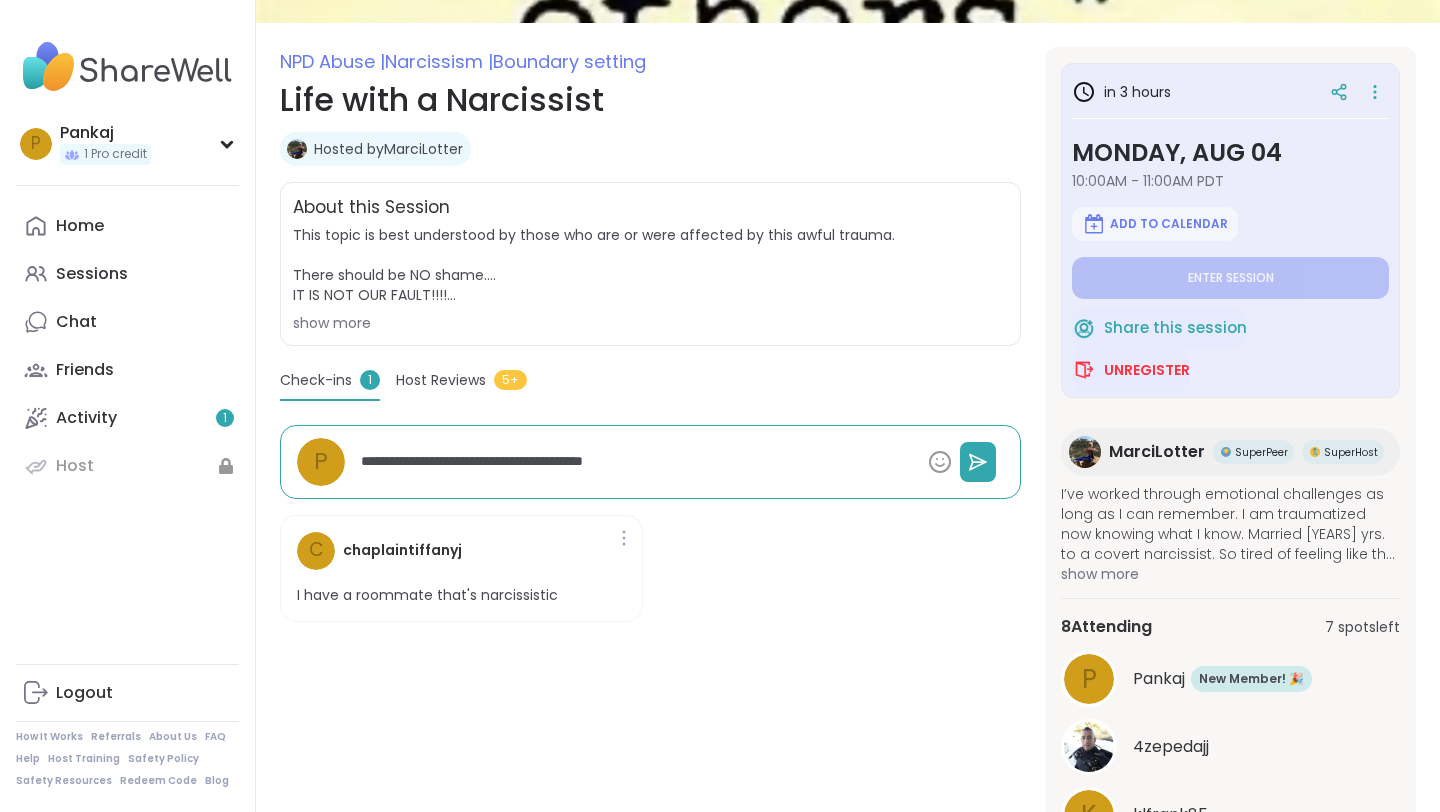 type on "*" 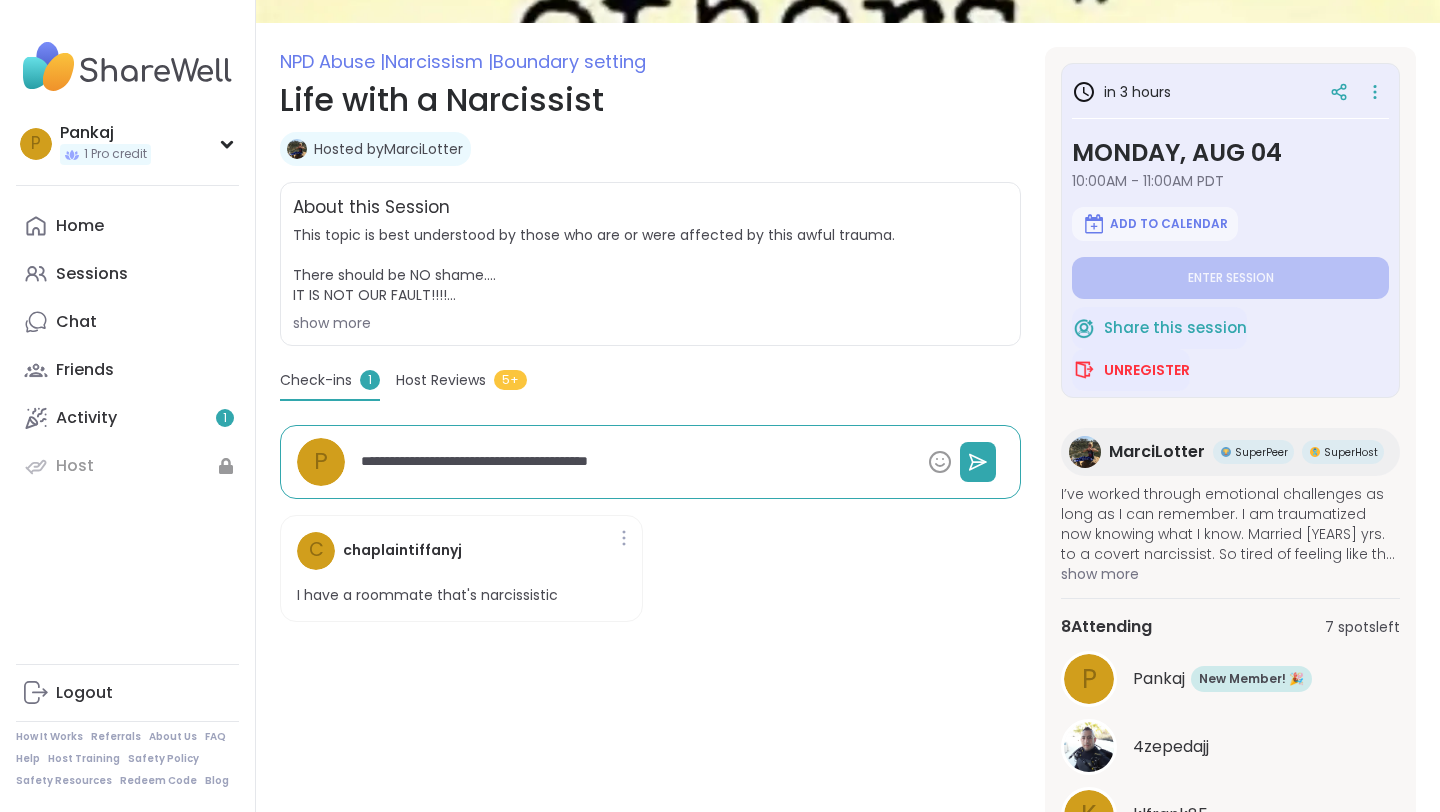 type on "*" 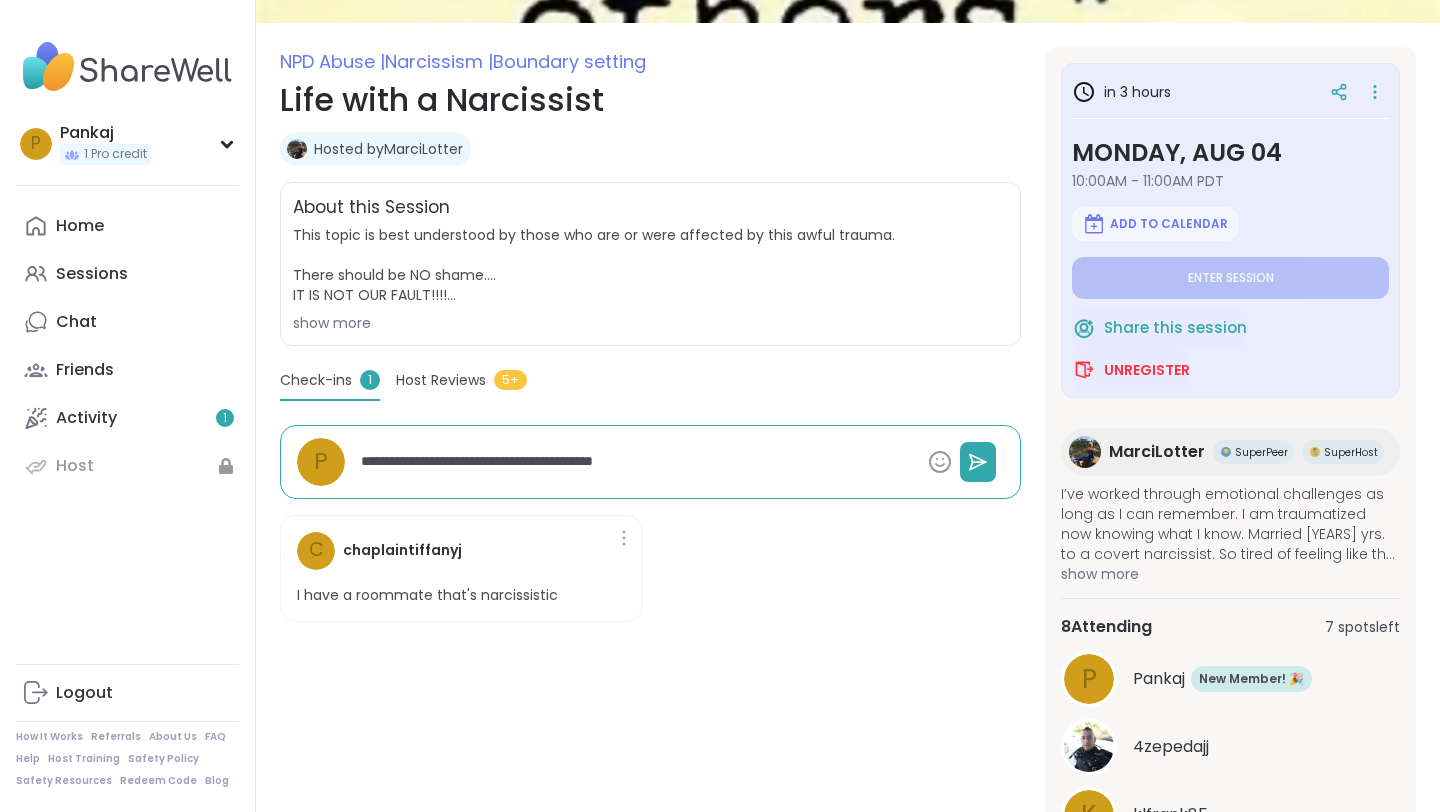 type on "*" 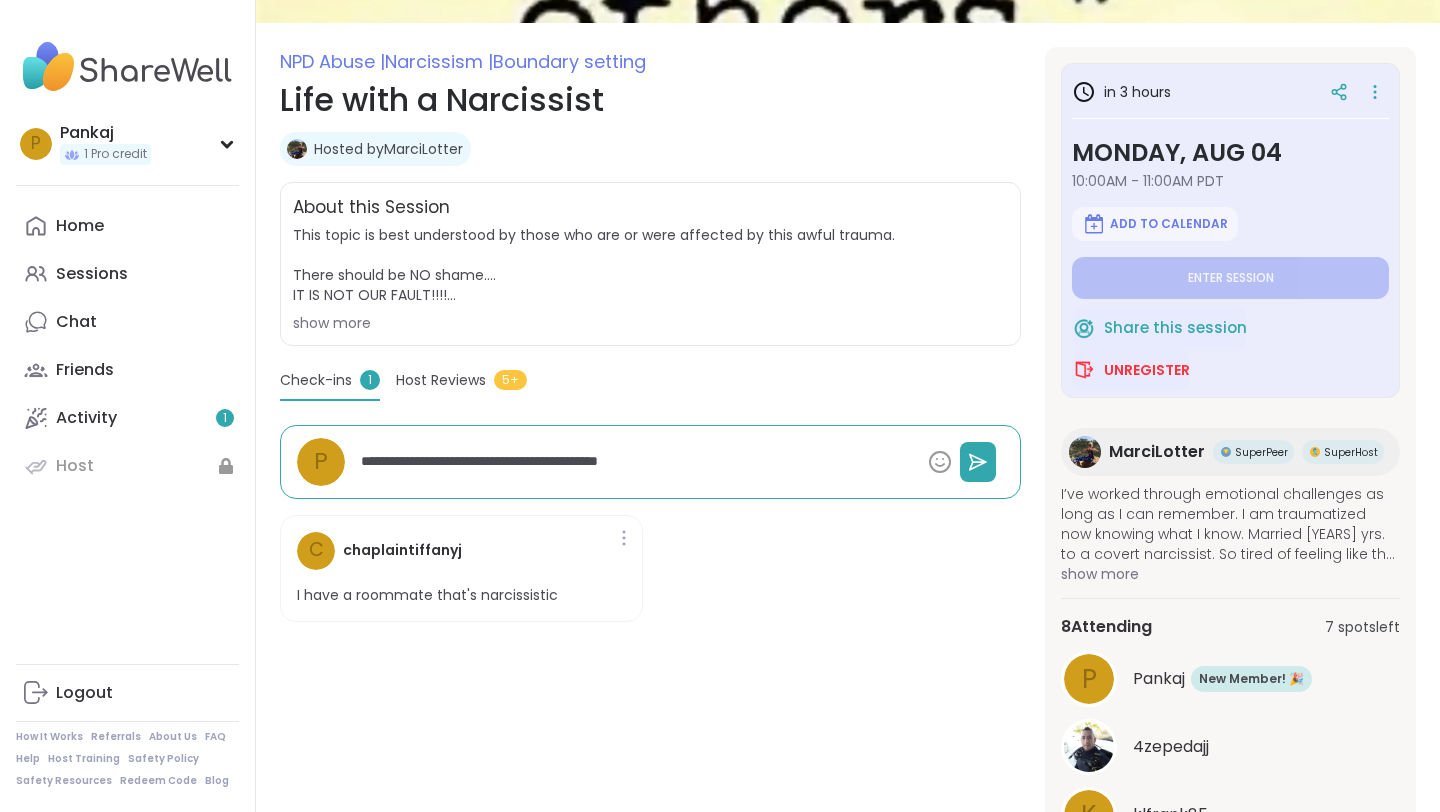 type on "*" 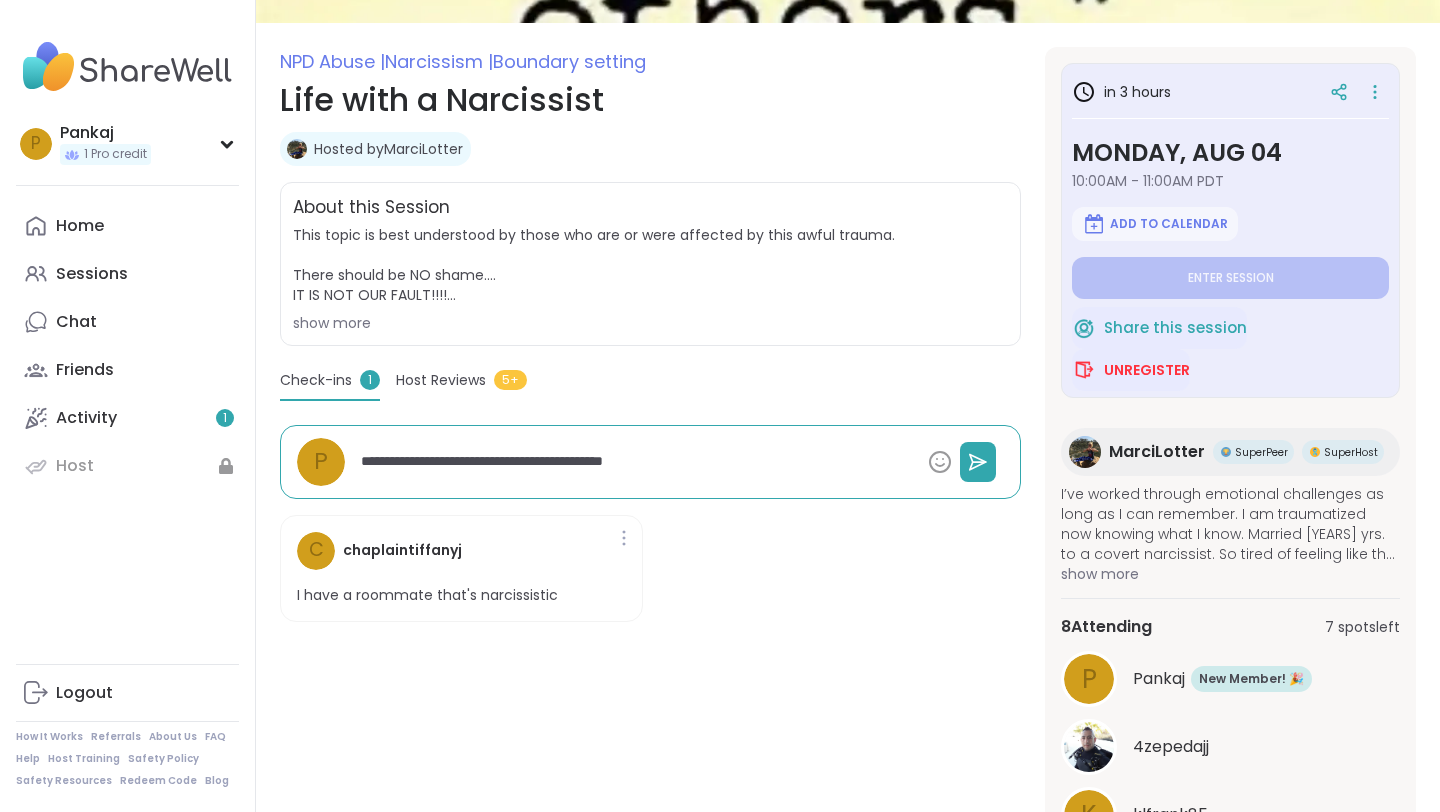 type on "*" 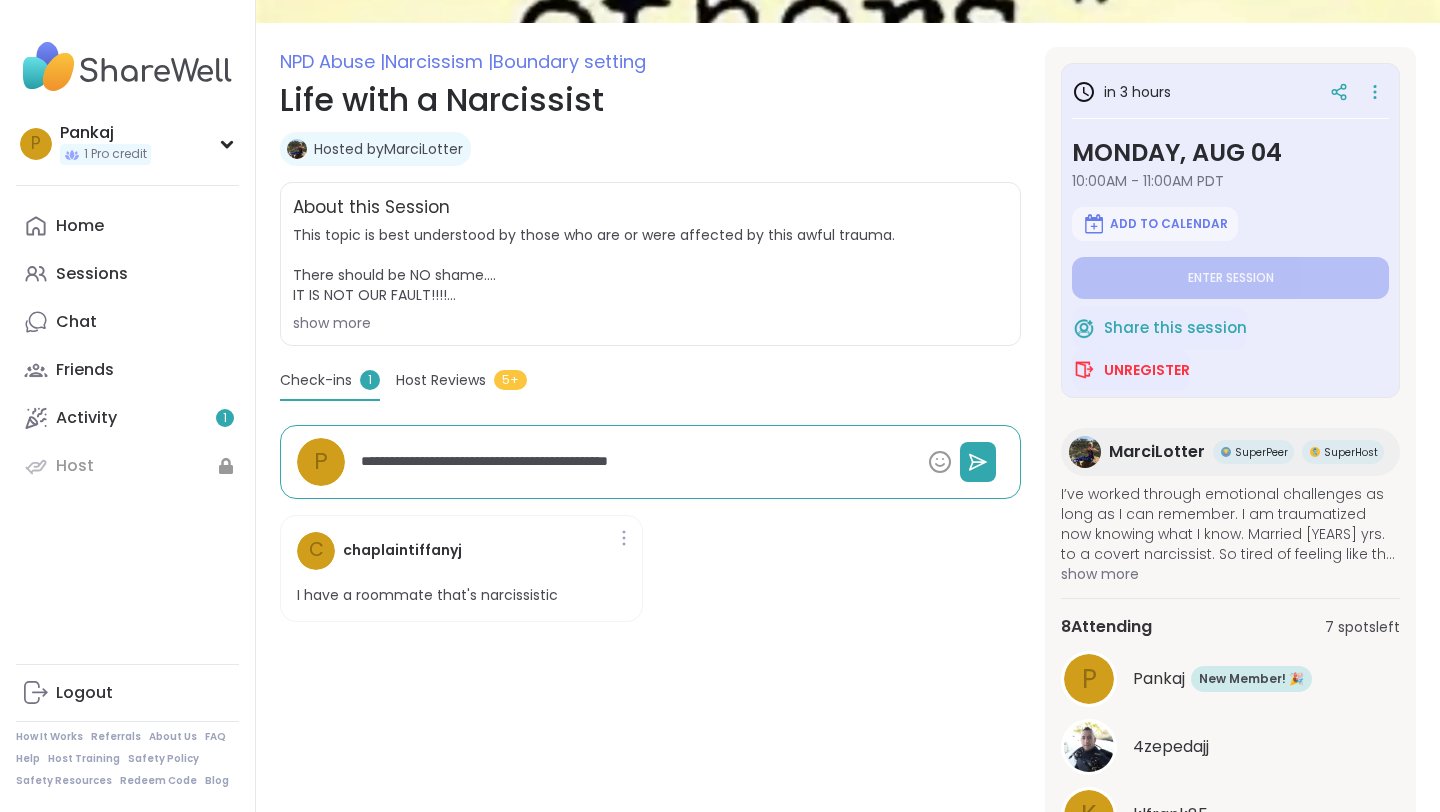 type on "*" 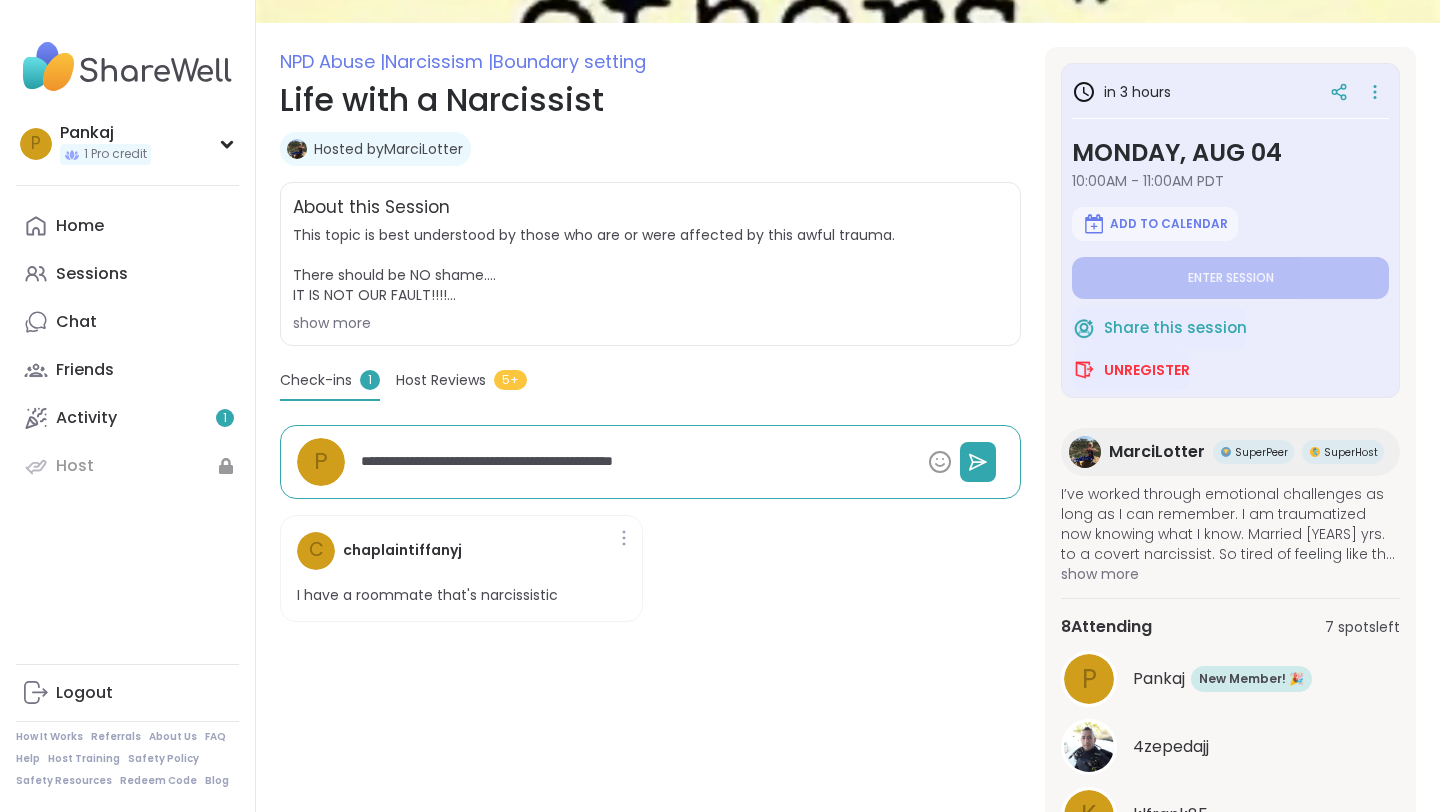 type on "*" 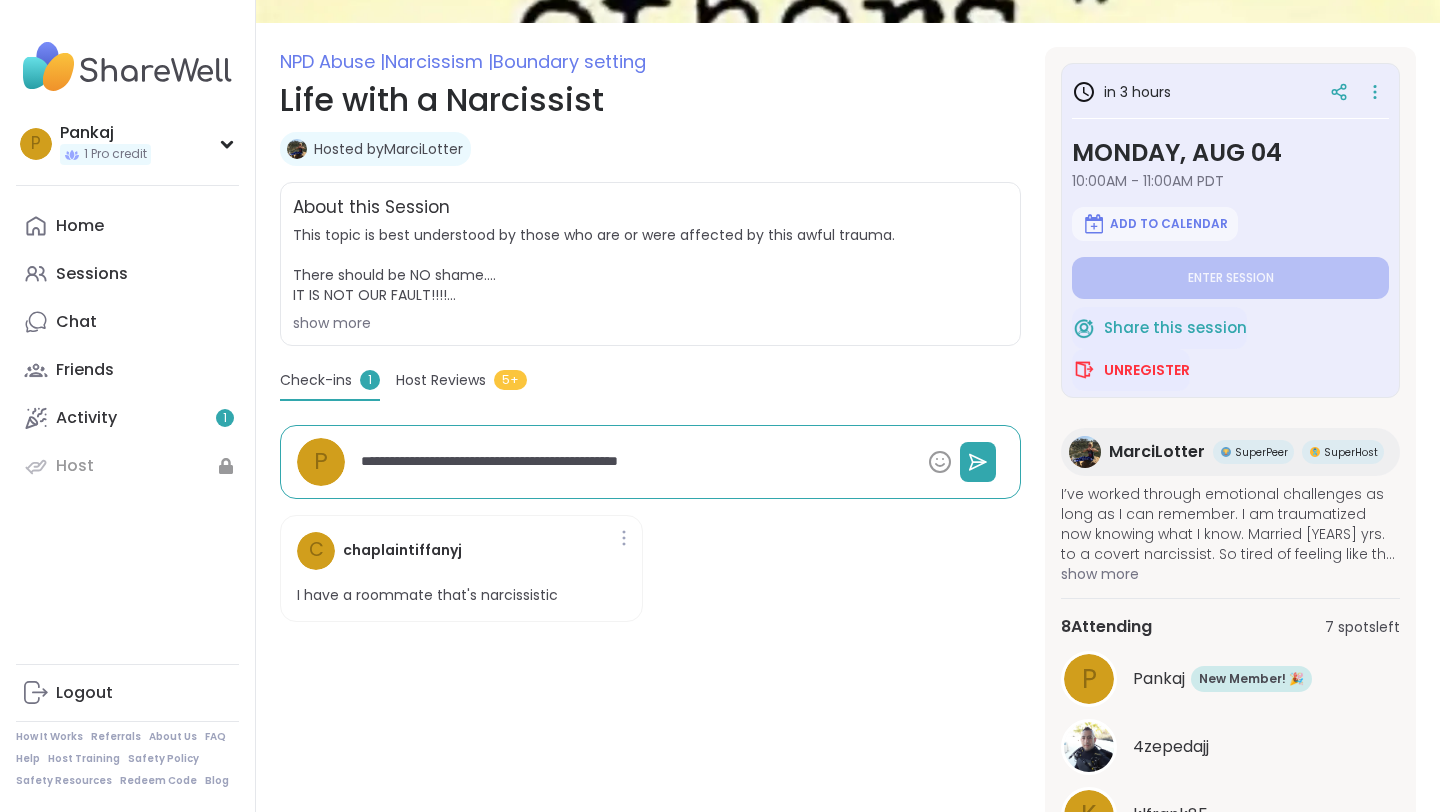 type on "*" 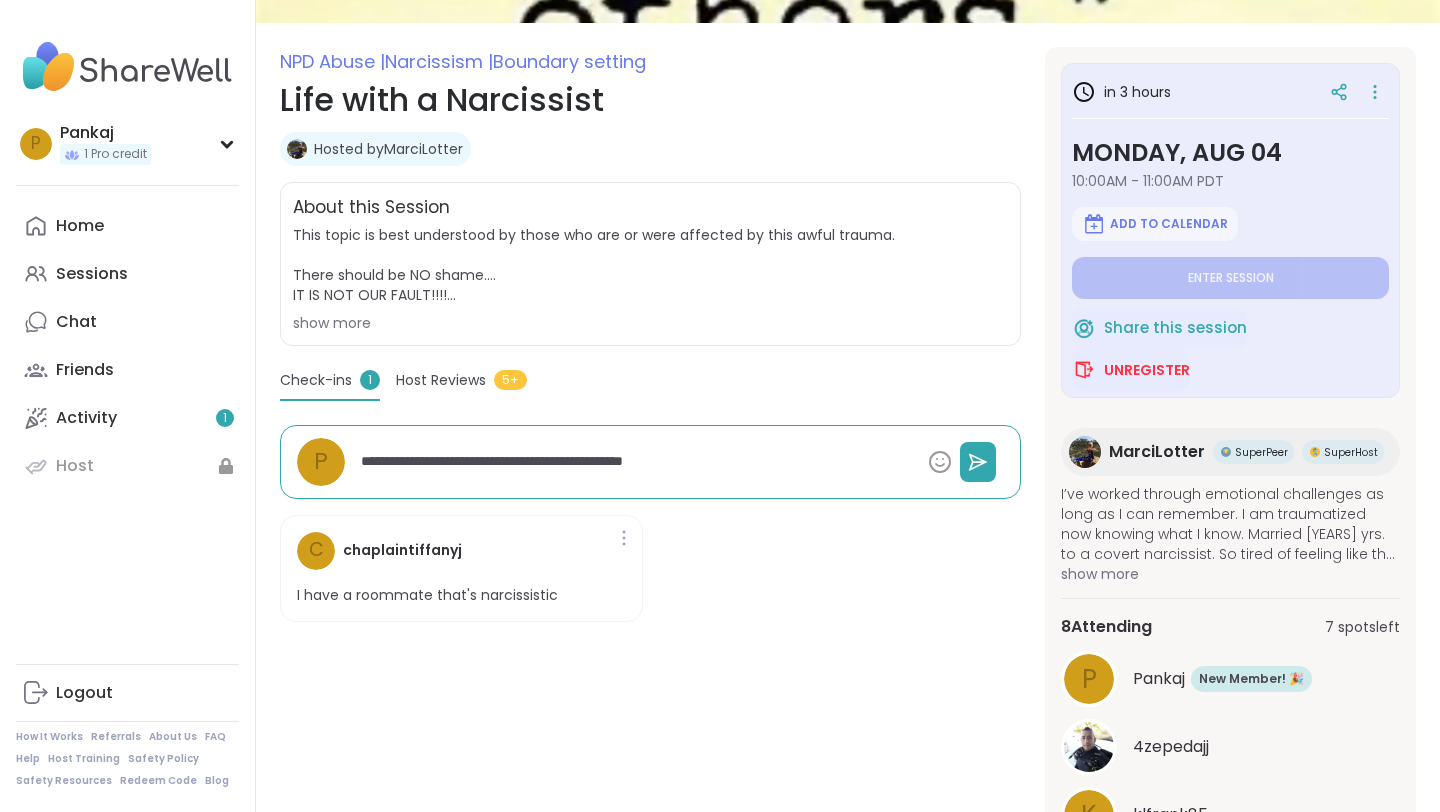 type on "*" 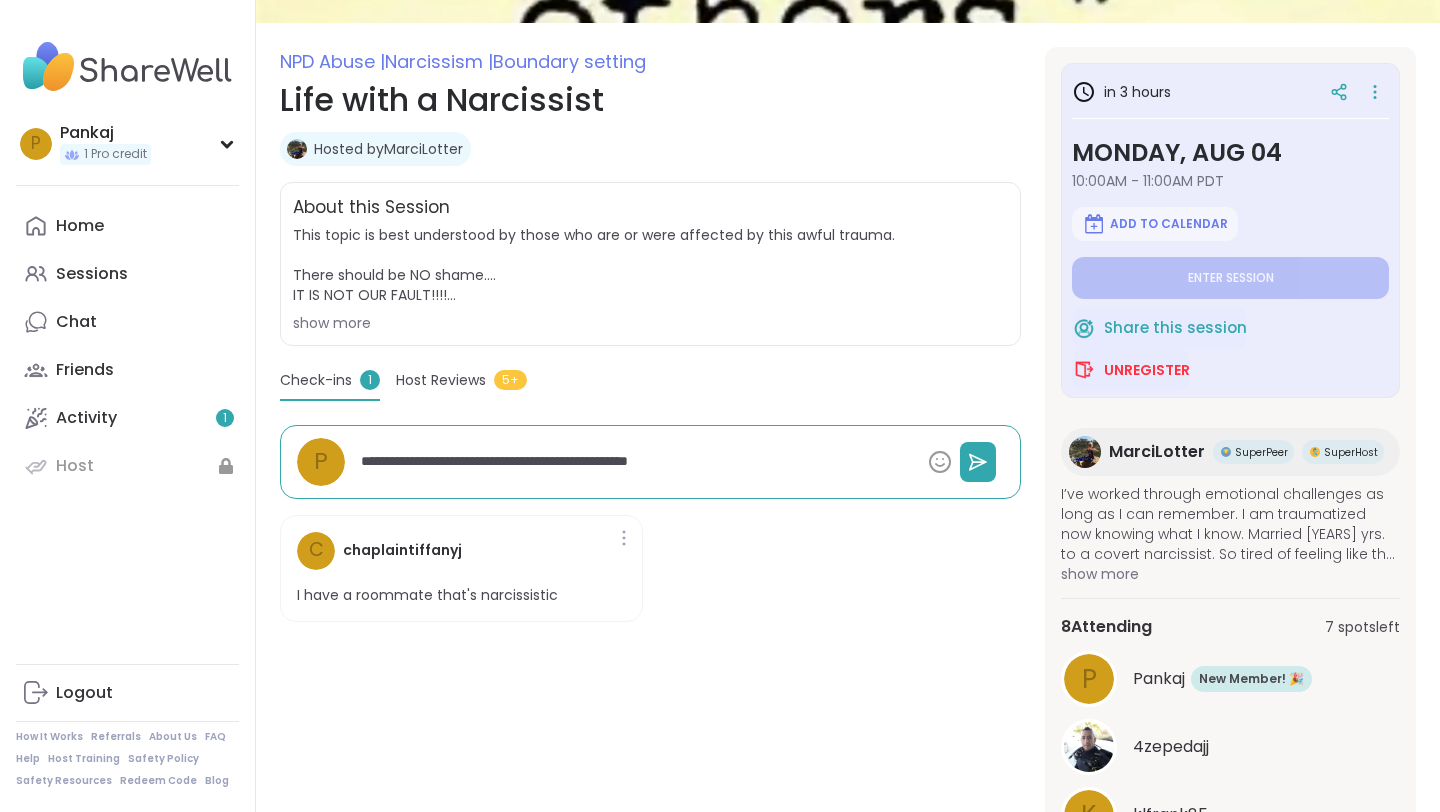 type on "*" 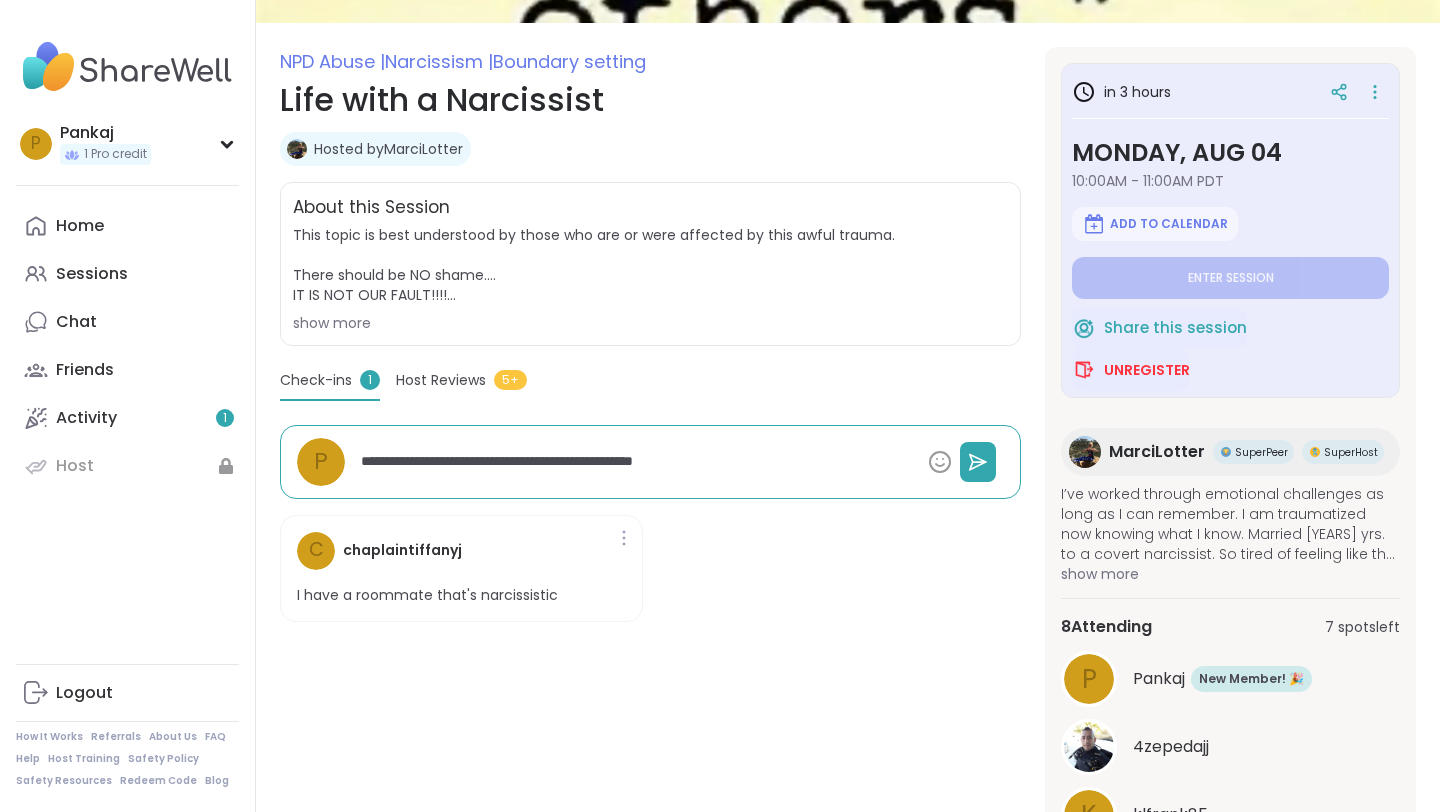 type on "*" 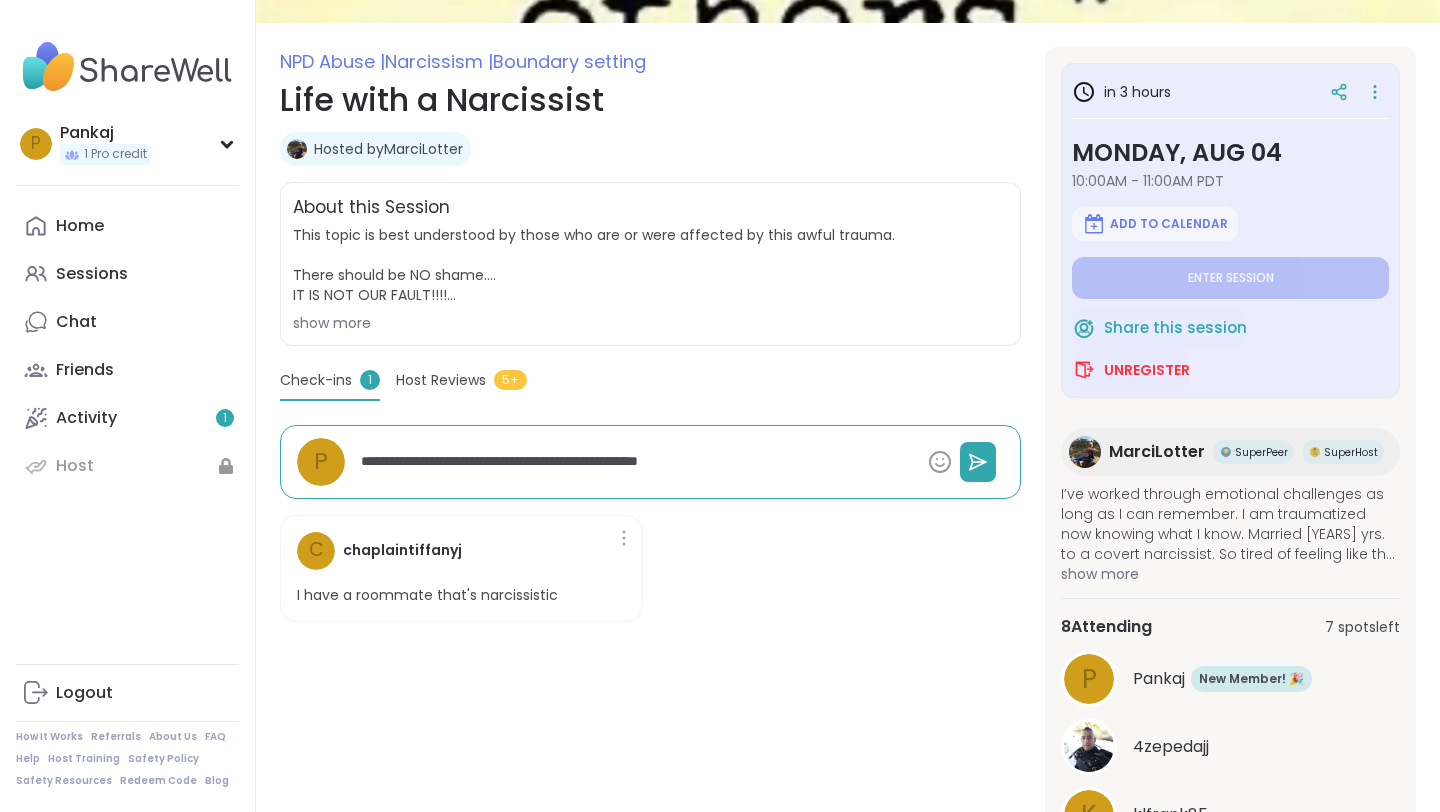 type on "*" 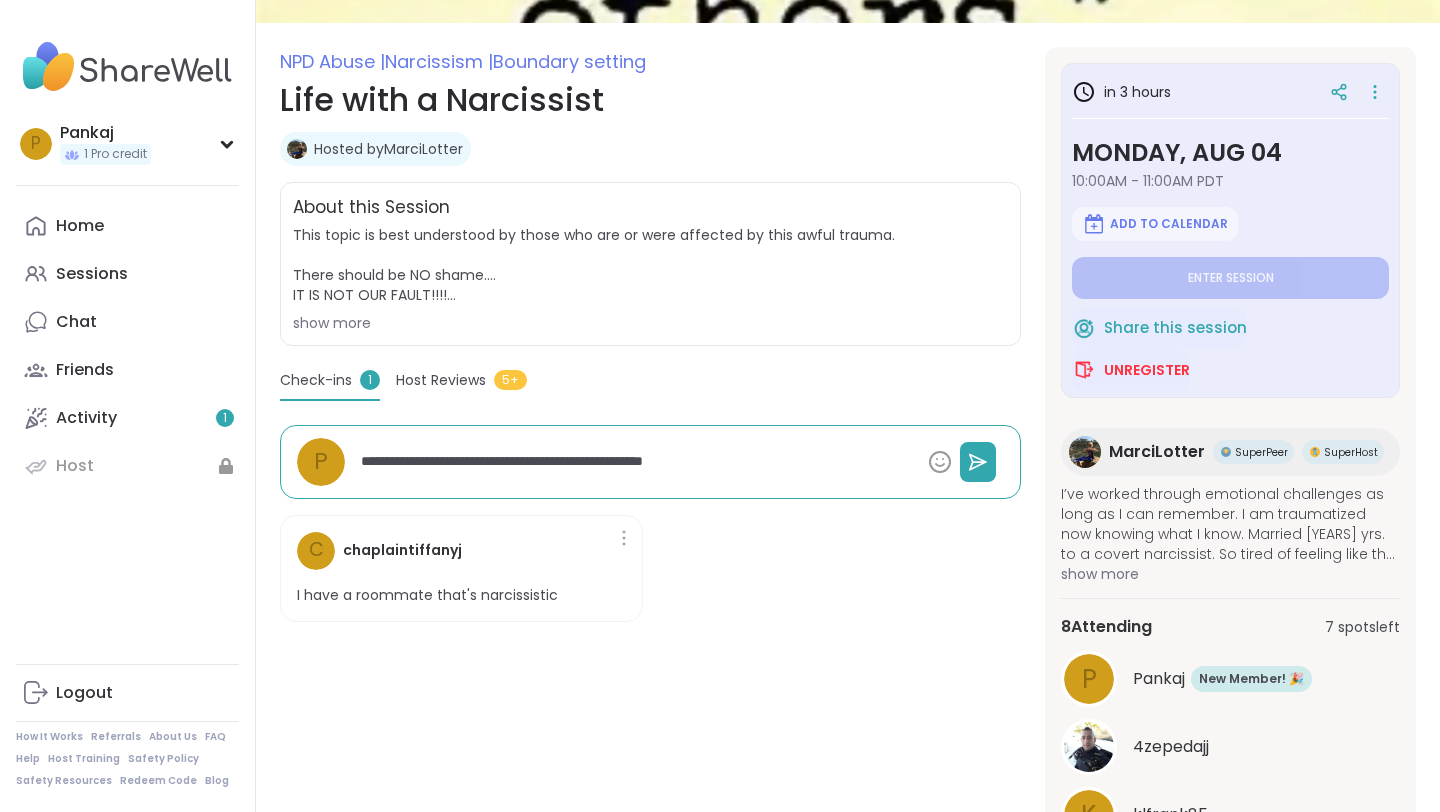 type on "*" 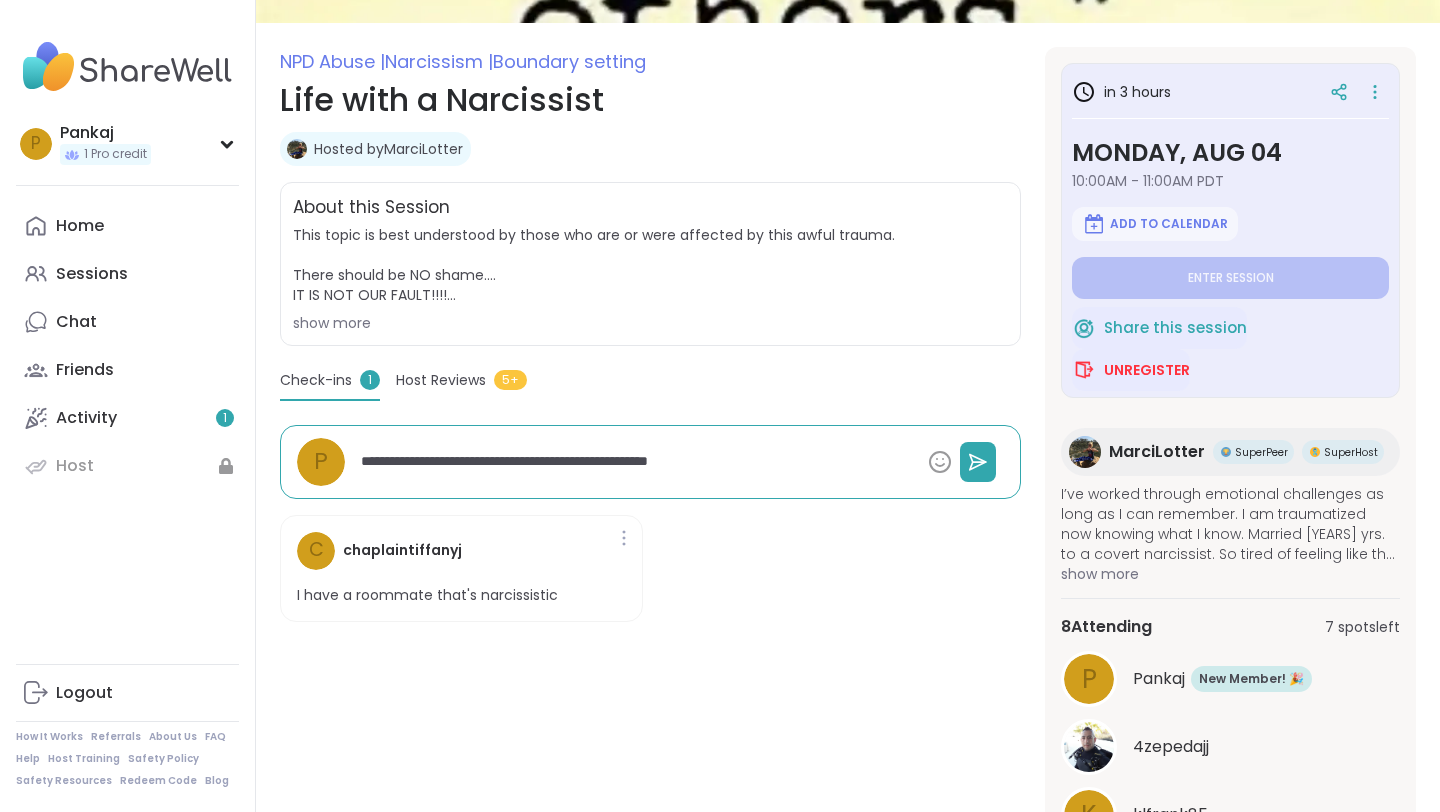 type on "*" 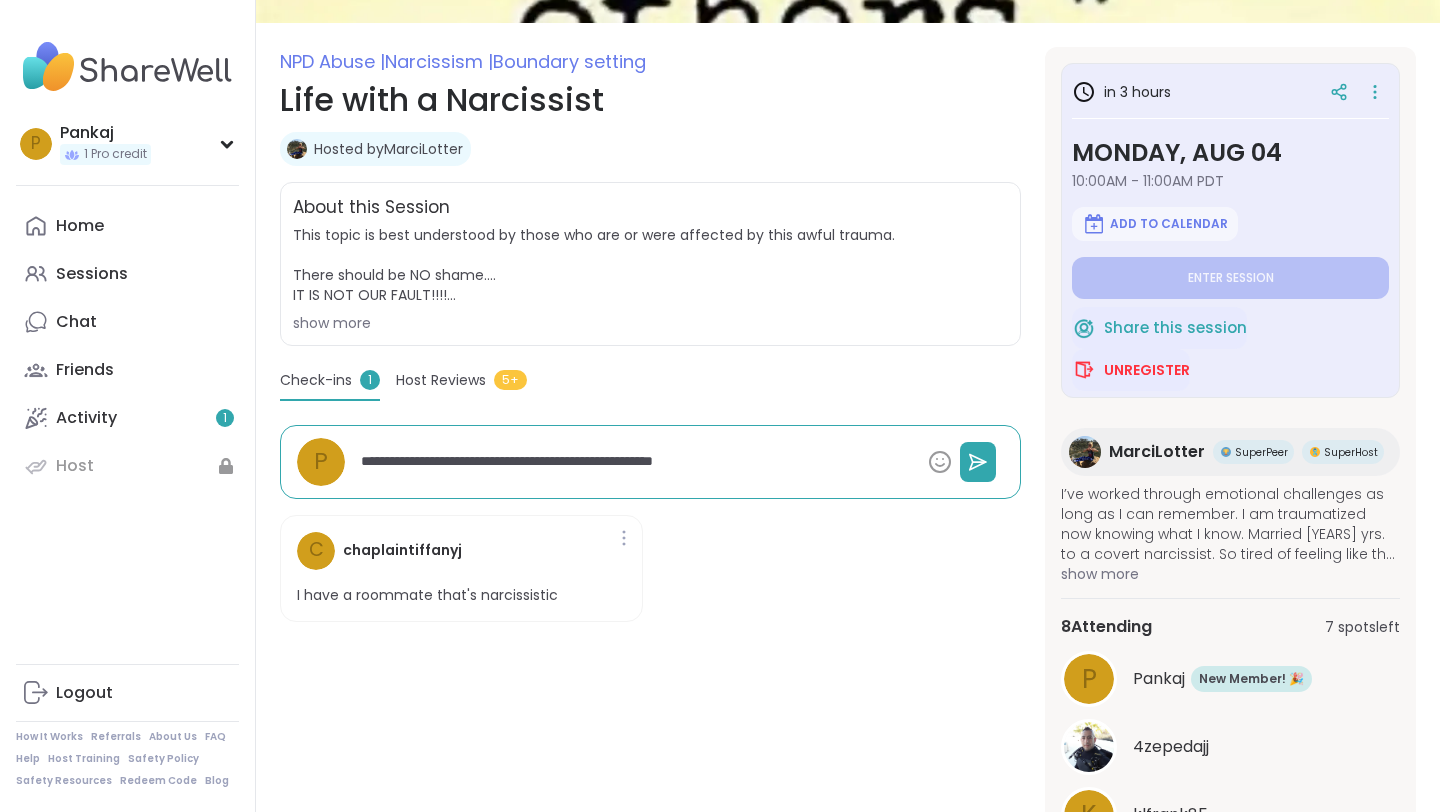 type on "*" 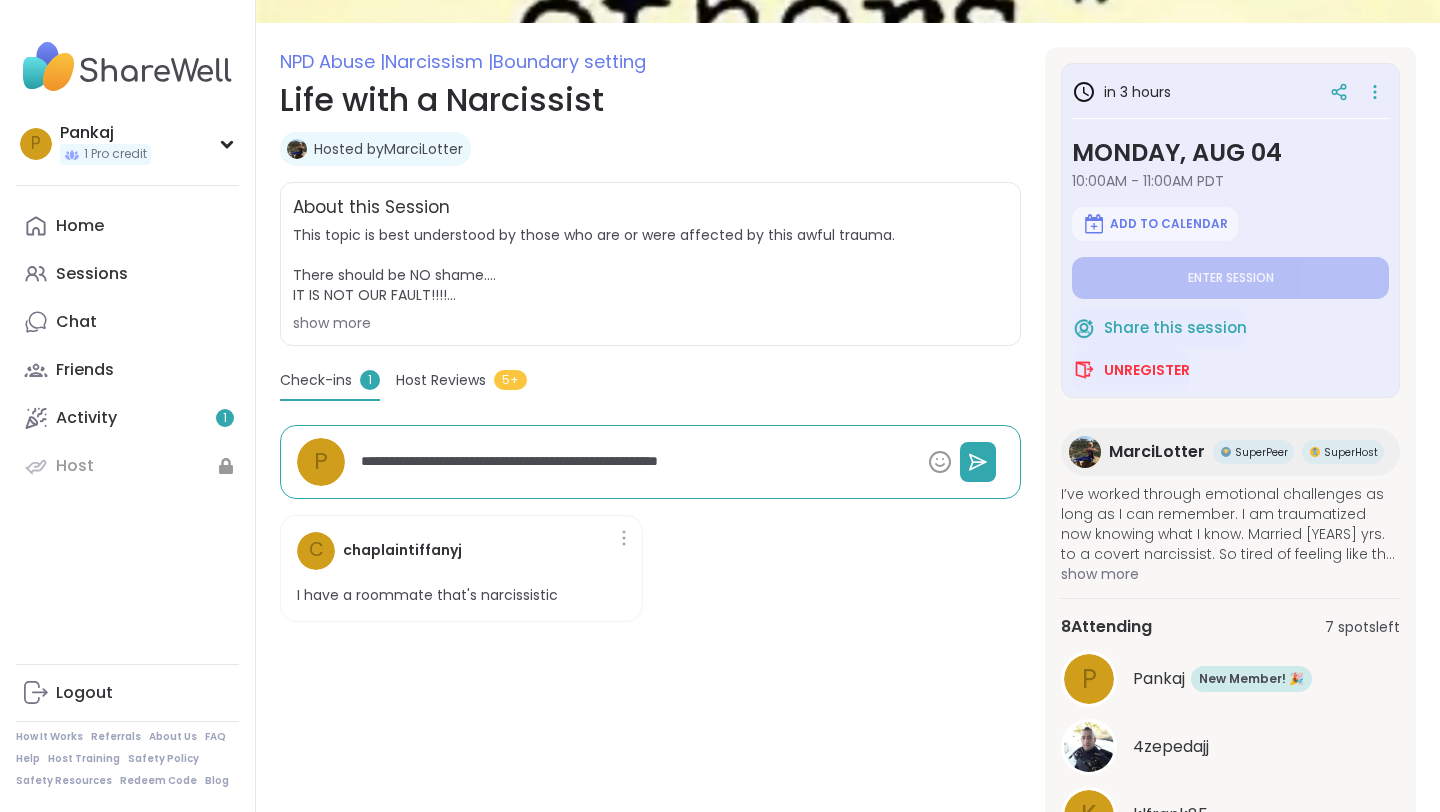 type on "*" 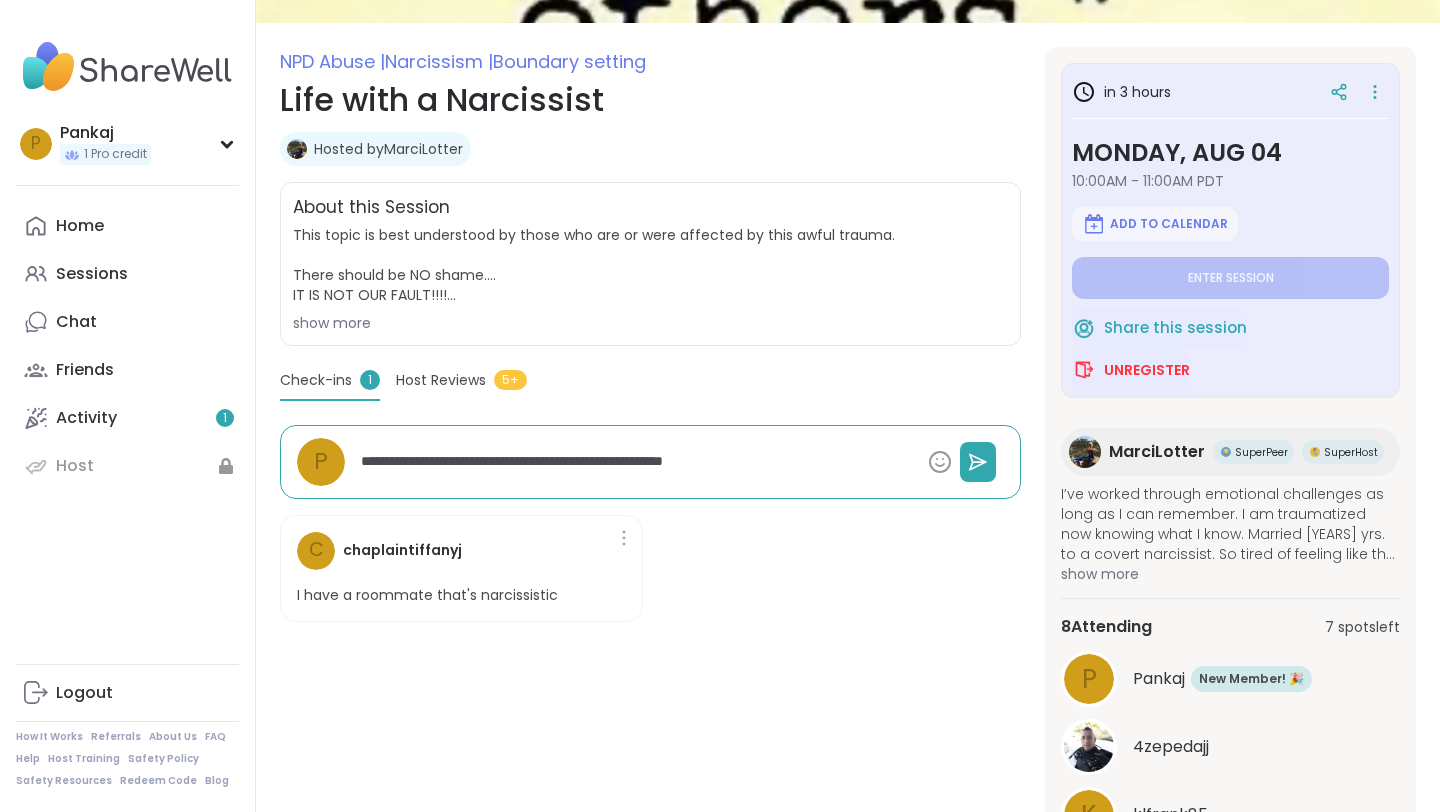 type on "*" 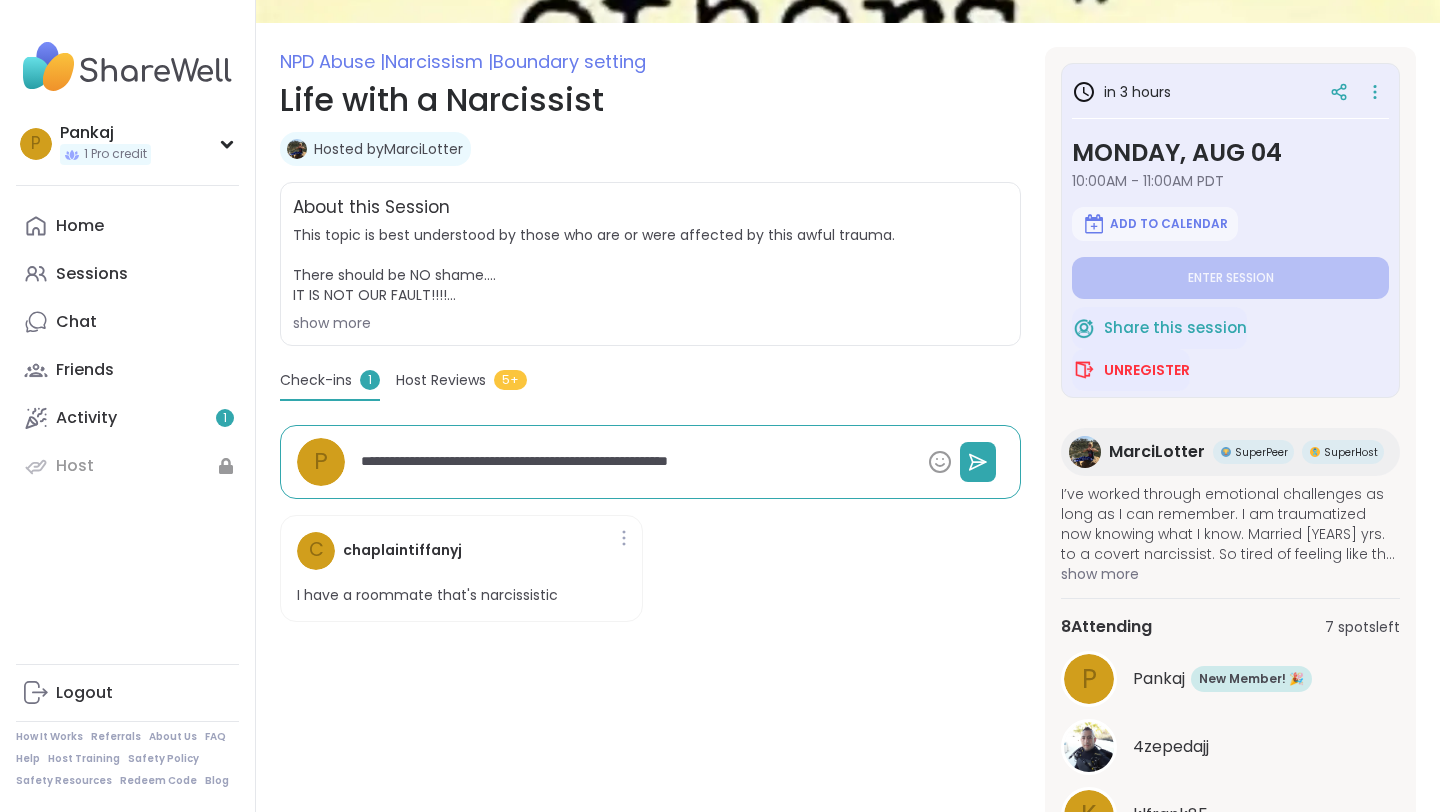 type on "*" 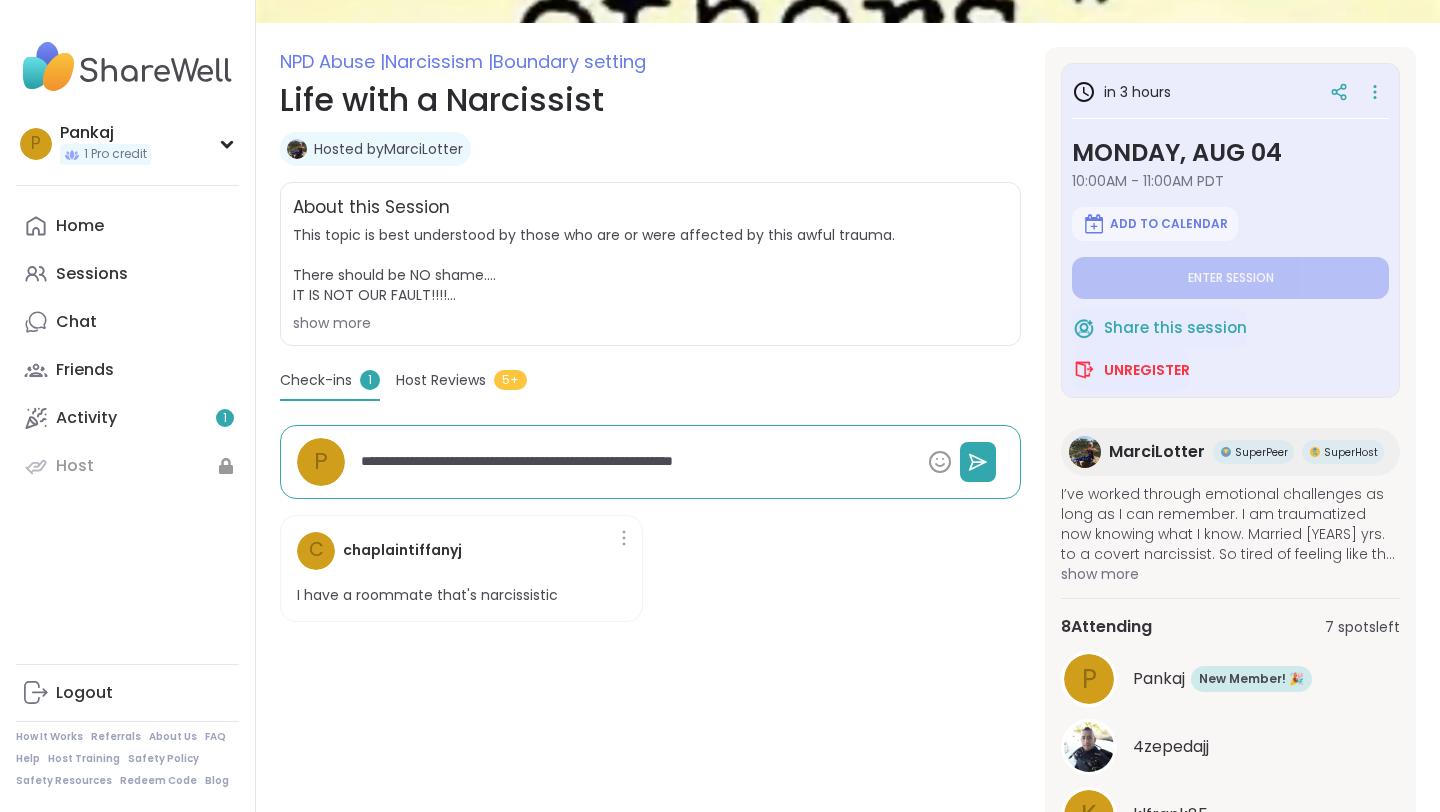 type on "*" 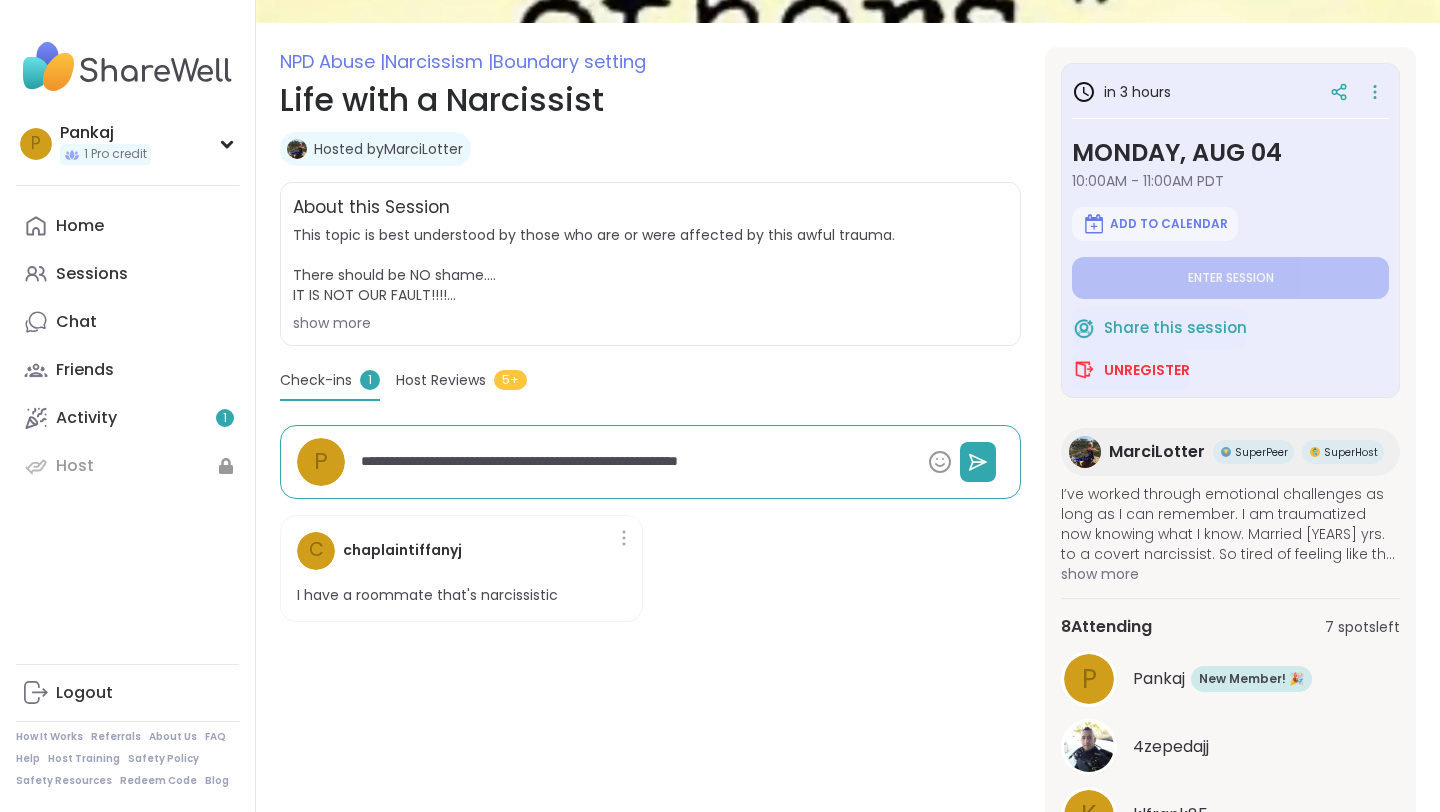 type on "*" 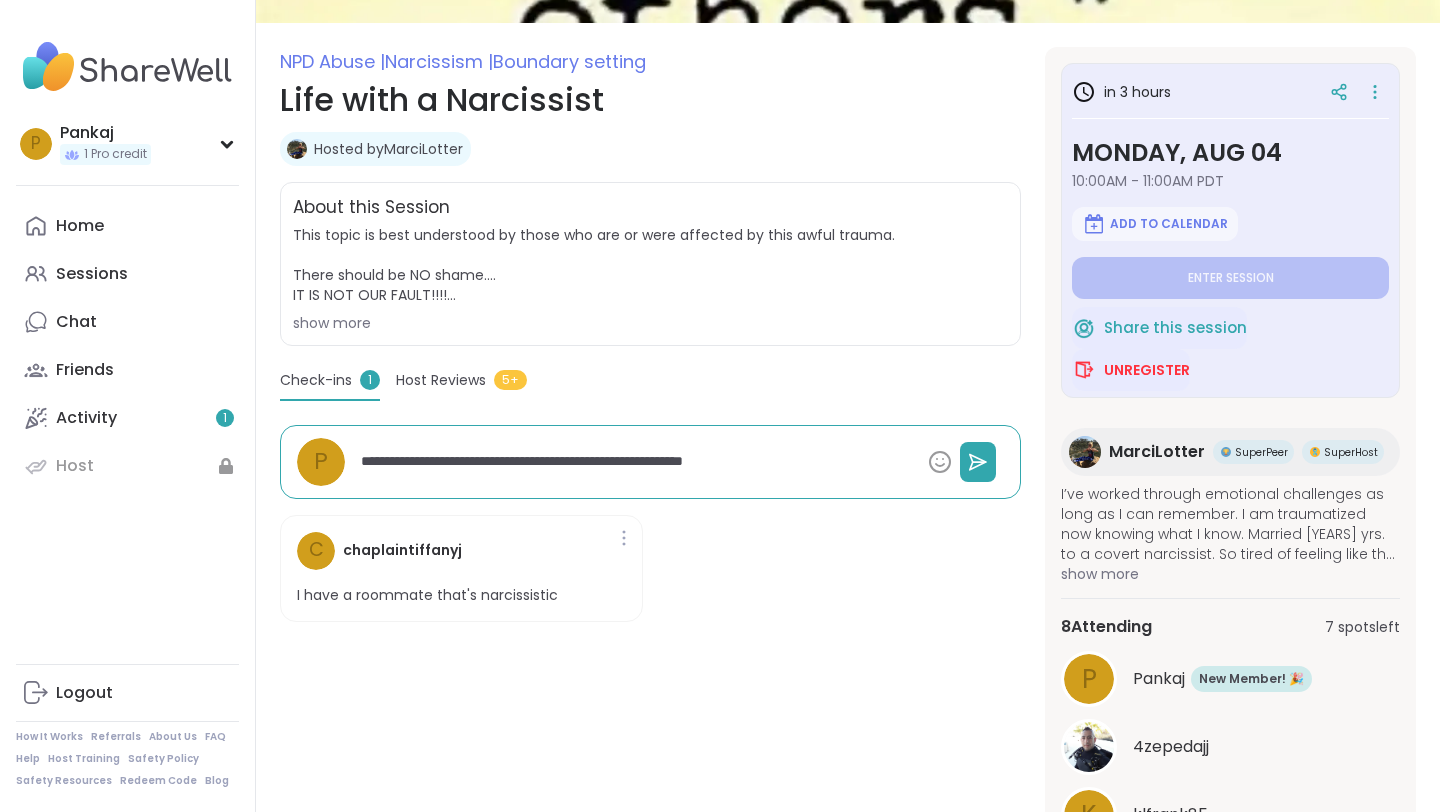 type on "*" 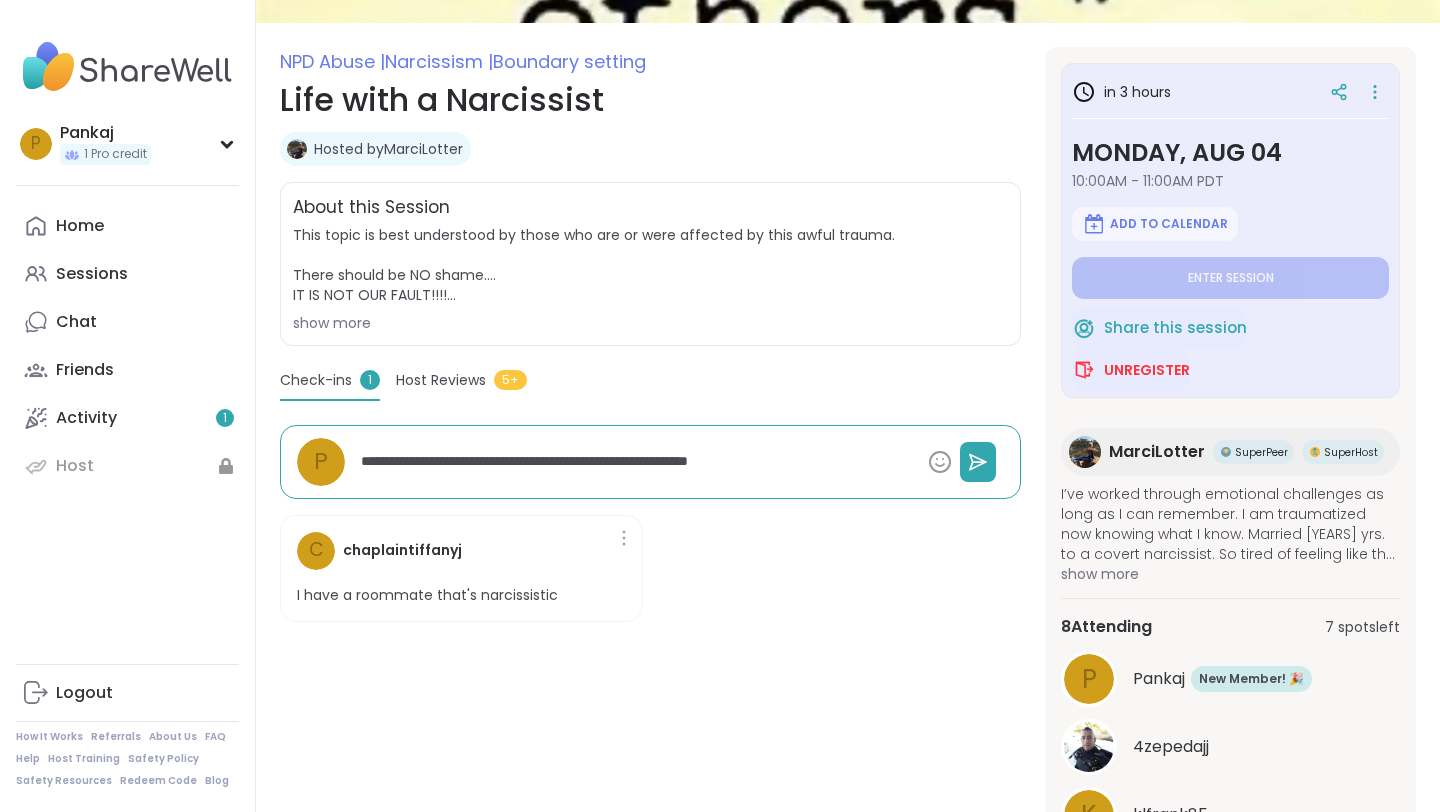 type on "*" 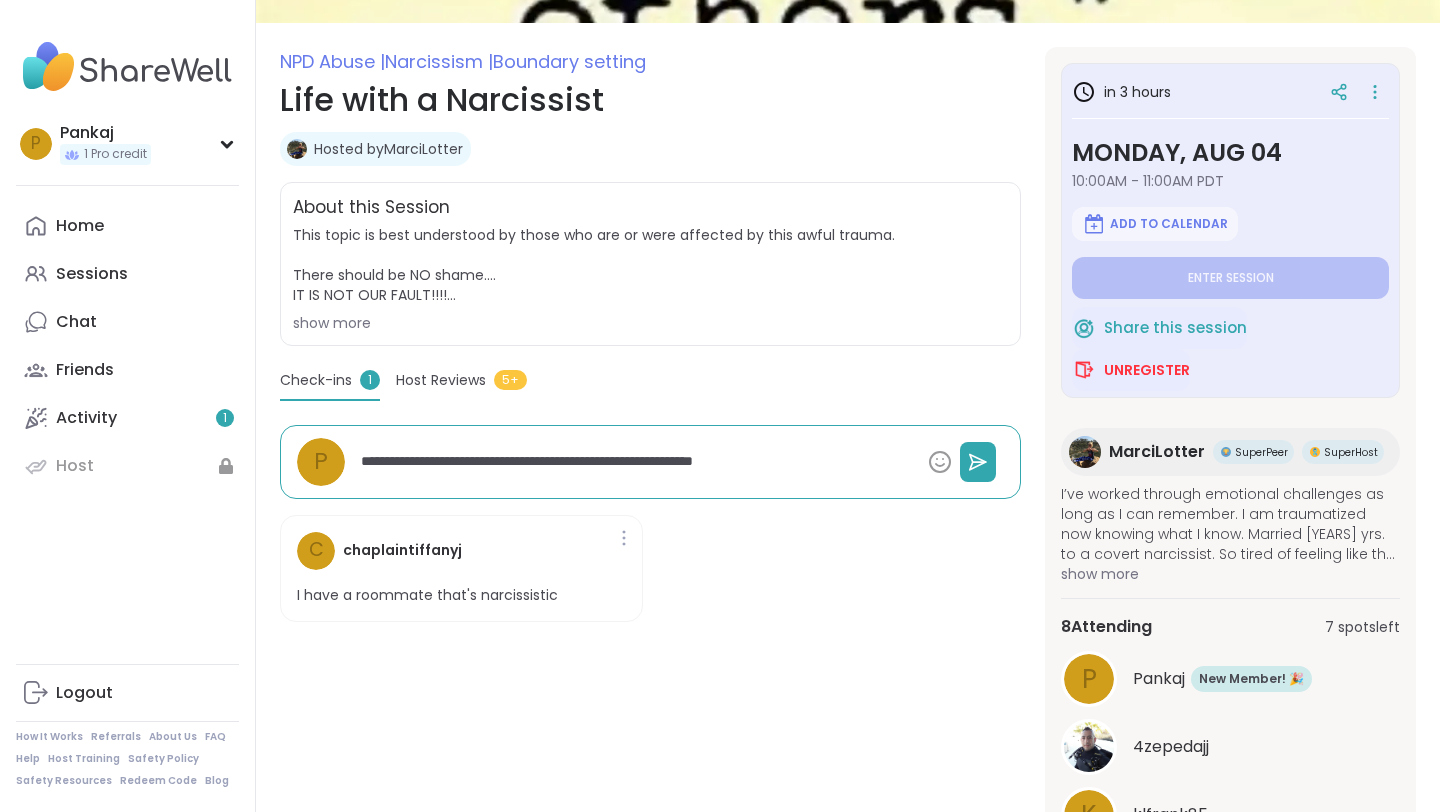 type on "*" 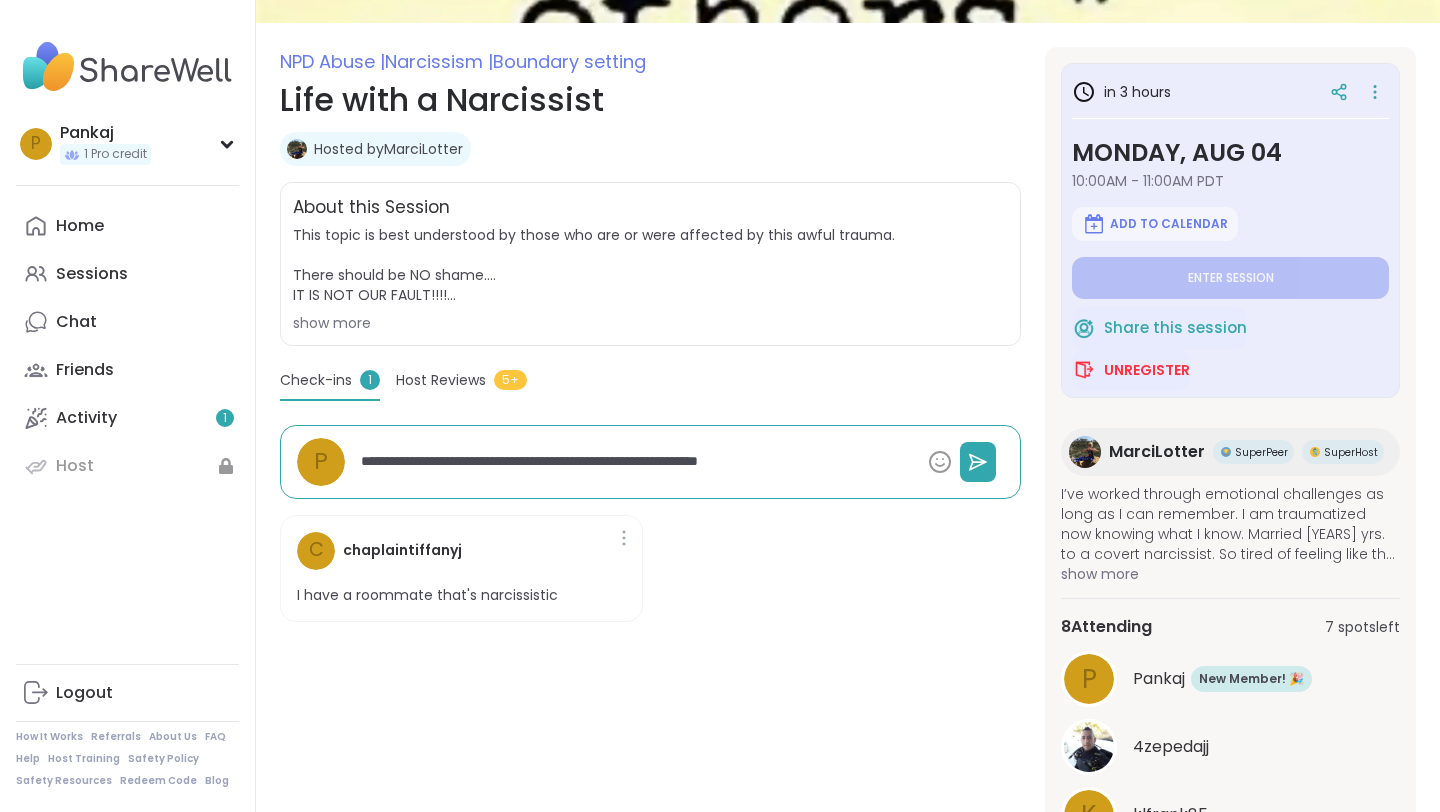 type on "*" 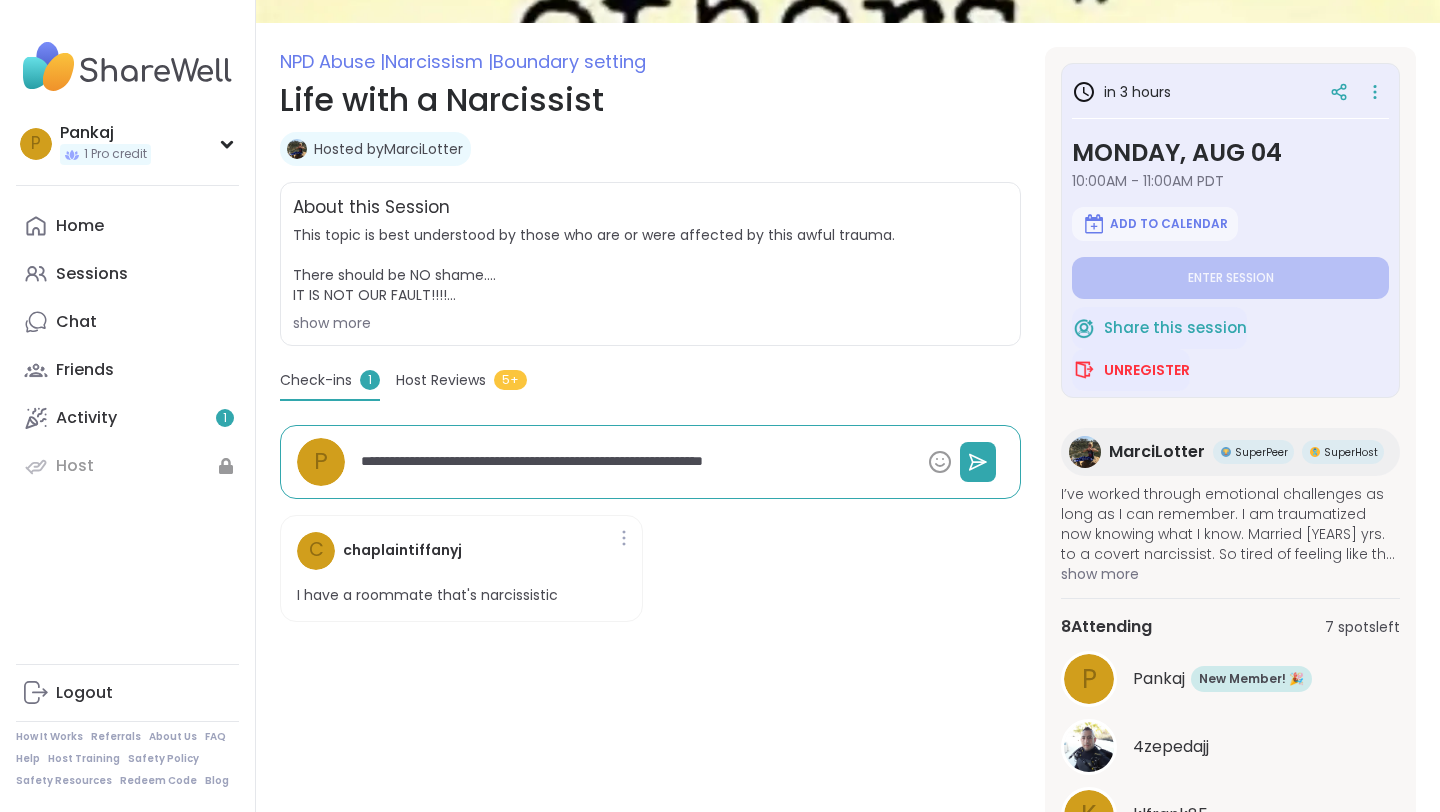 type on "*" 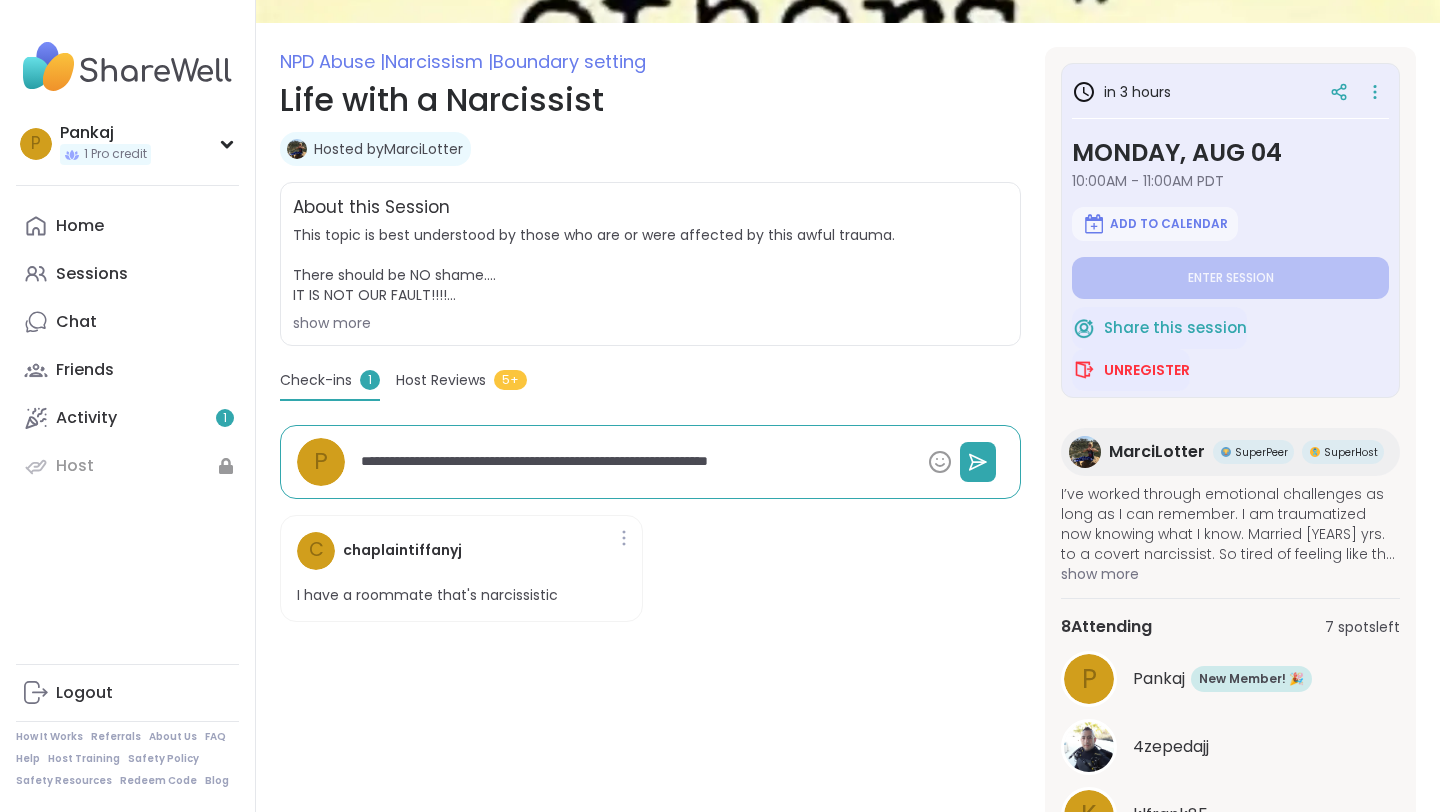 type on "*" 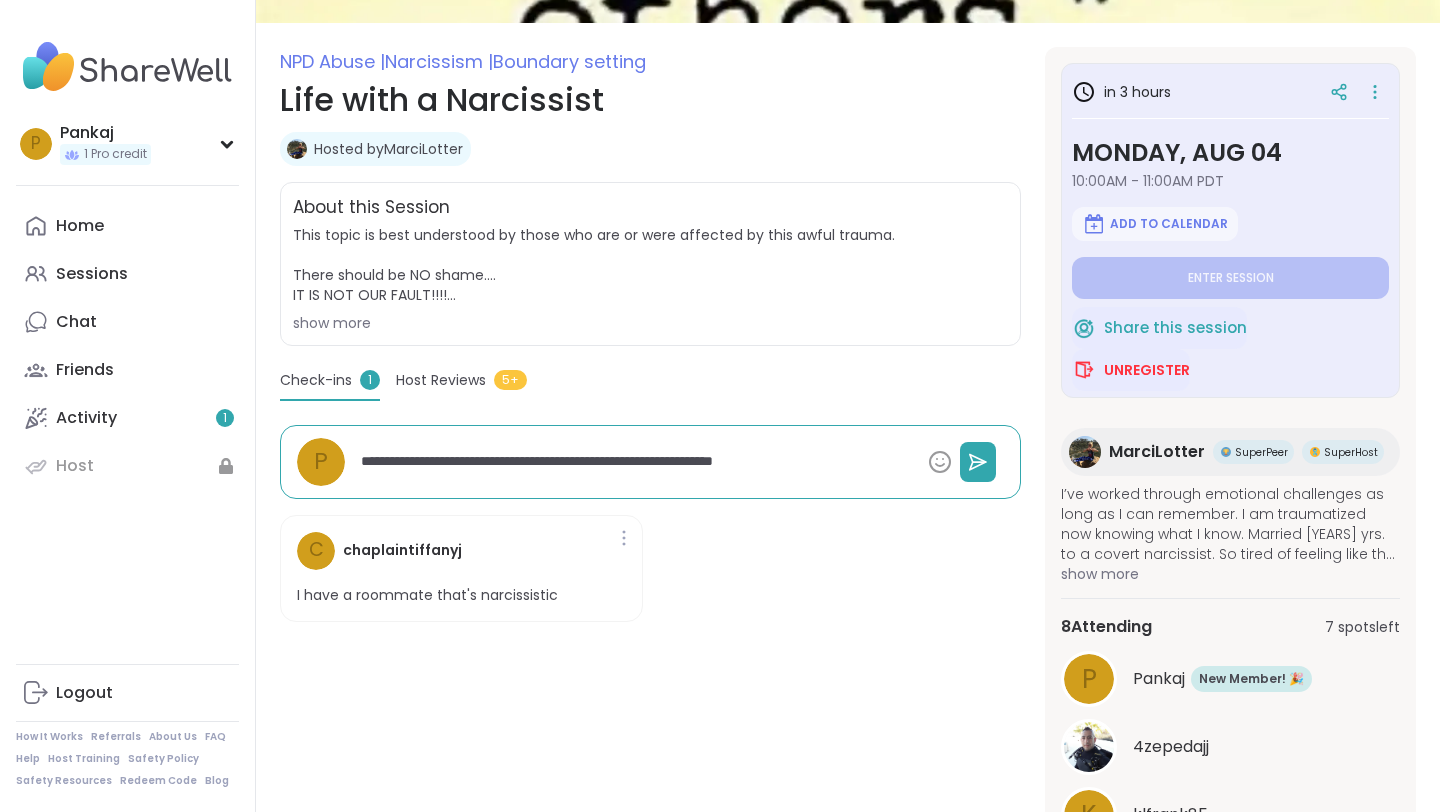type on "*" 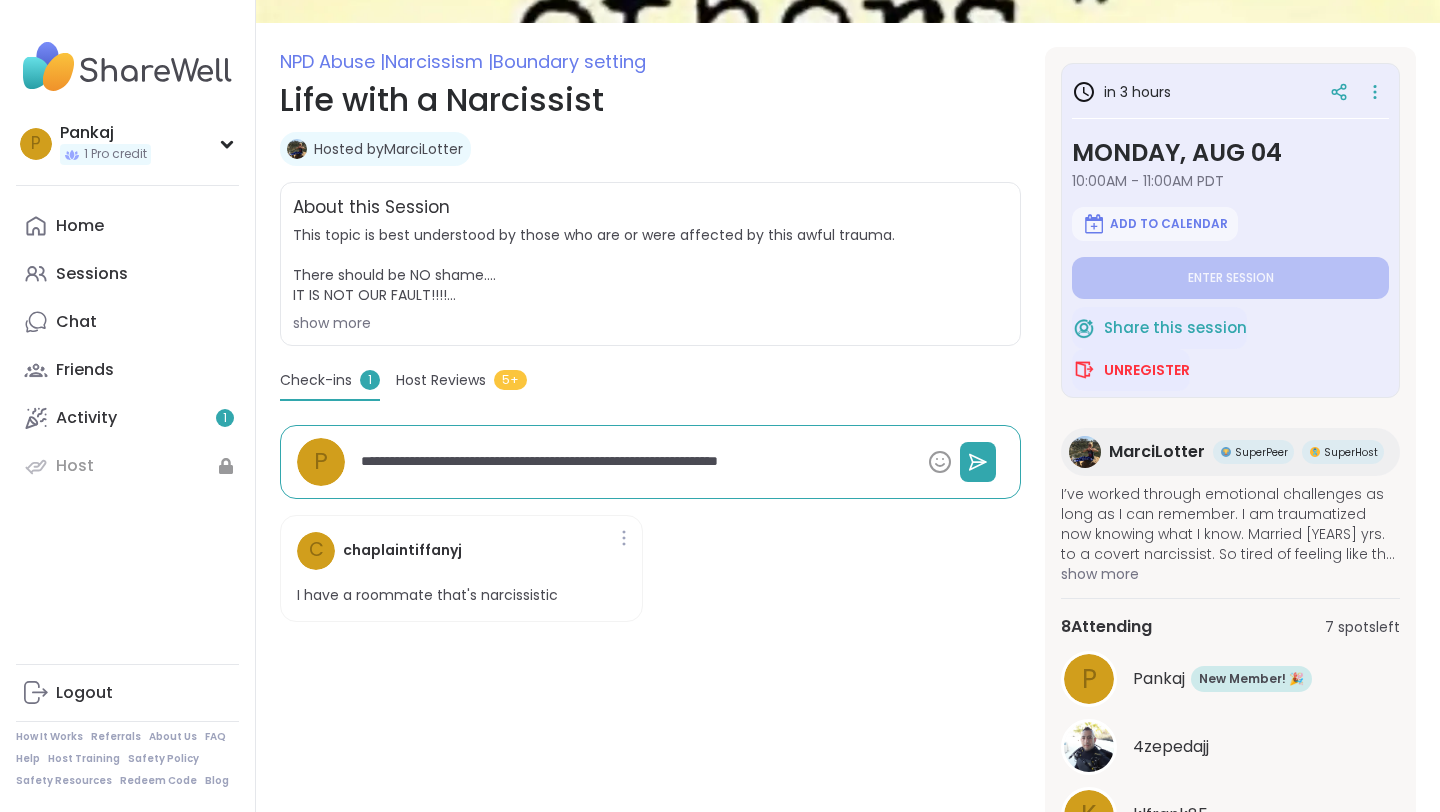 type on "*" 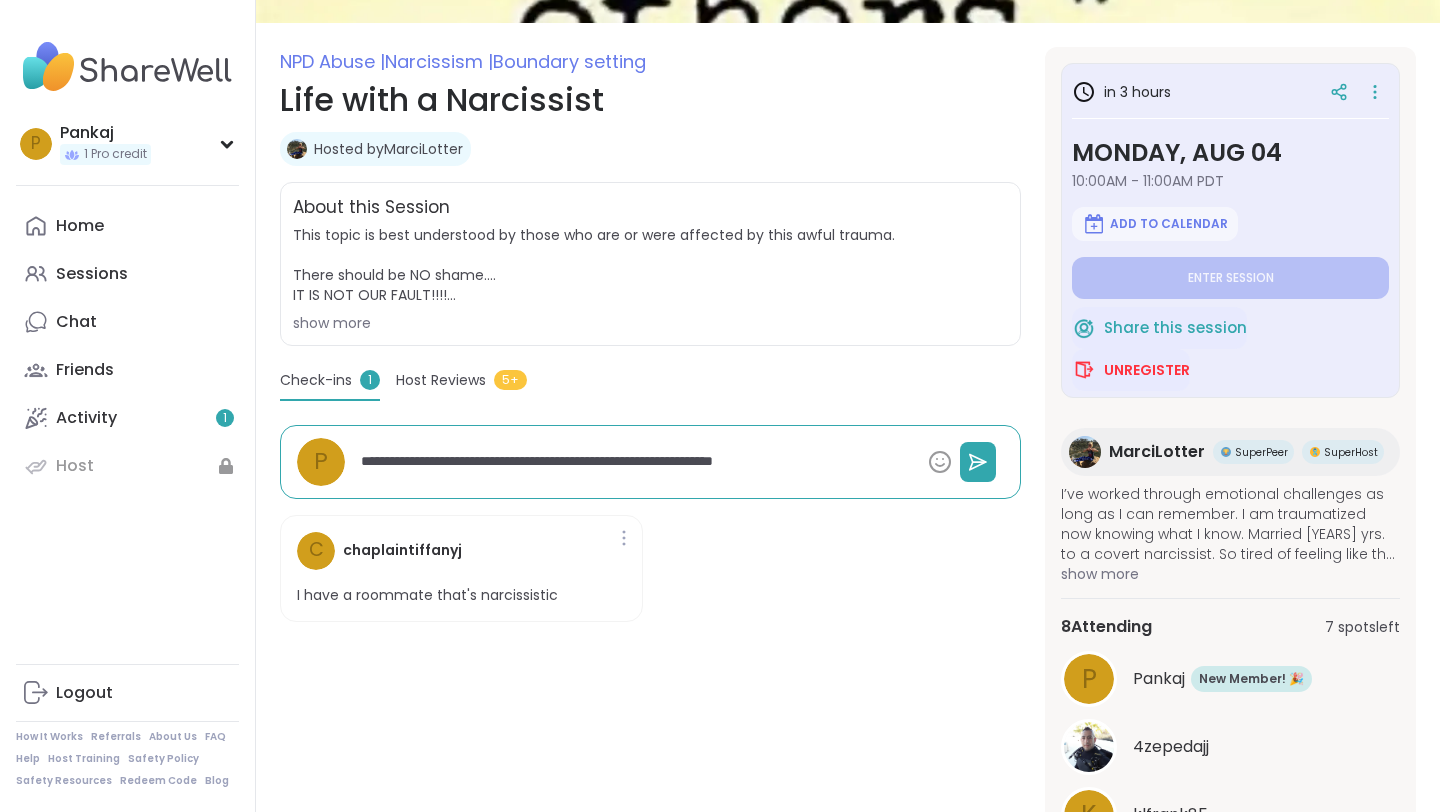 type on "*" 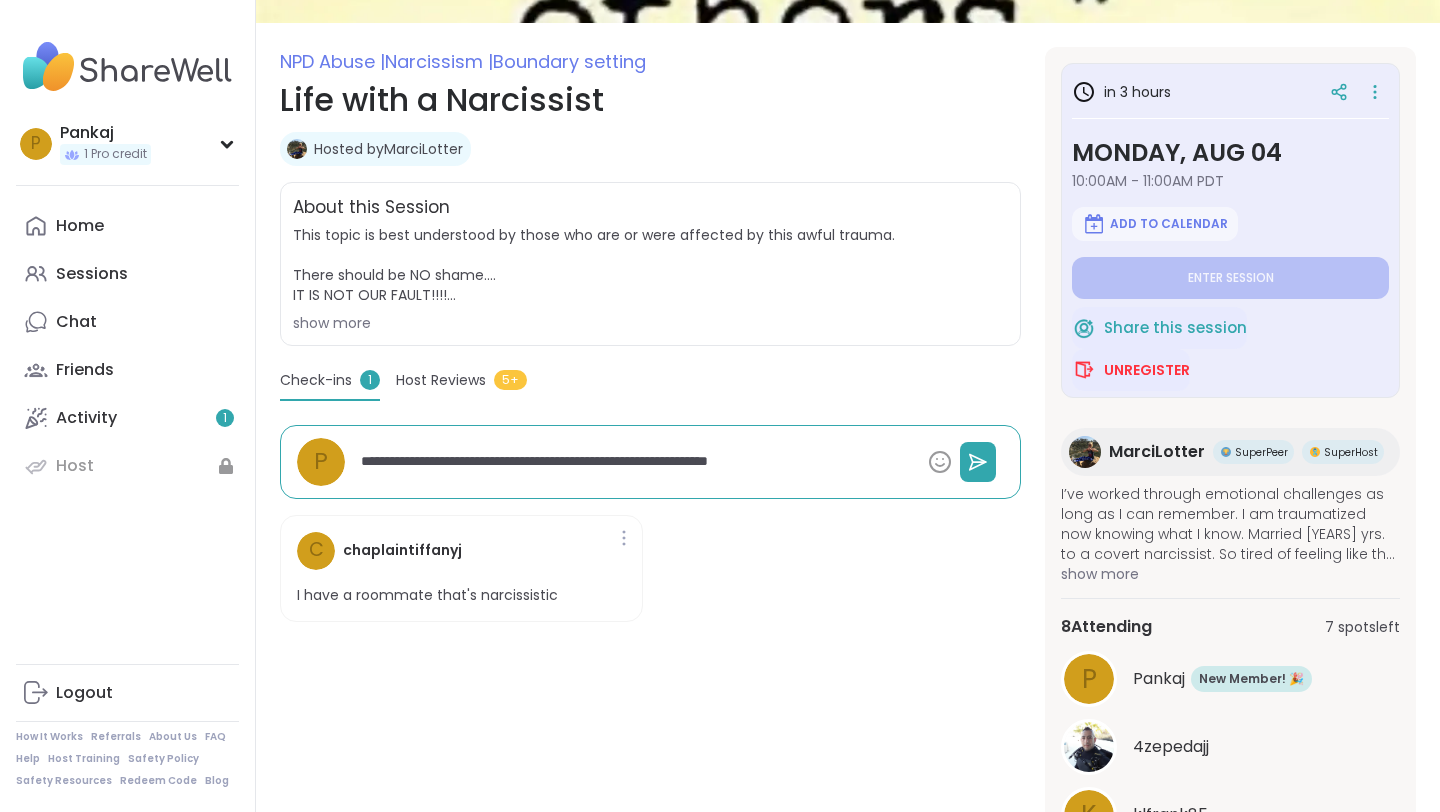 type on "*" 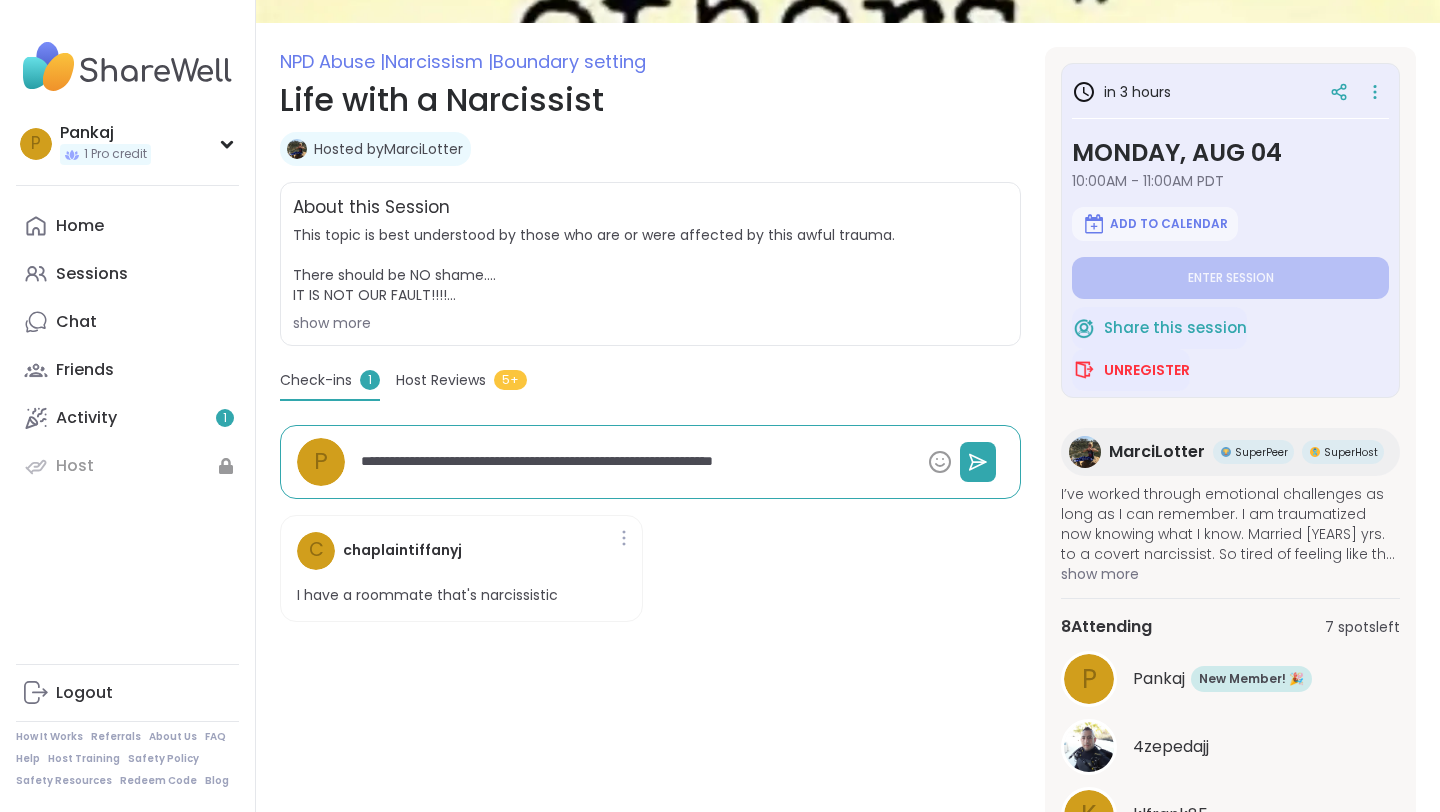 type on "*" 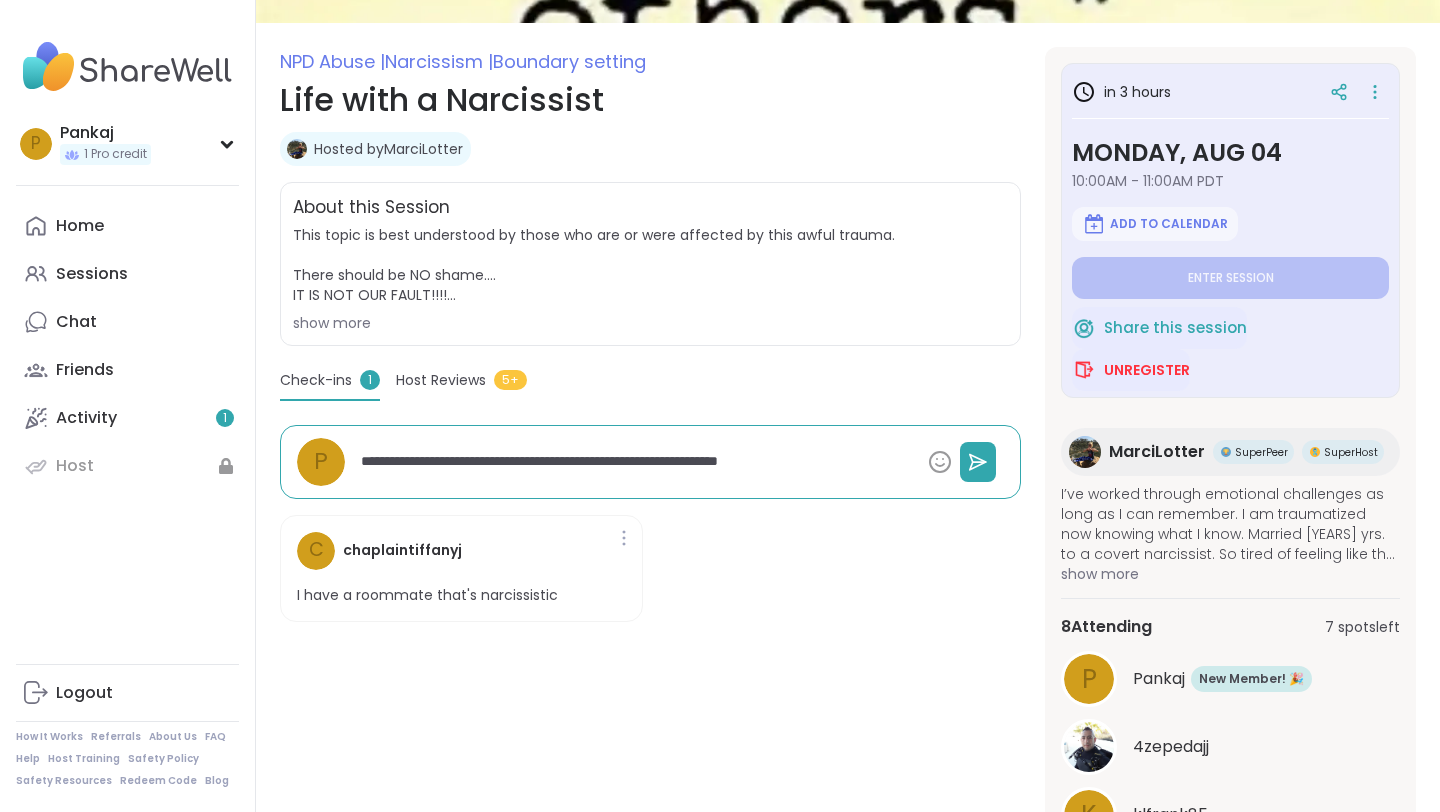 type on "*" 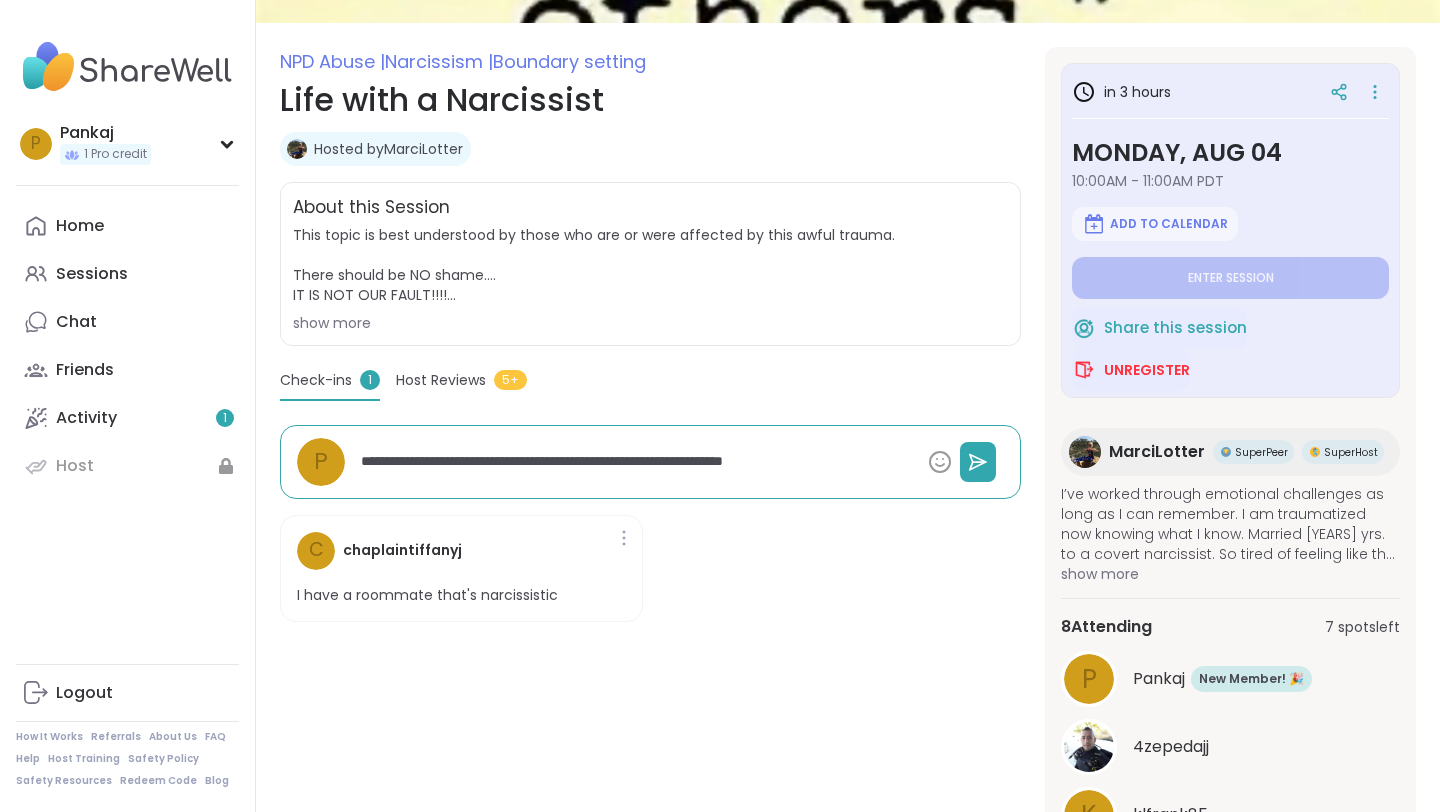 type on "*" 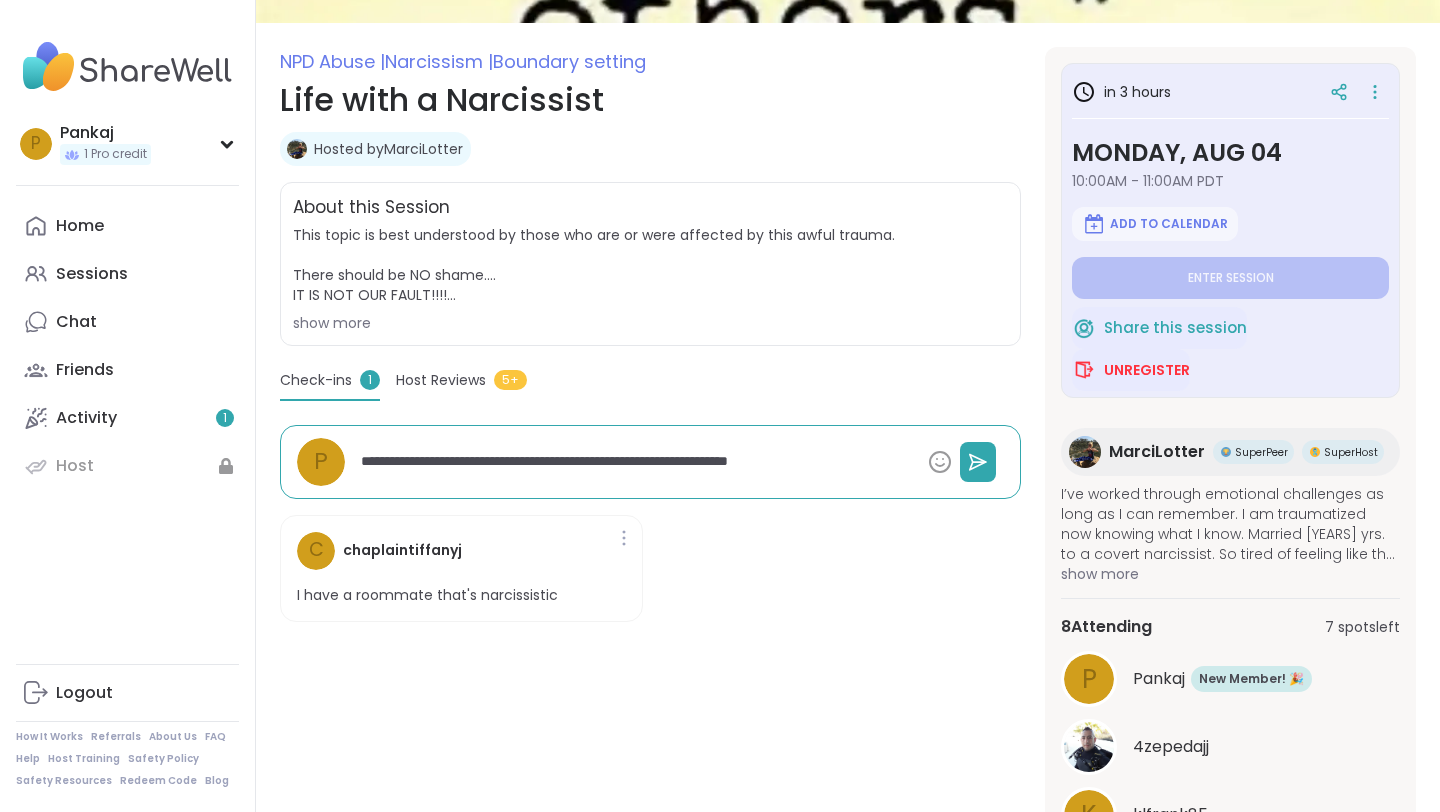 type on "*" 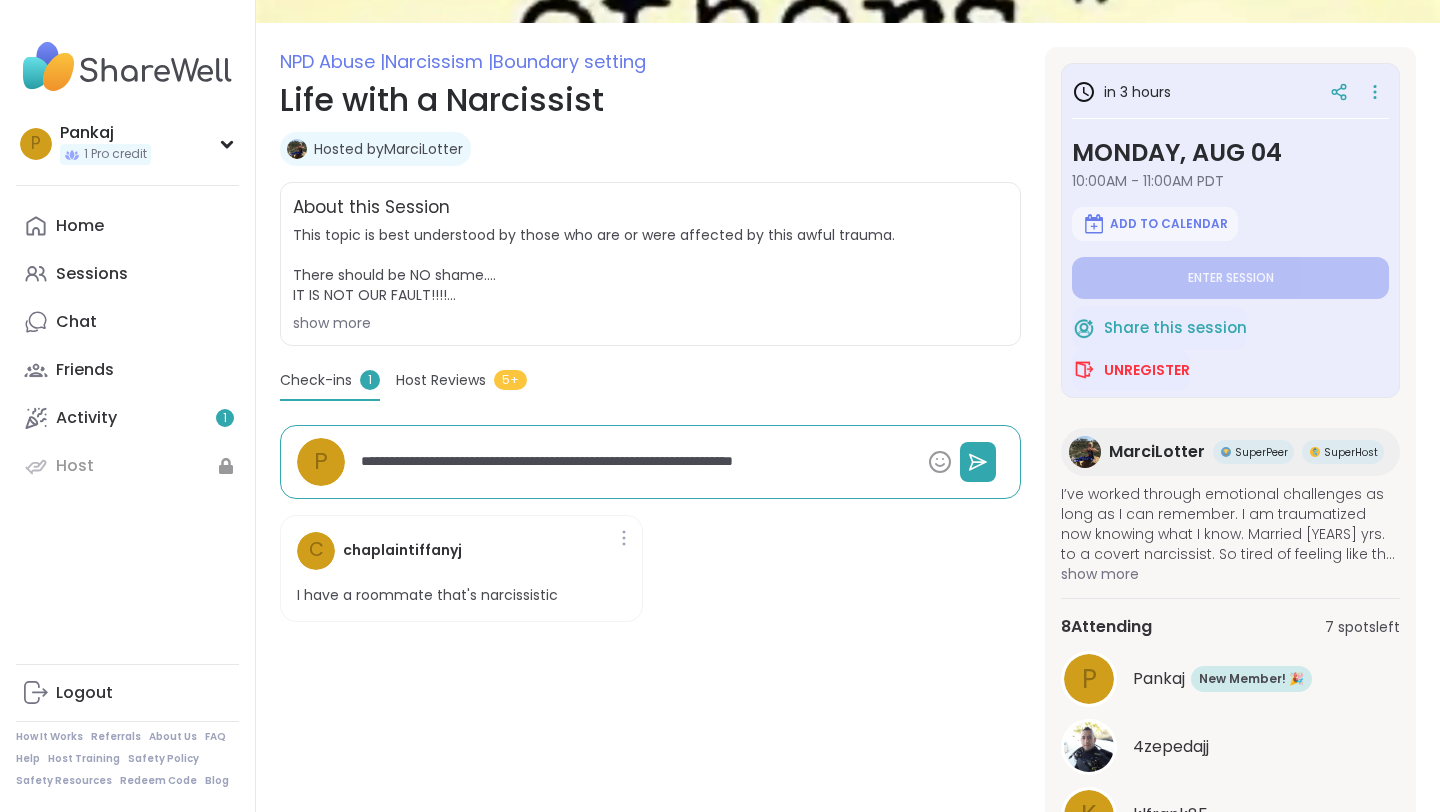 type on "*" 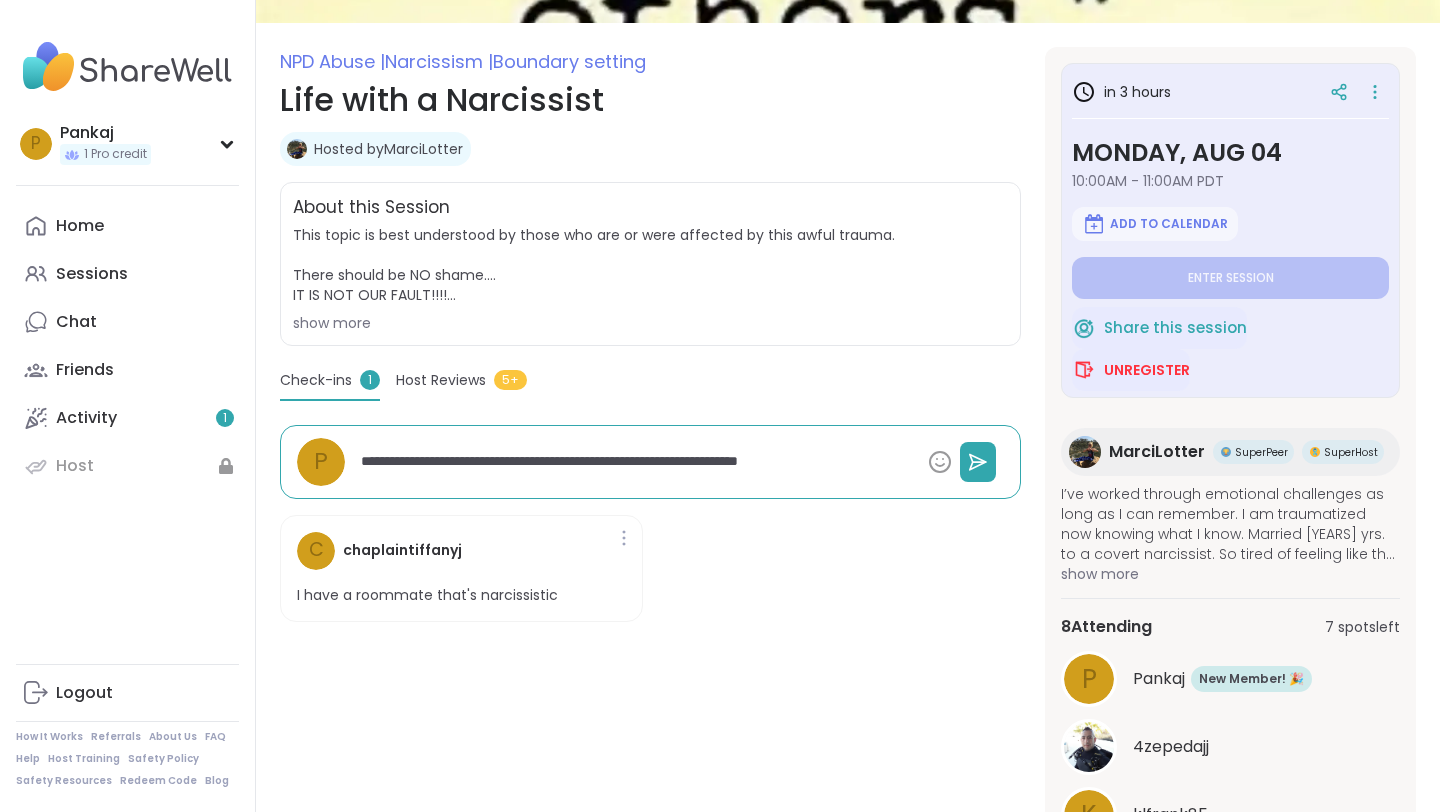 type on "*" 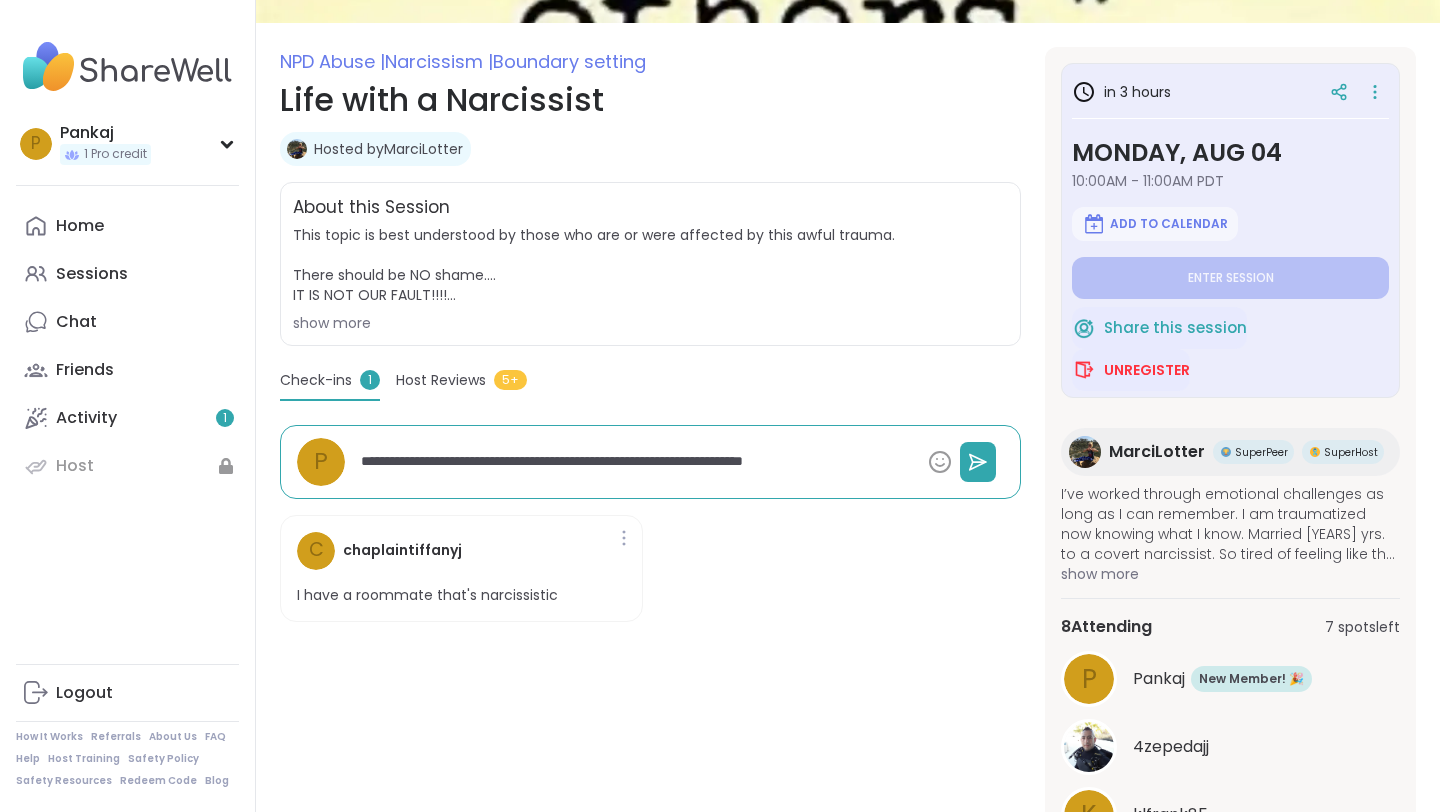type on "*" 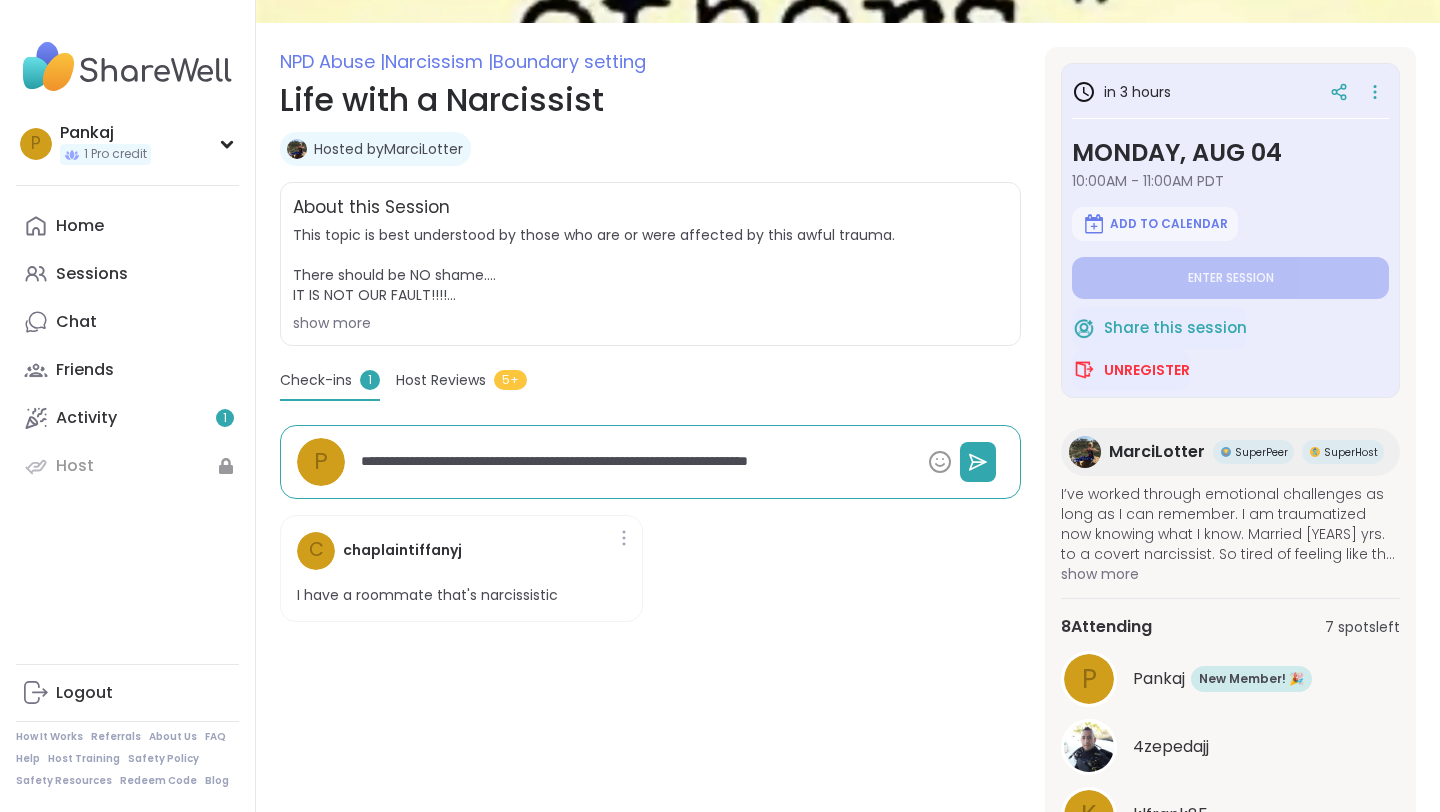 type on "*" 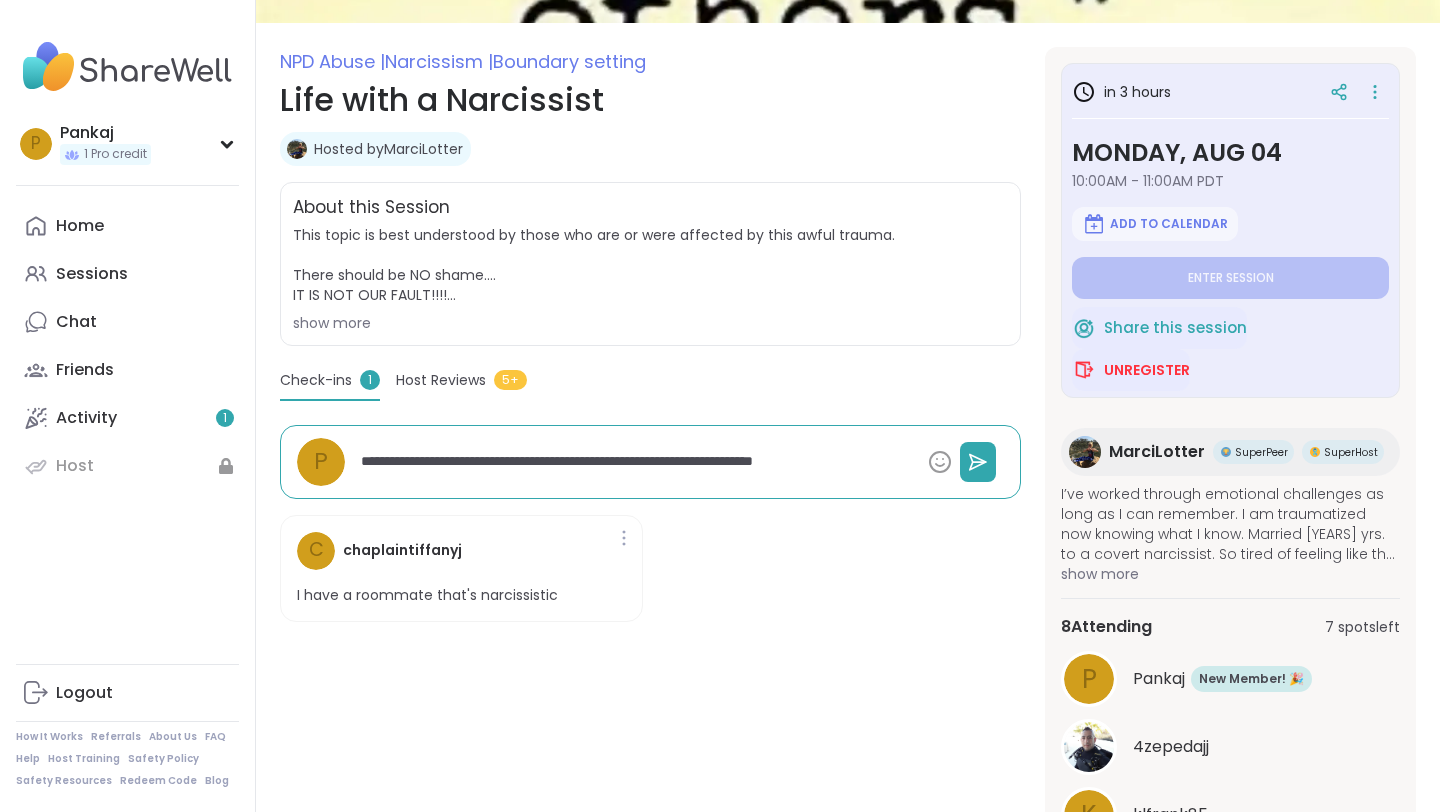 type on "*" 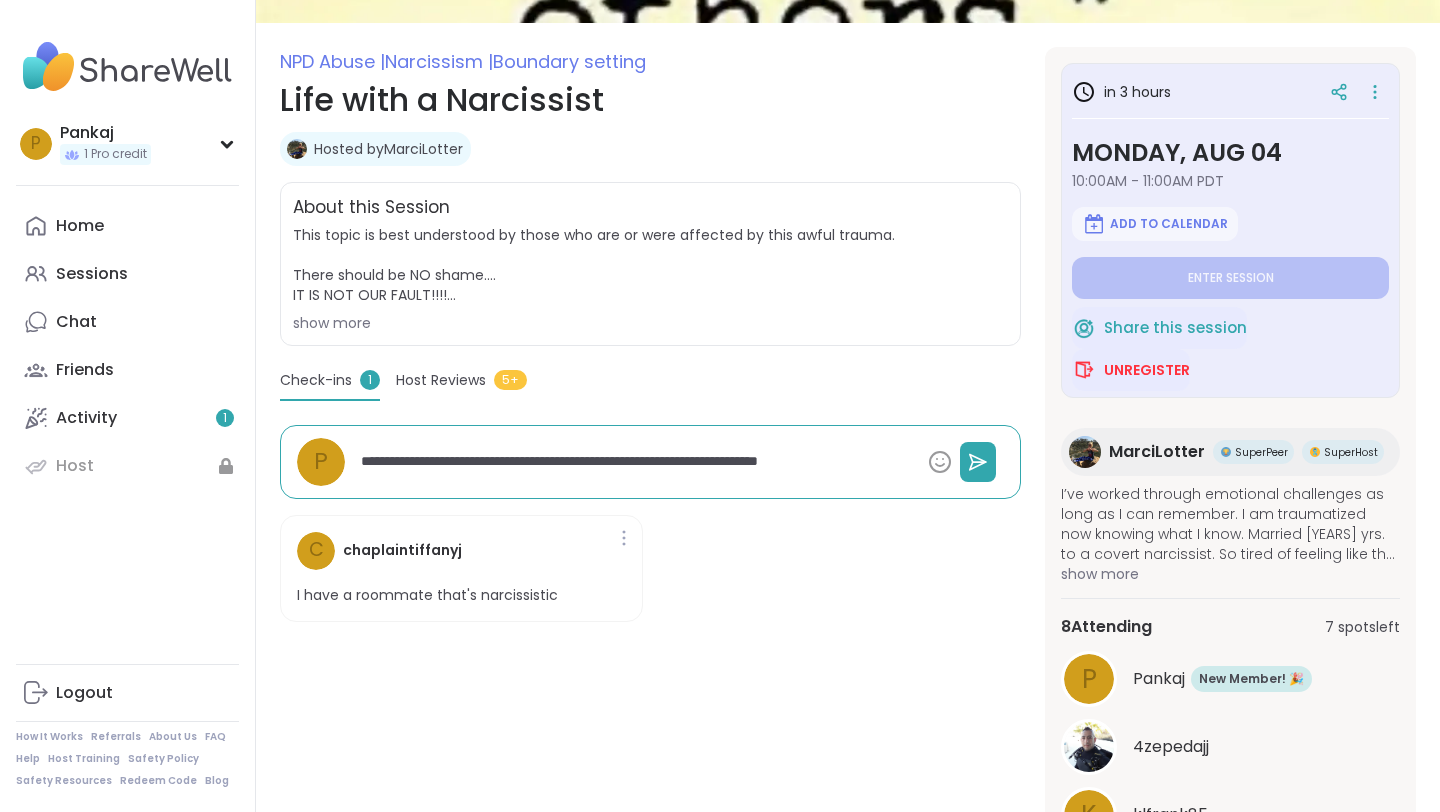 type on "*" 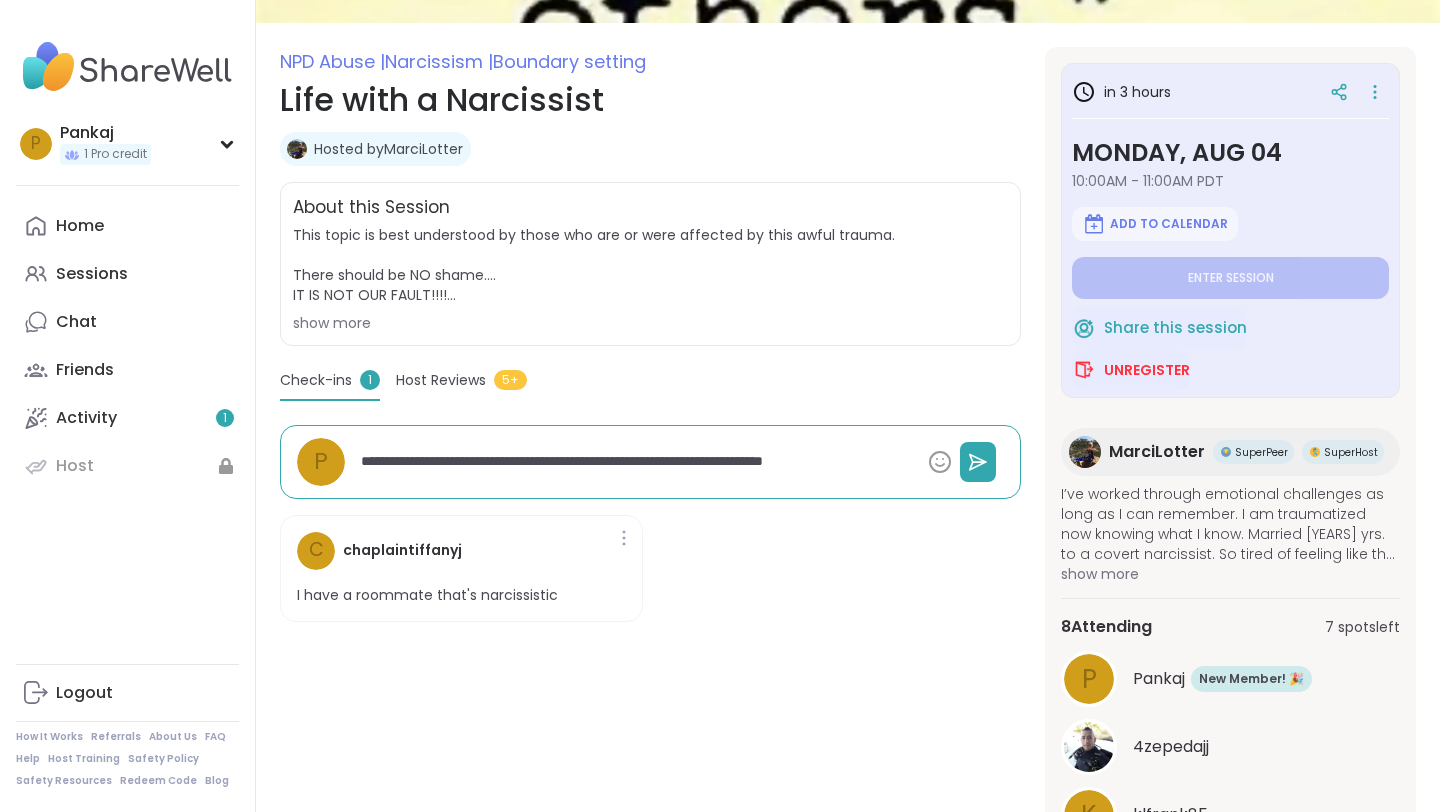 type on "*" 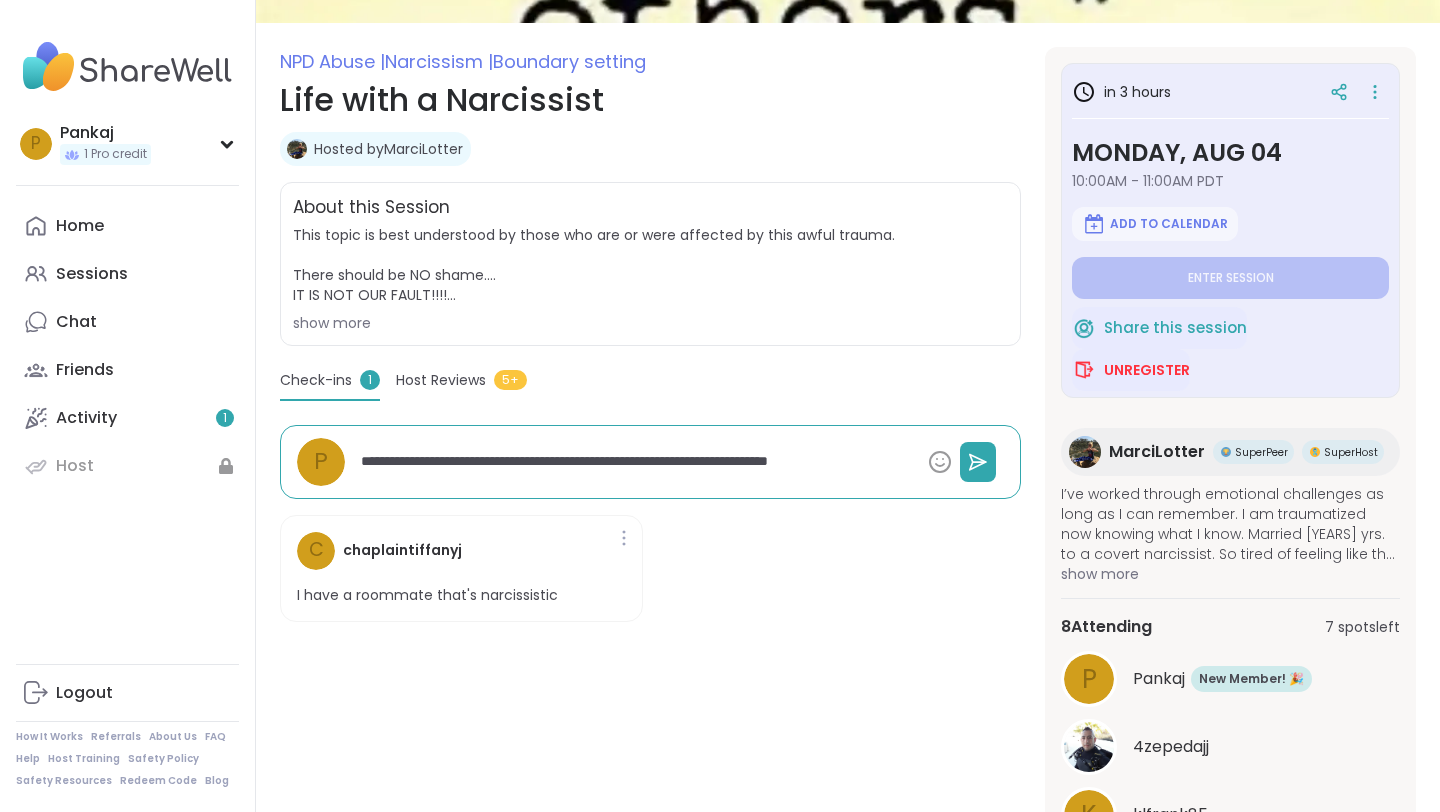 type on "*" 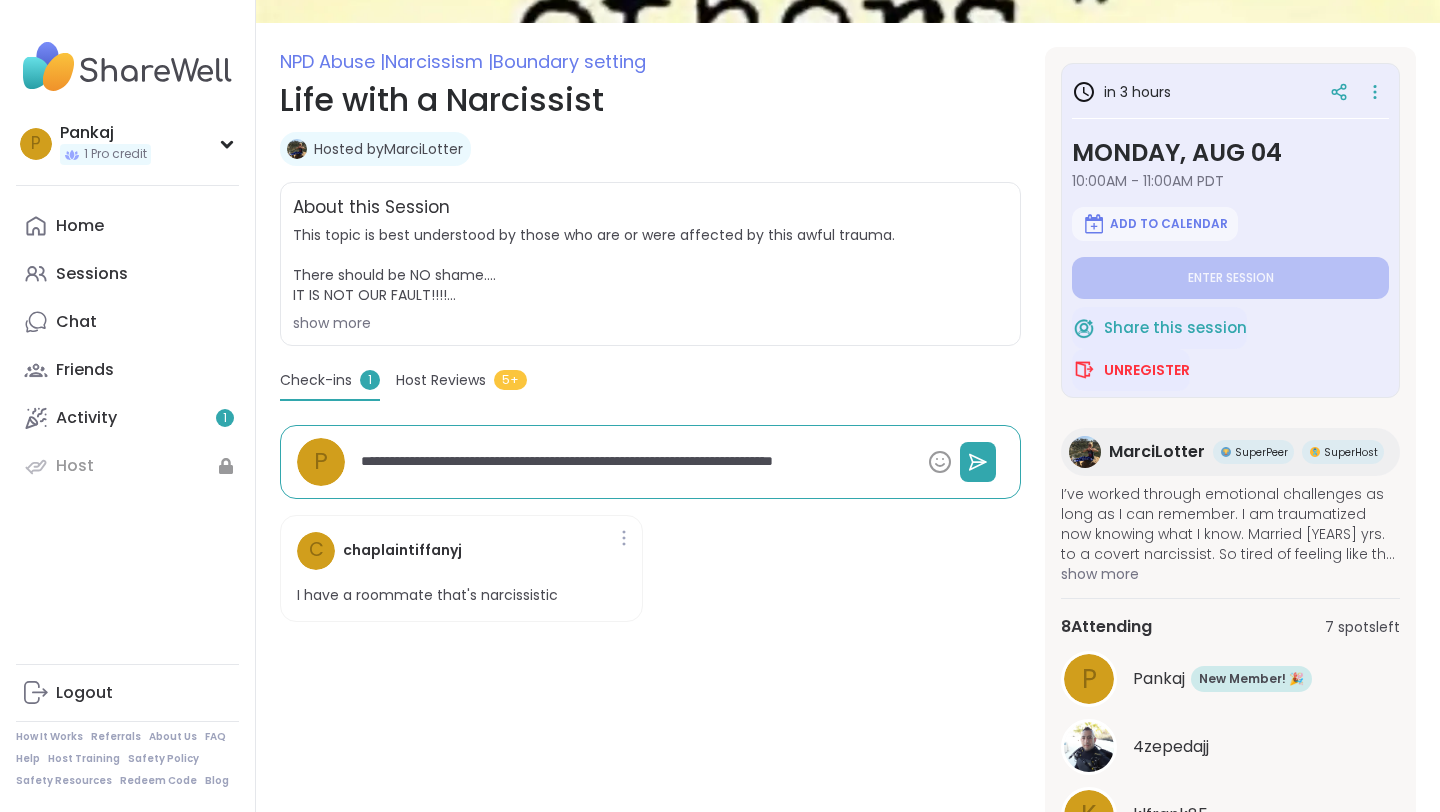 type 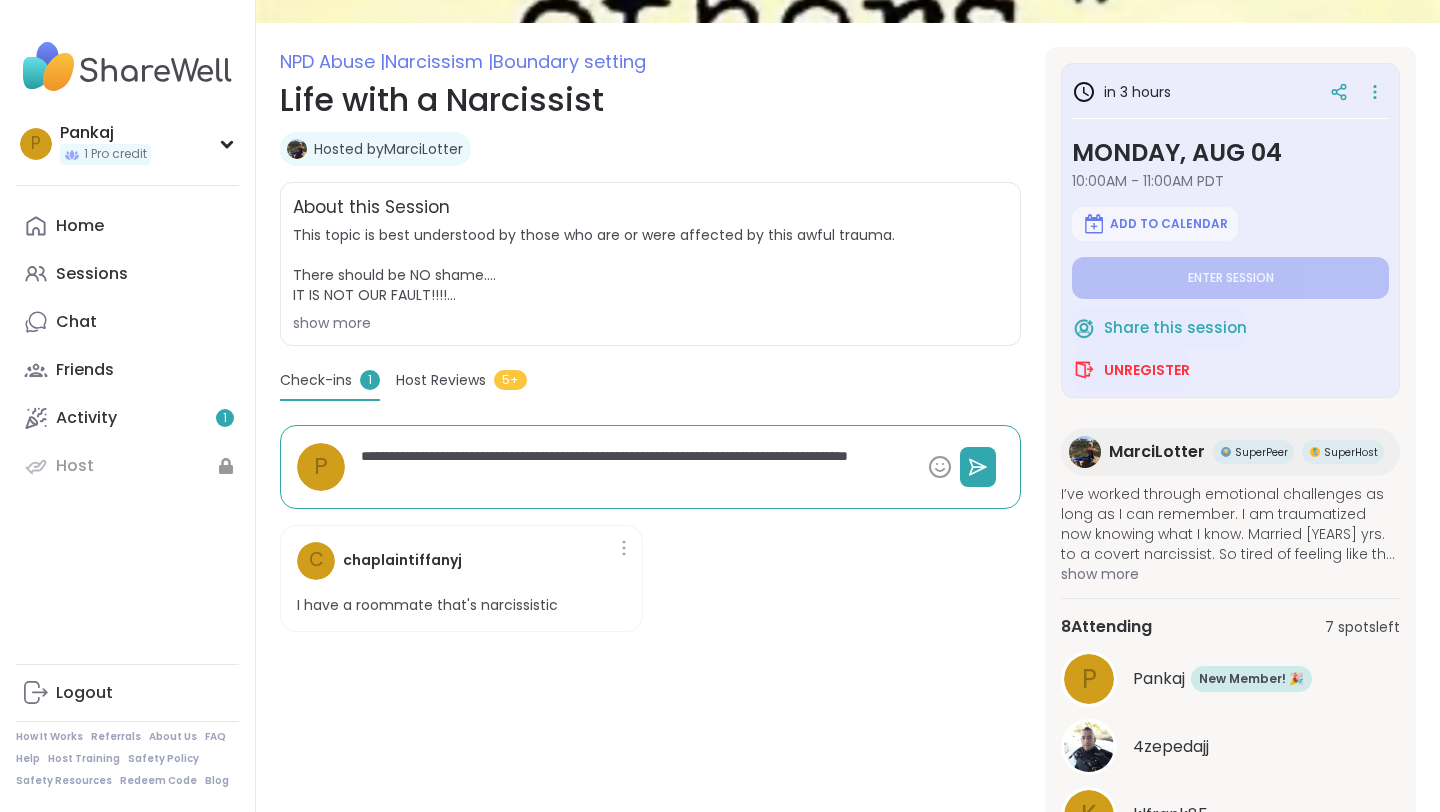 click on "**********" at bounding box center [636, 467] 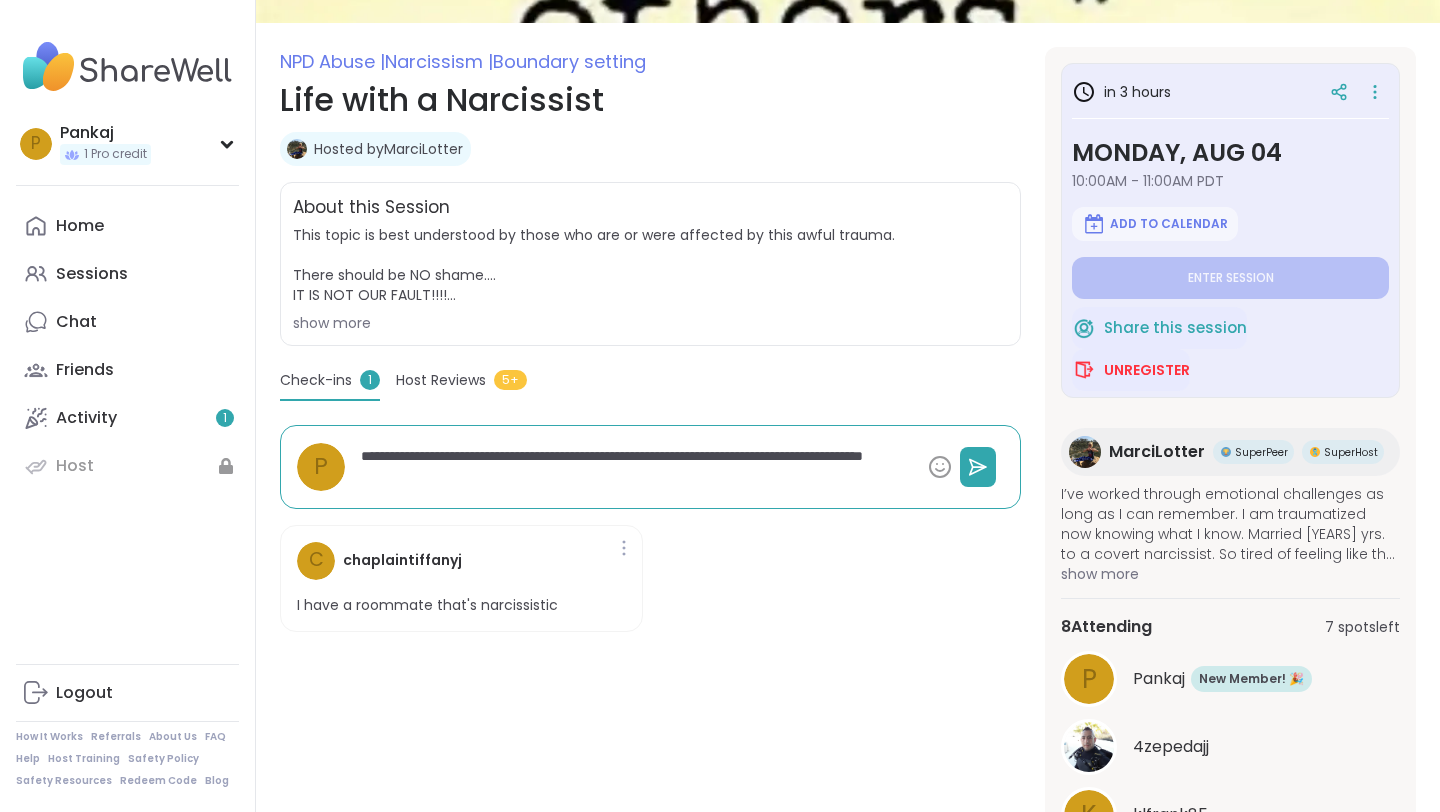 click on "**********" at bounding box center [636, 467] 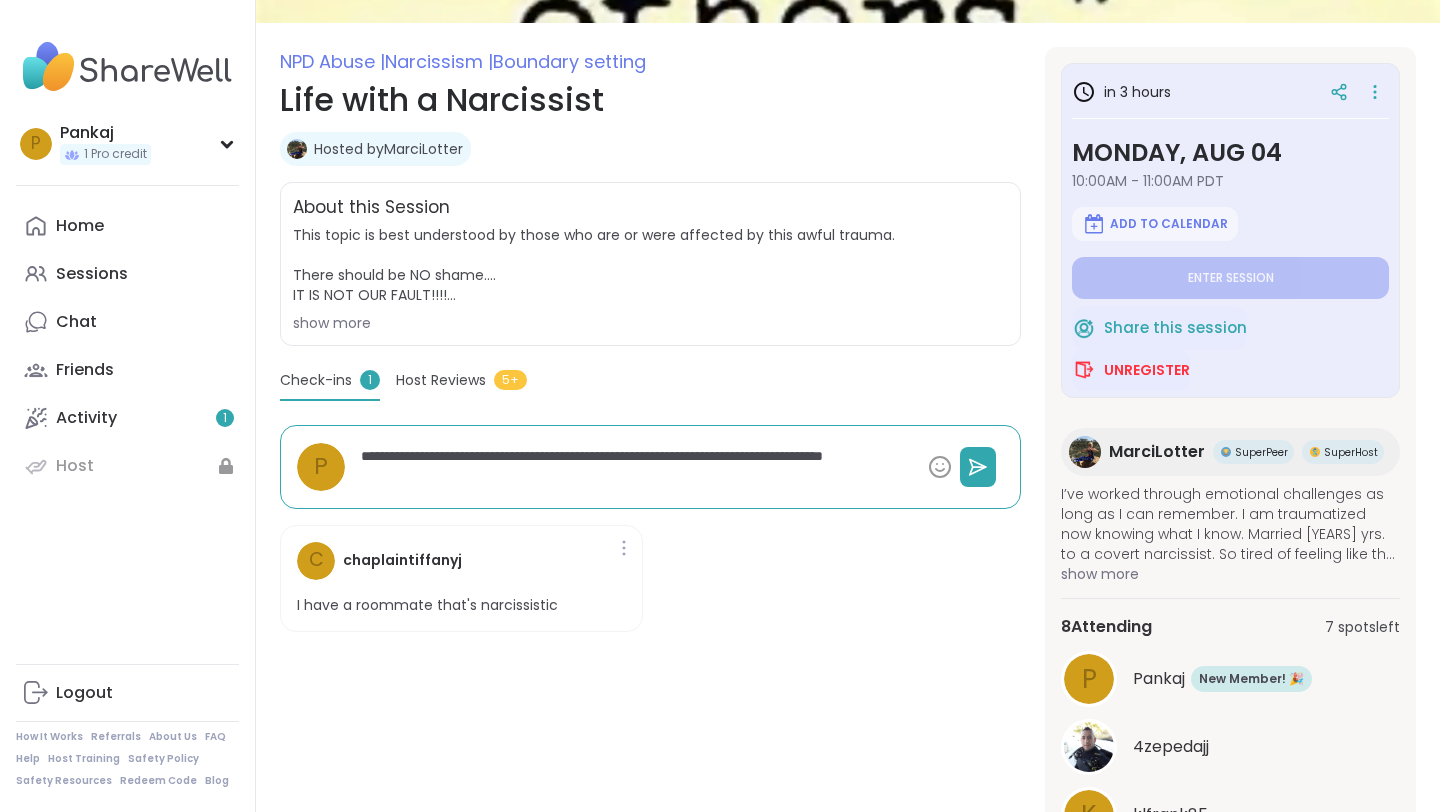 click on "**********" at bounding box center [636, 467] 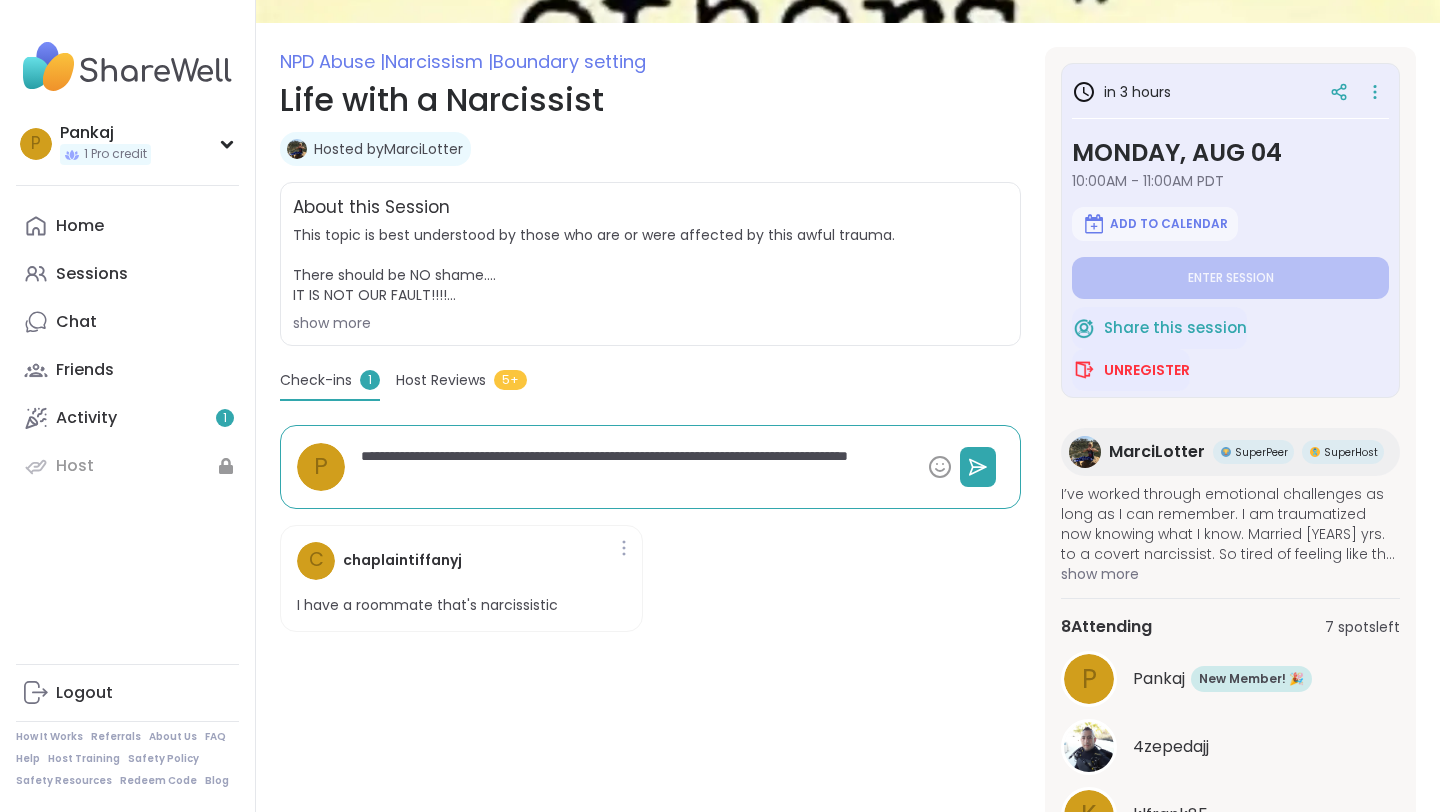 click on "**********" at bounding box center [636, 467] 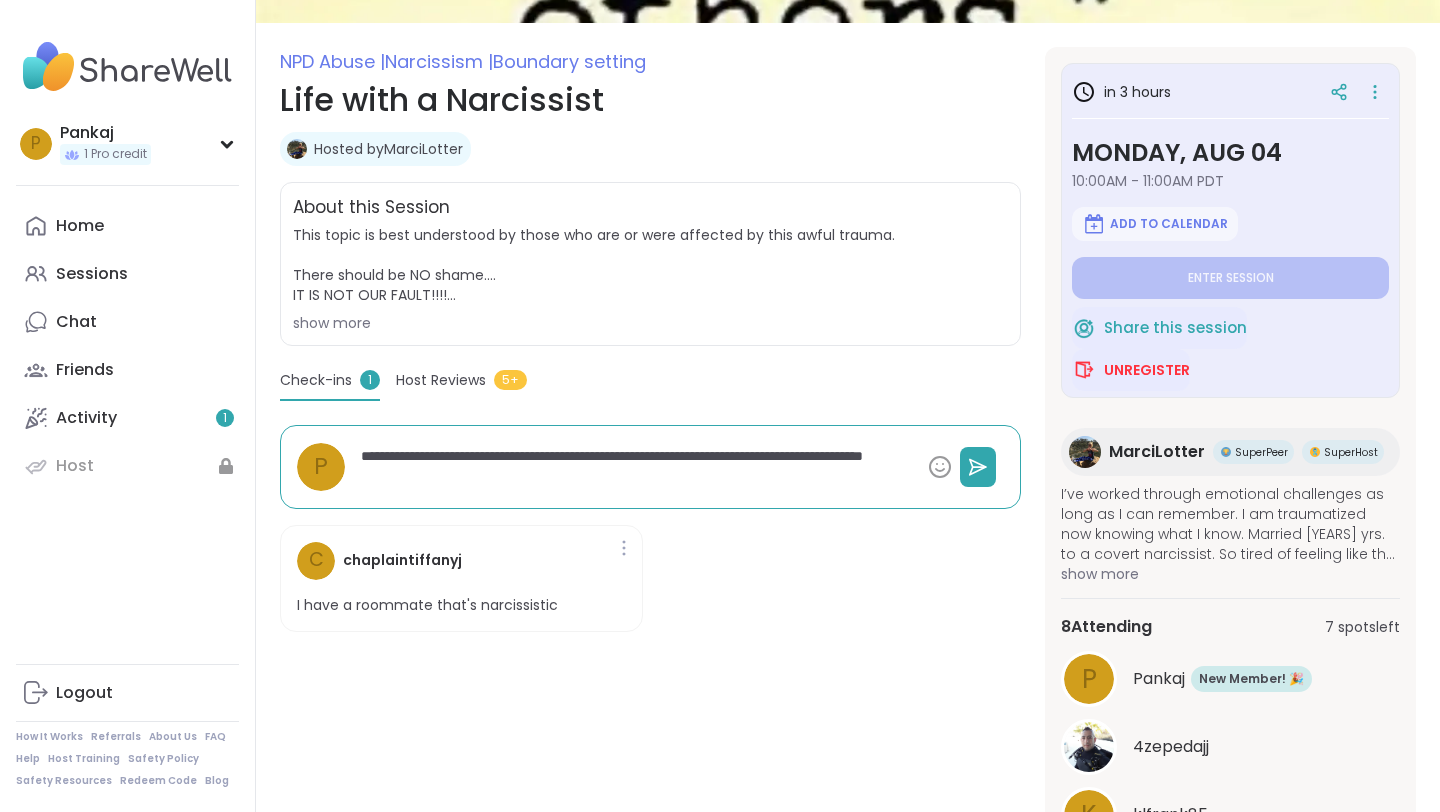 drag, startPoint x: 541, startPoint y: 478, endPoint x: 335, endPoint y: 478, distance: 206 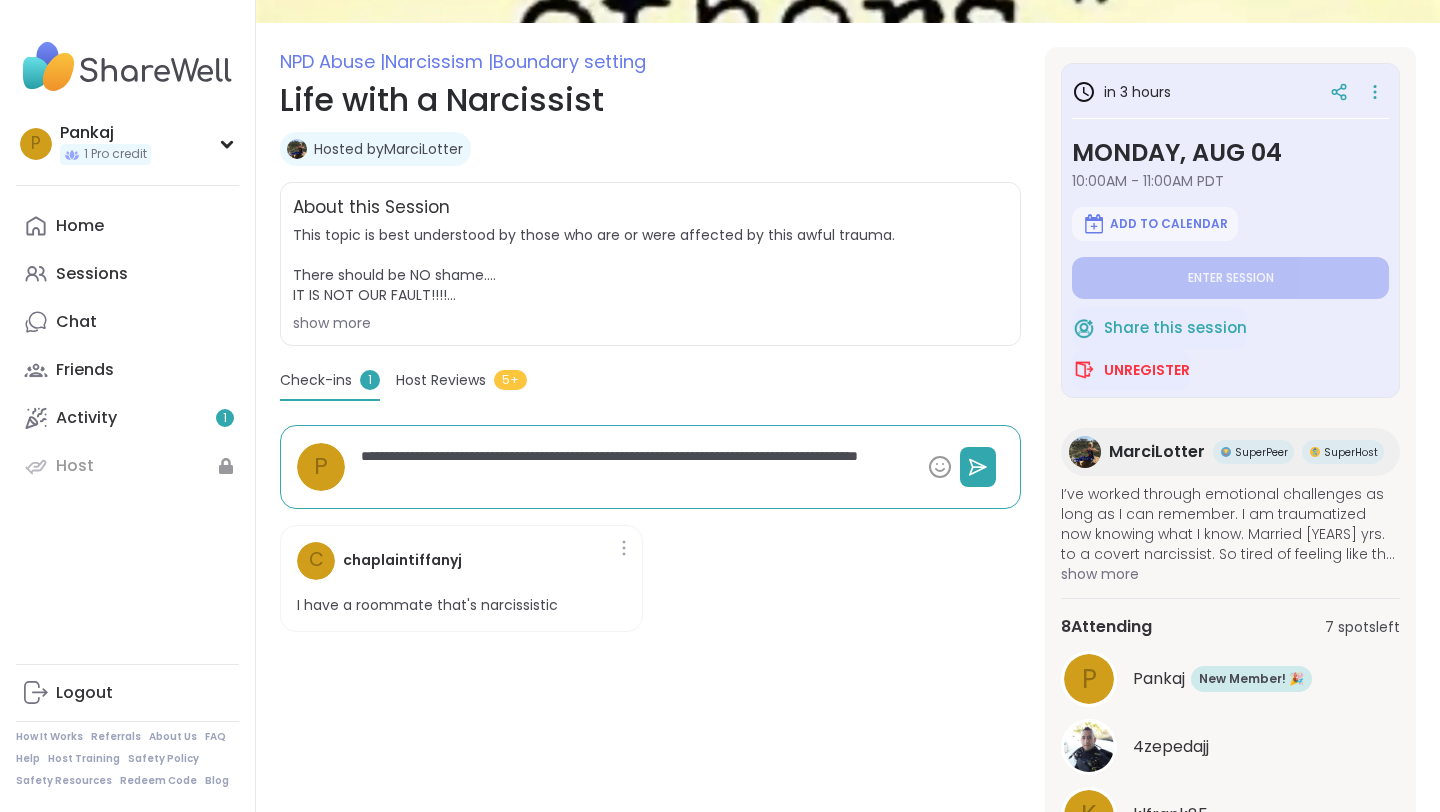 click on "**********" at bounding box center (636, 467) 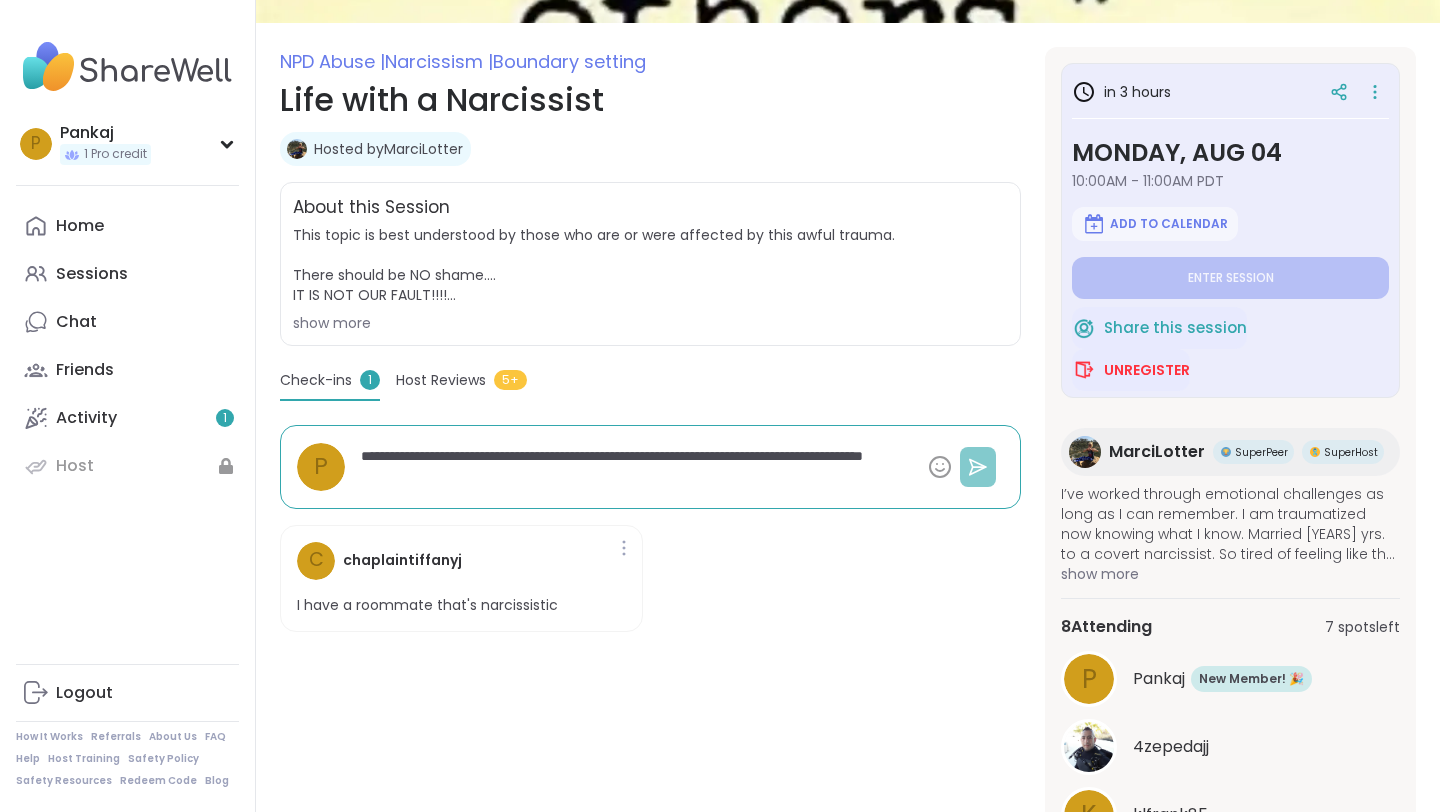 click 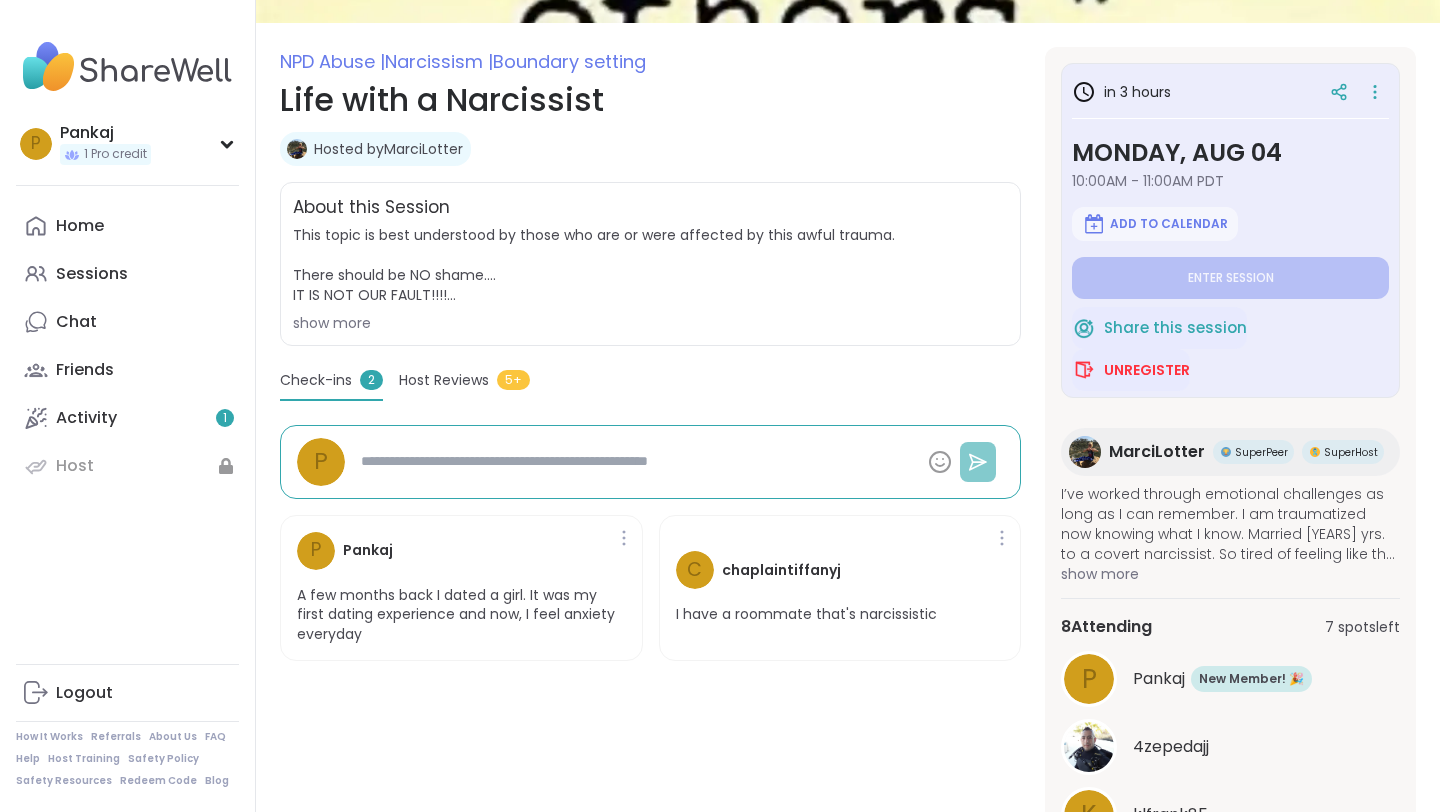 click on "Host Reviews" at bounding box center (444, 380) 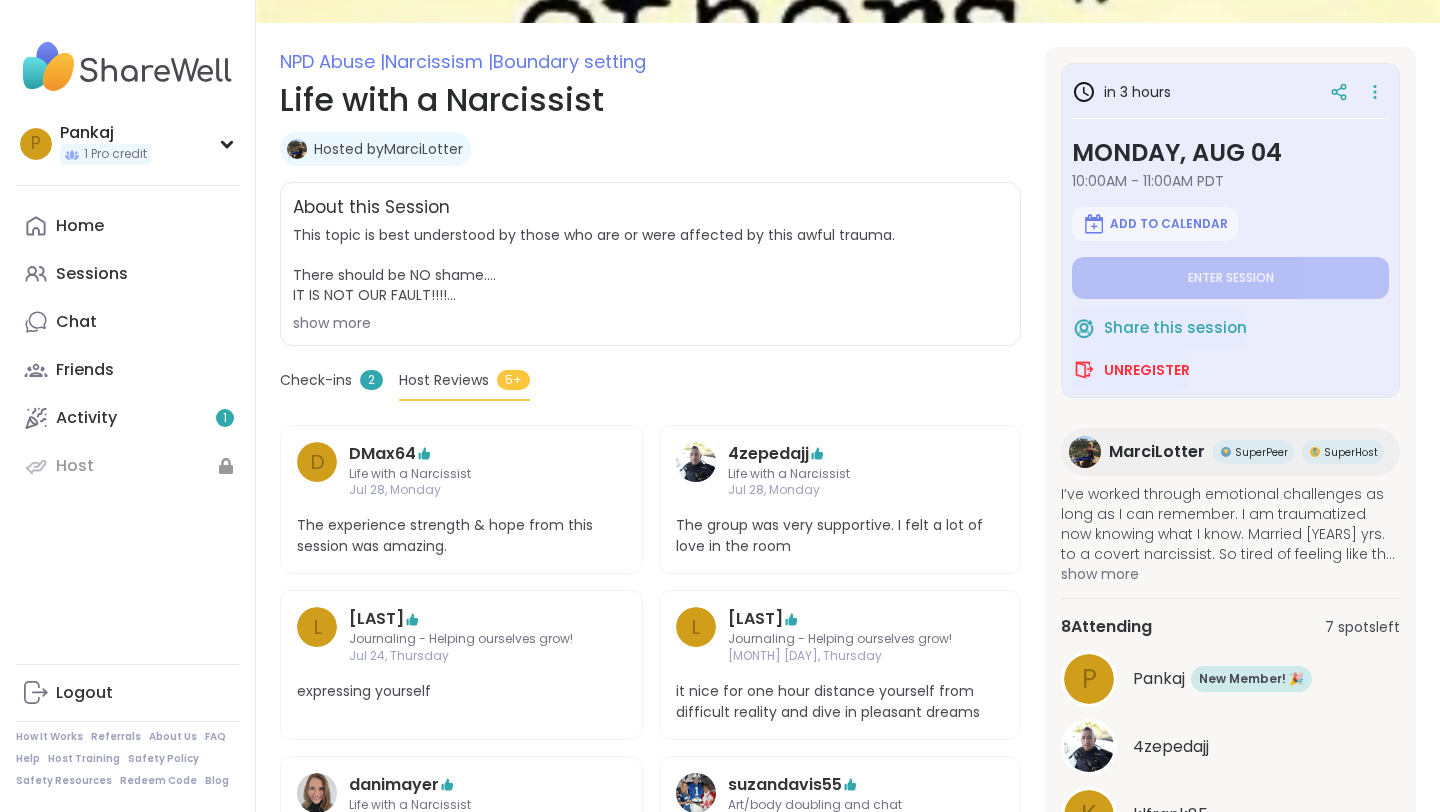 click on "Check-ins" at bounding box center [316, 380] 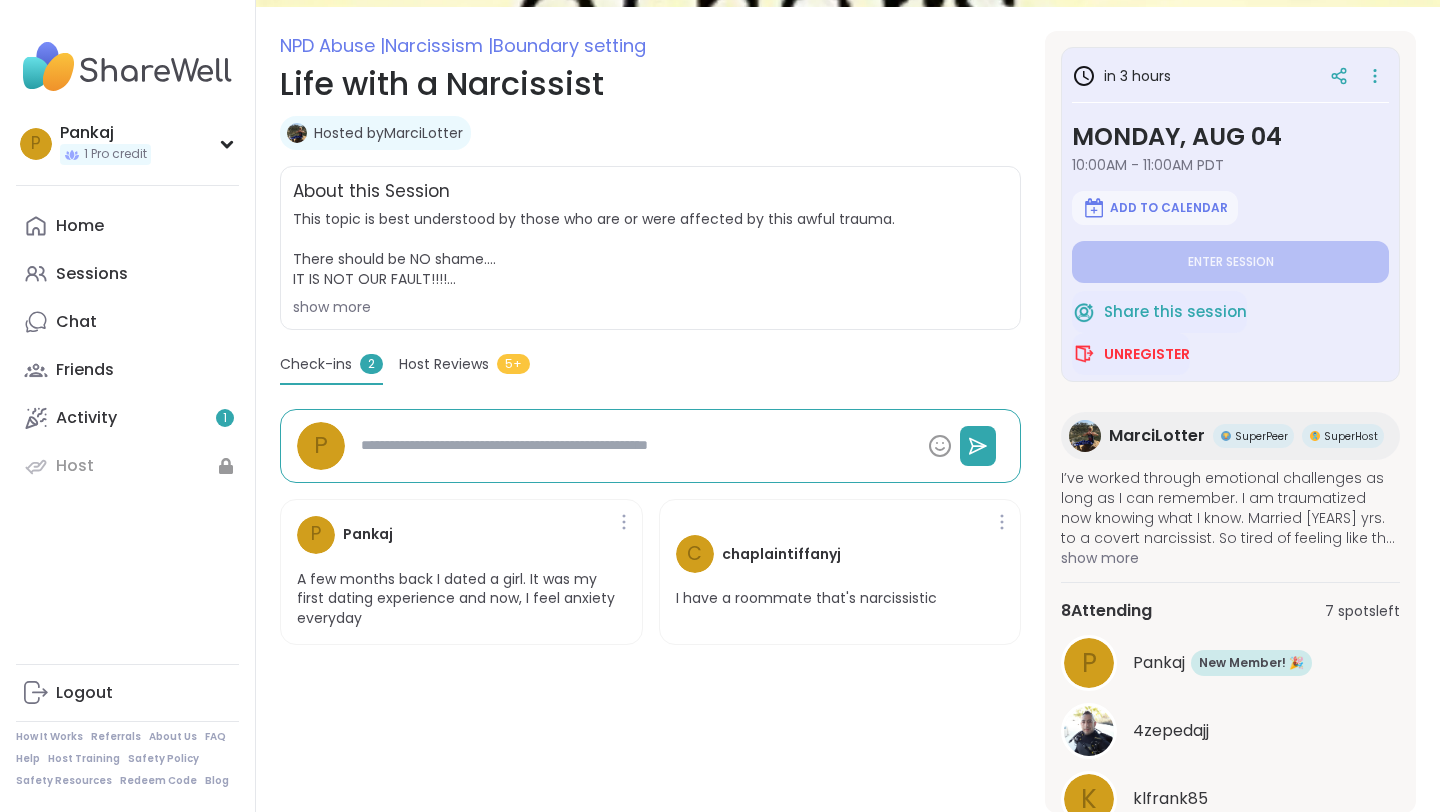scroll, scrollTop: 262, scrollLeft: 0, axis: vertical 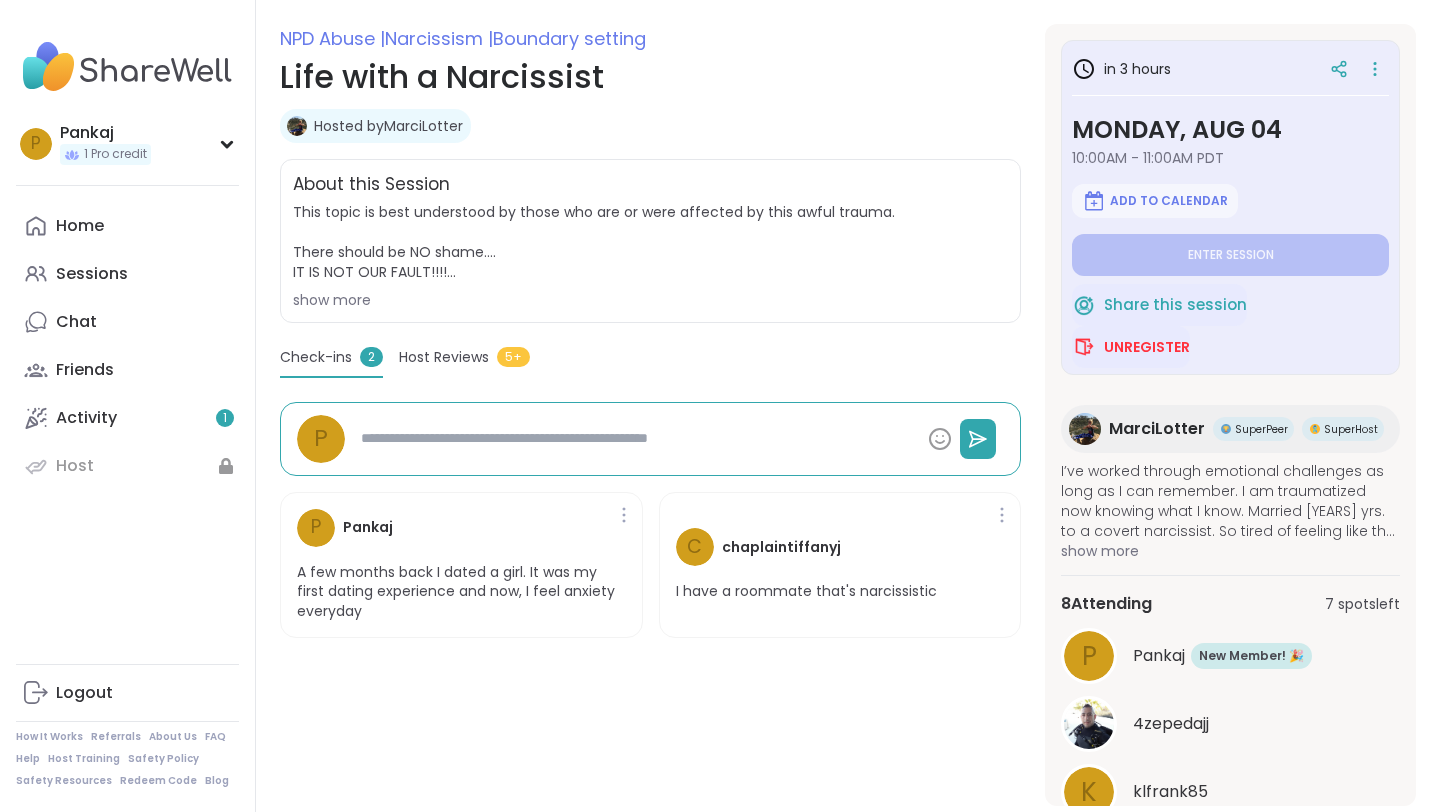 click at bounding box center (1085, 429) 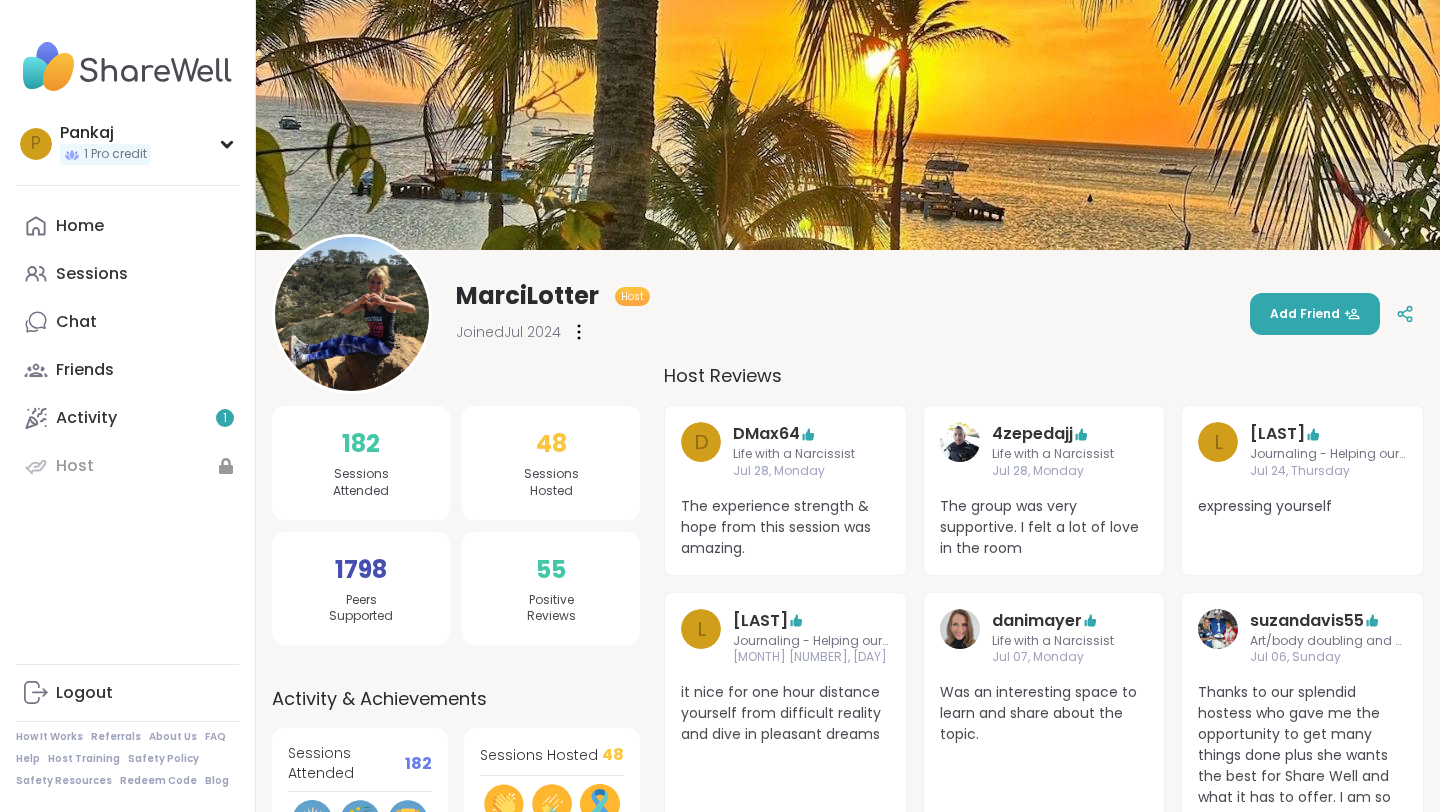 scroll, scrollTop: 0, scrollLeft: 0, axis: both 